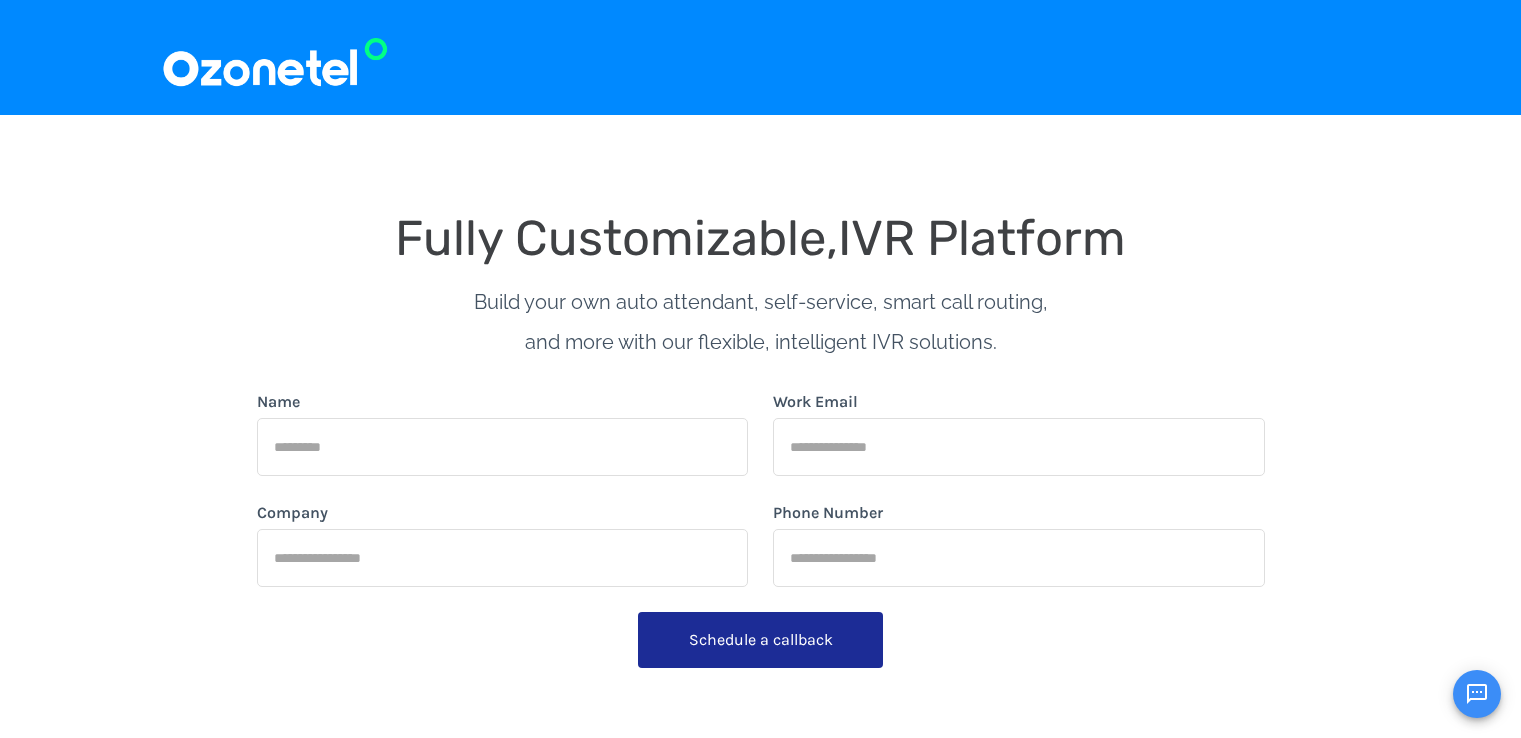 scroll, scrollTop: 0, scrollLeft: 0, axis: both 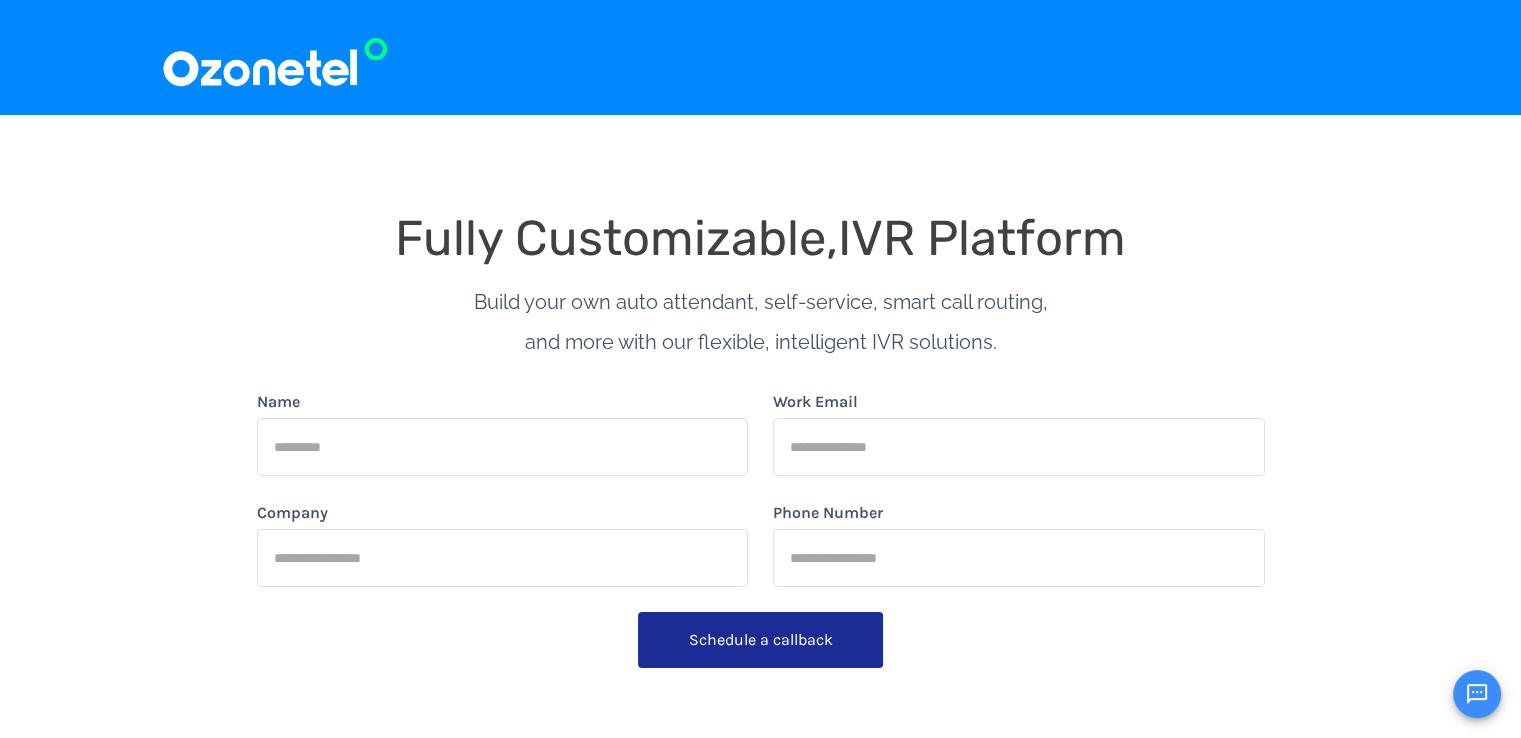 click at bounding box center [1477, 694] 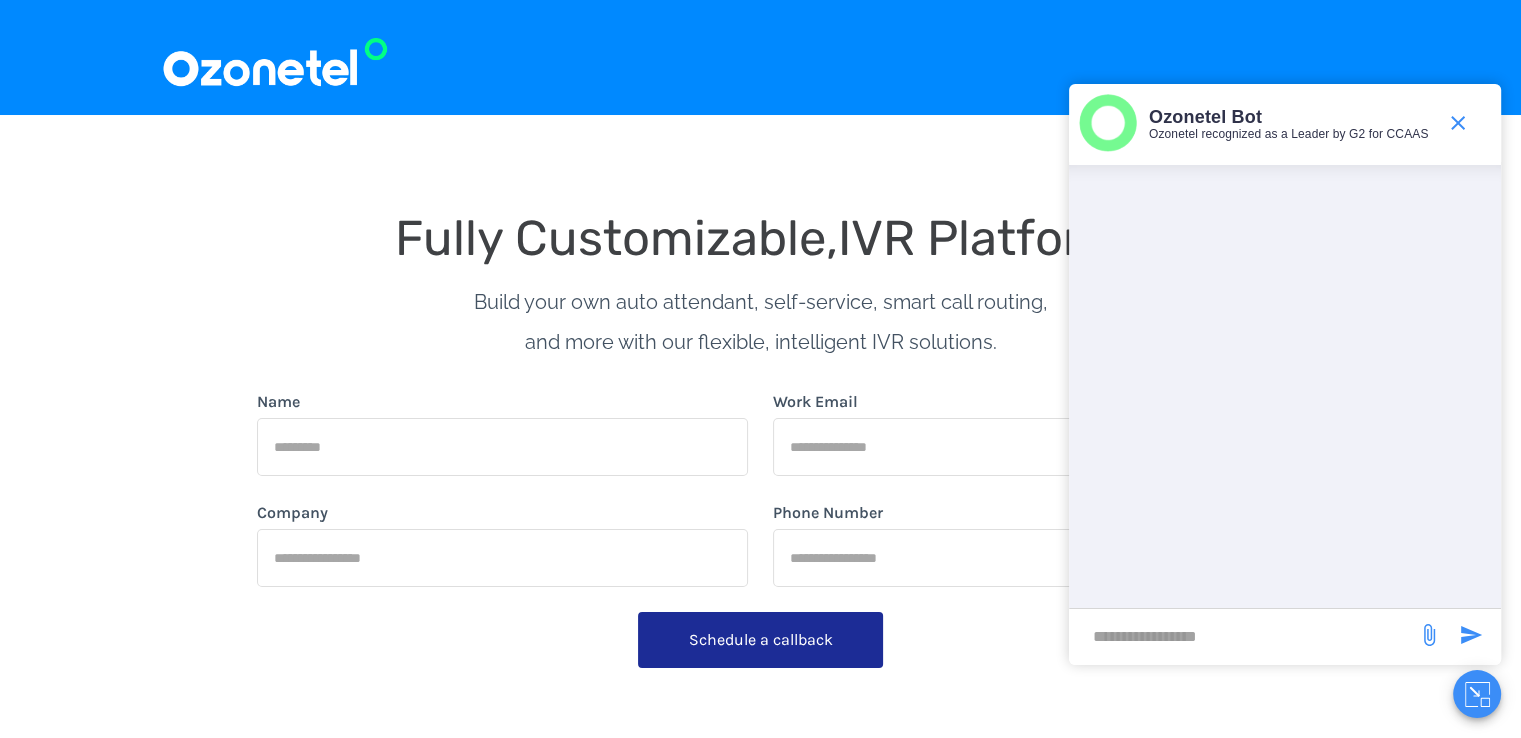 click at bounding box center (1243, 636) 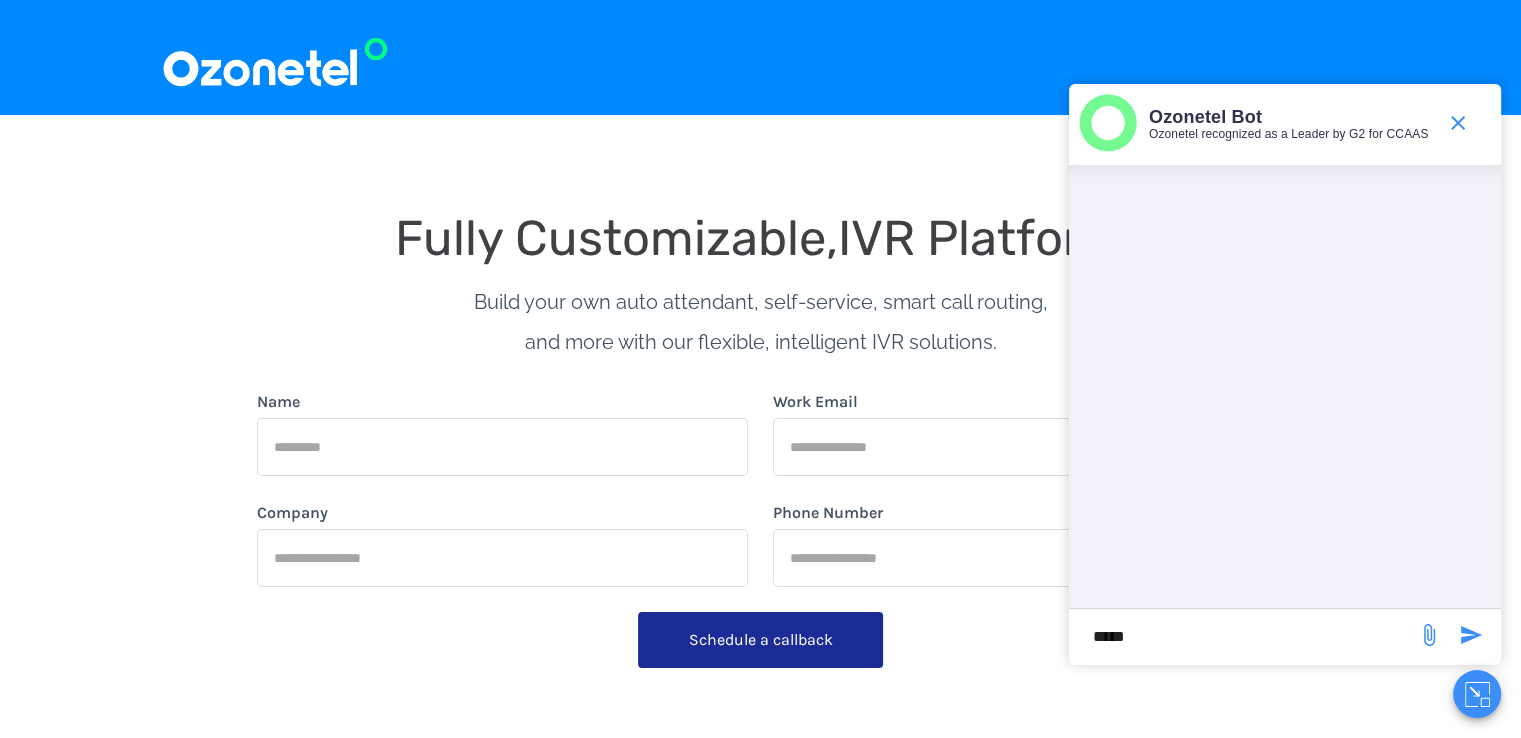 type on "*****" 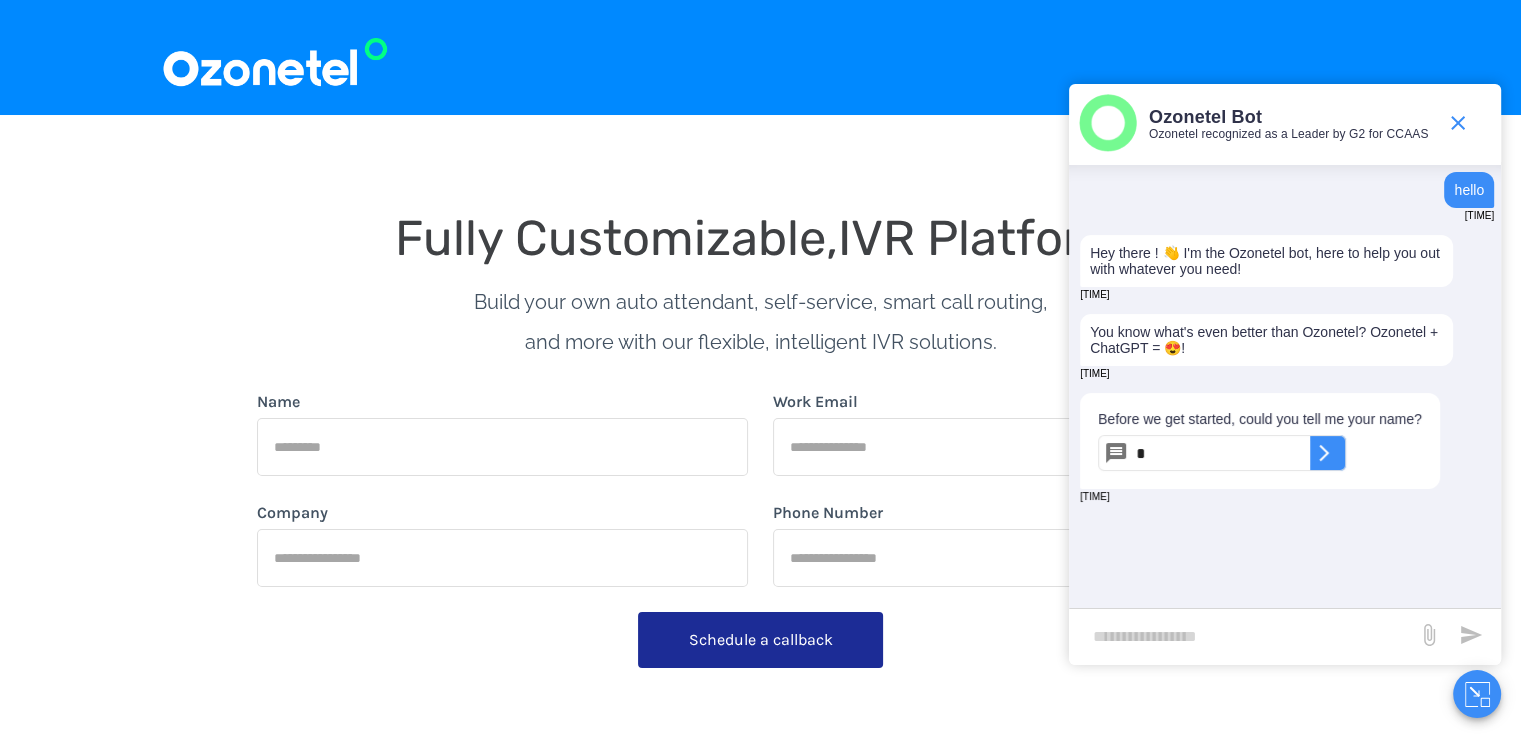 type on "*****" 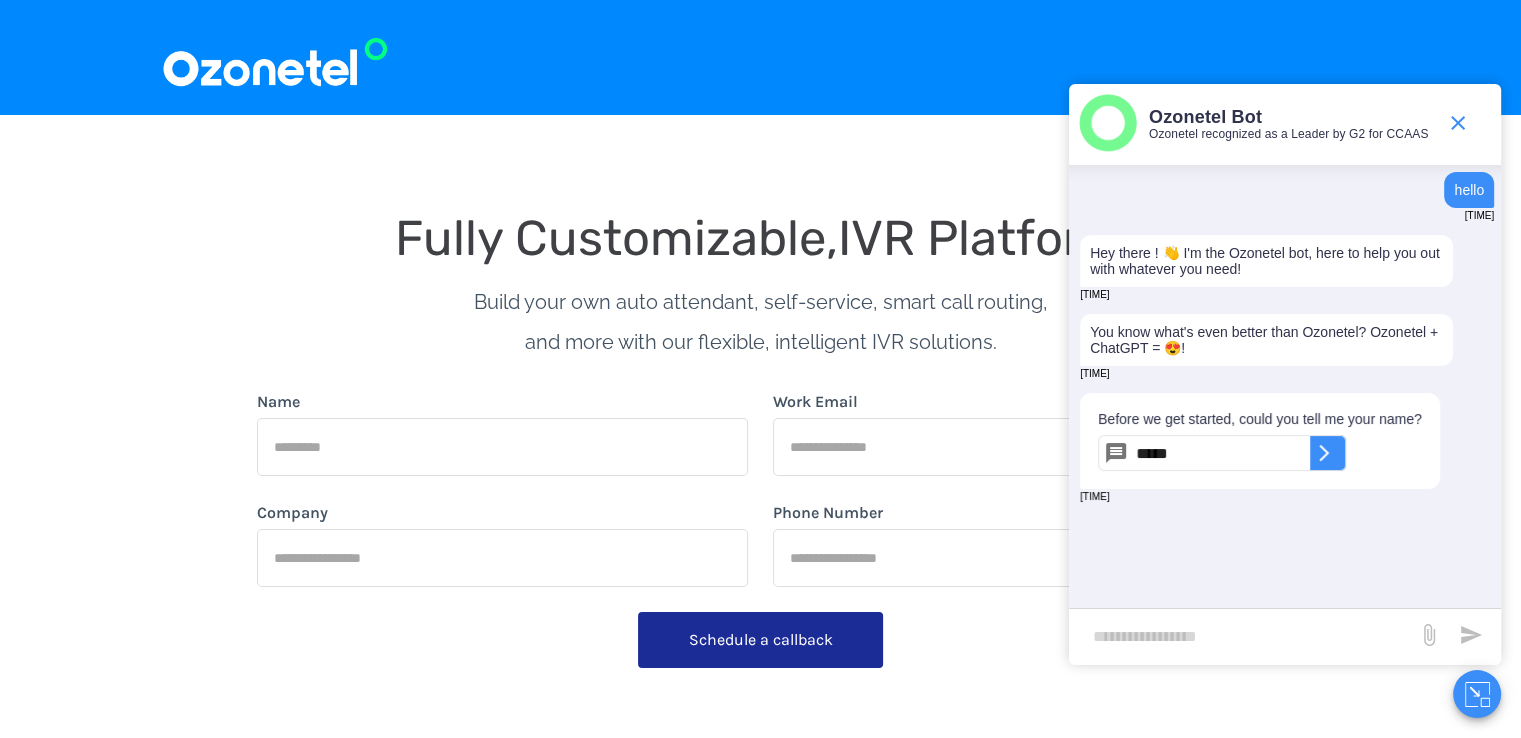 click at bounding box center [1324, 453] 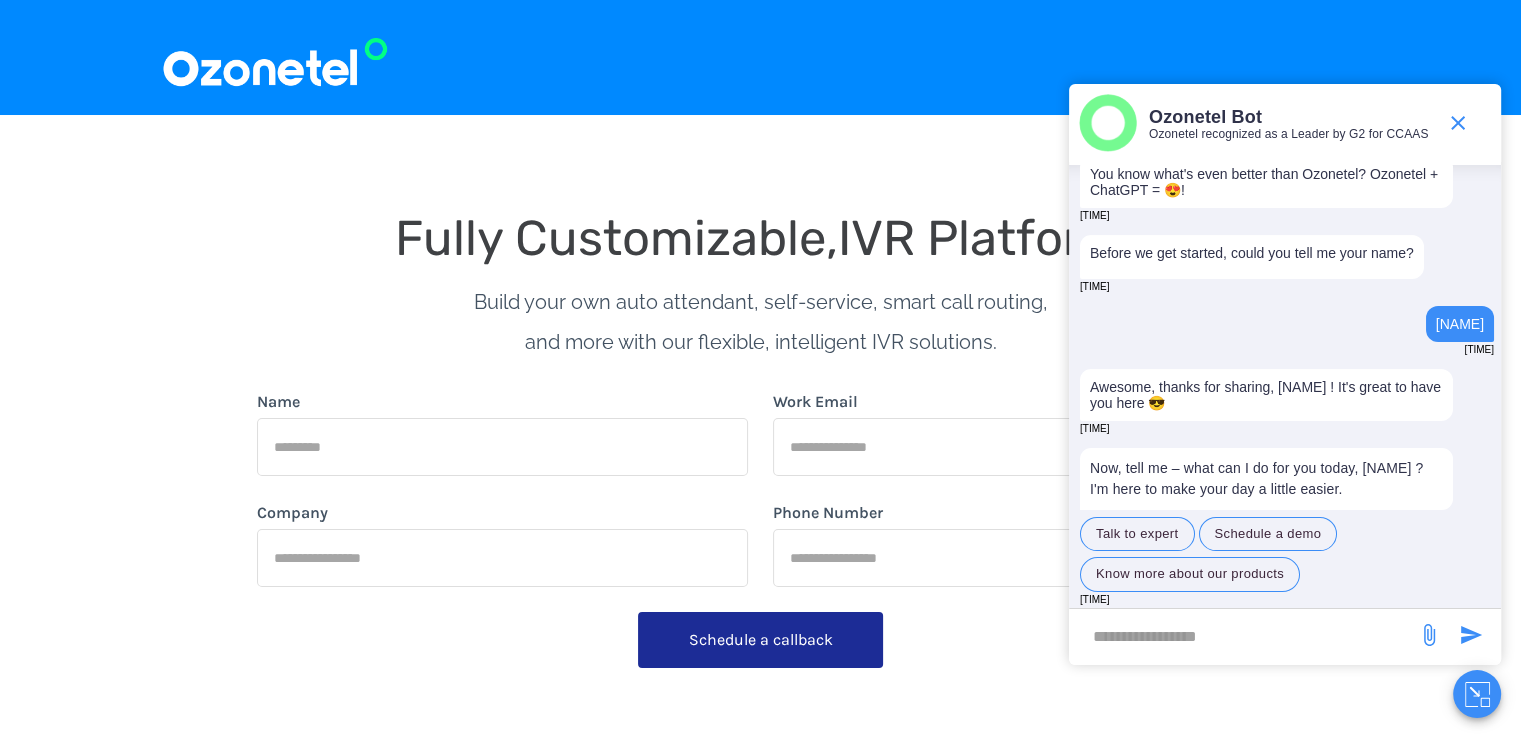 scroll, scrollTop: 181, scrollLeft: 0, axis: vertical 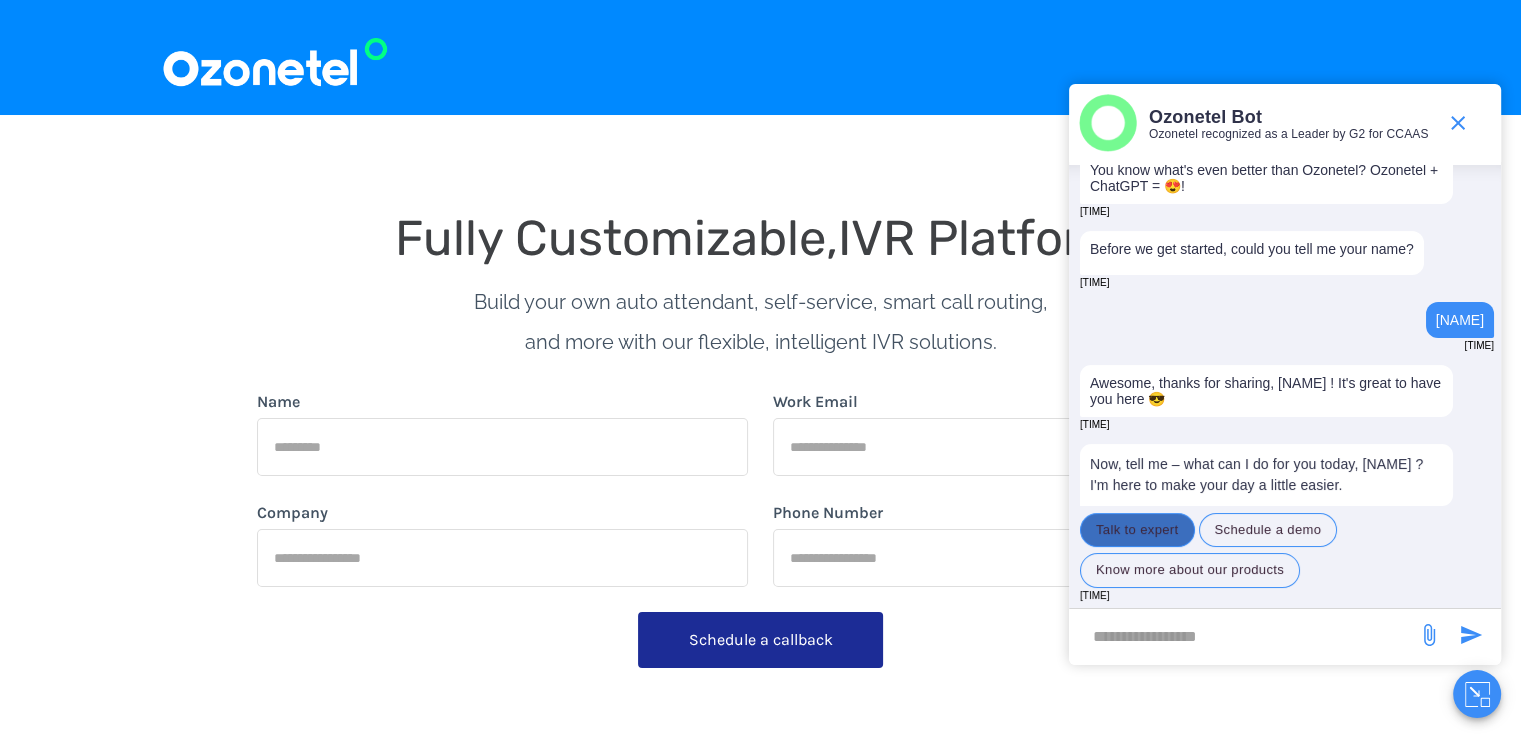 click on "Talk to expert" at bounding box center [1137, 530] 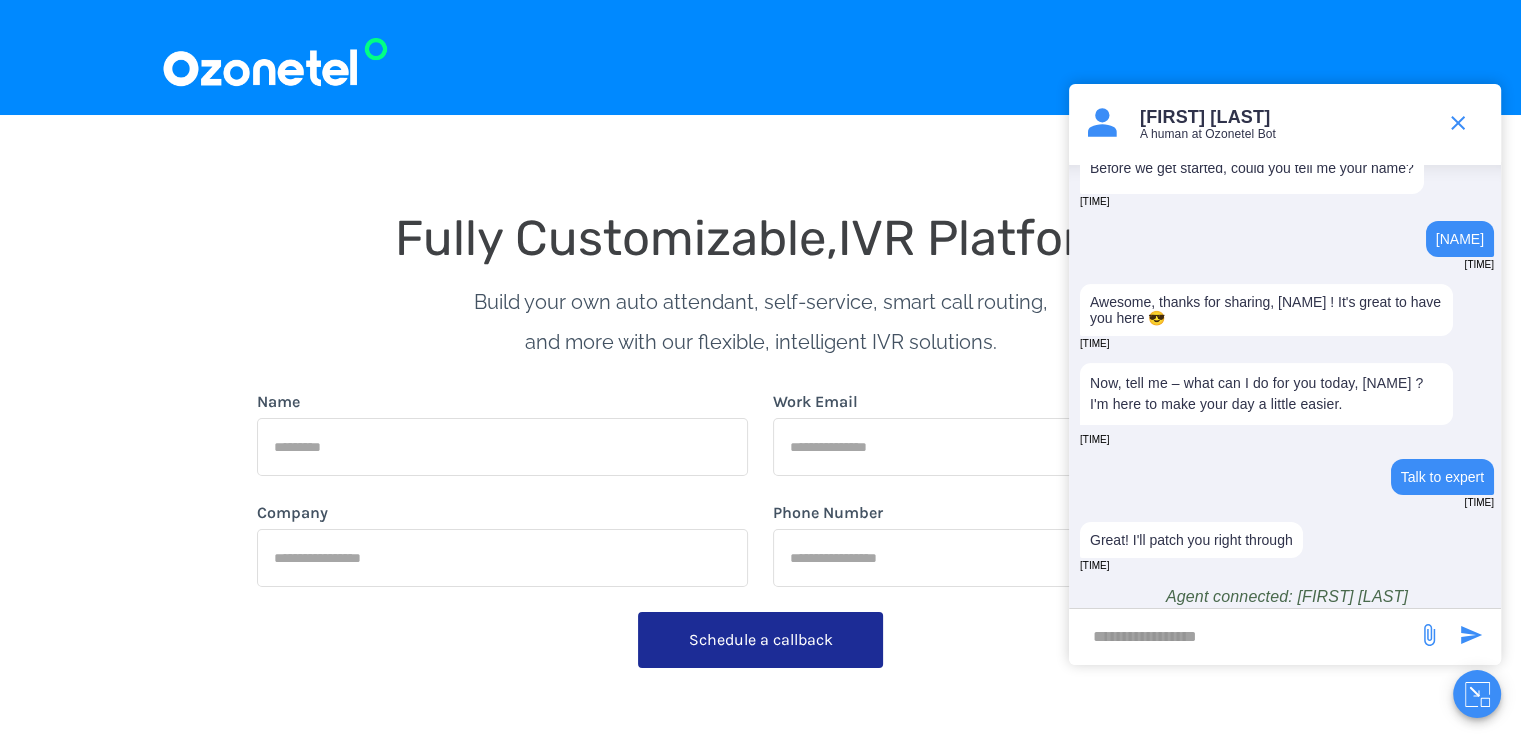 scroll, scrollTop: 272, scrollLeft: 0, axis: vertical 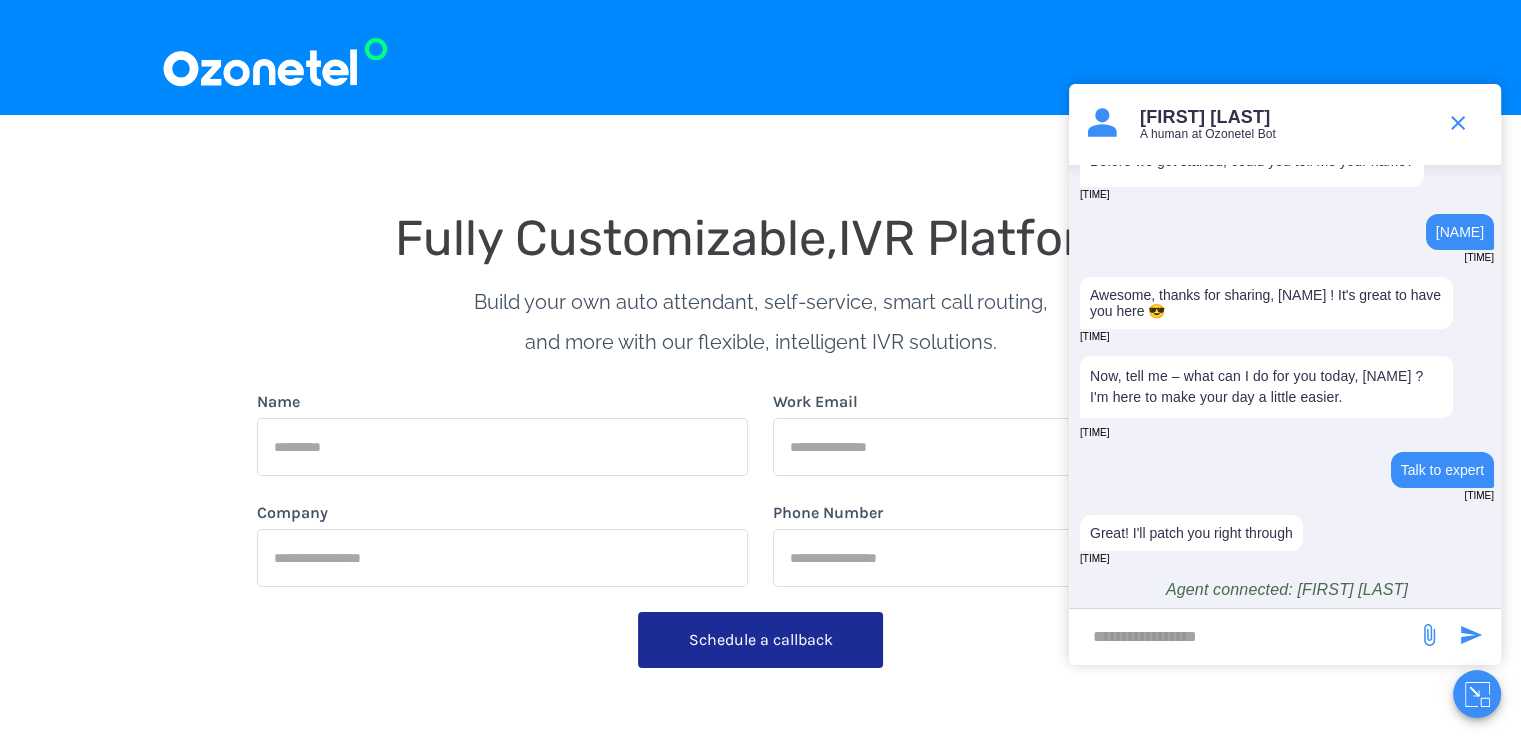 click at bounding box center [1243, 636] 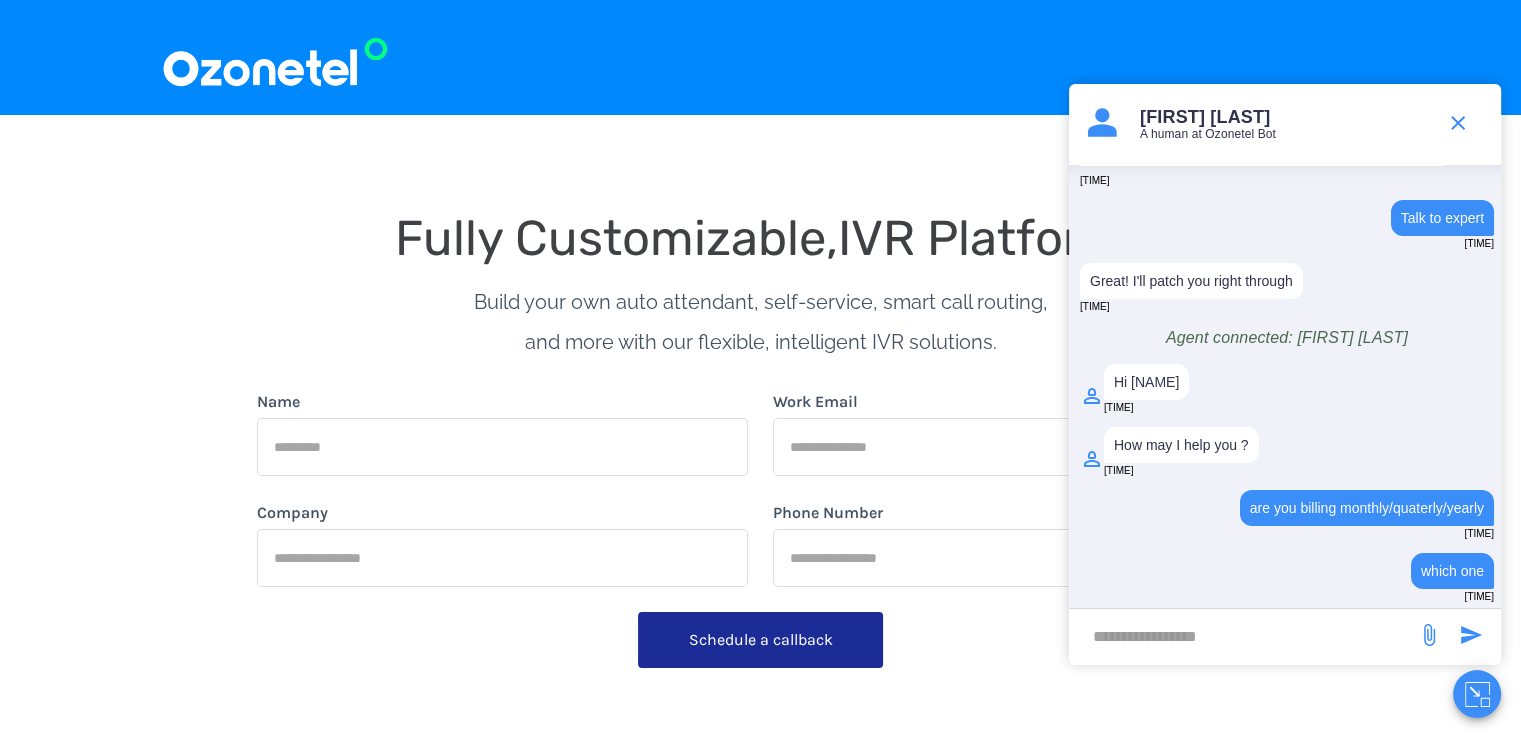 scroll, scrollTop: 513, scrollLeft: 0, axis: vertical 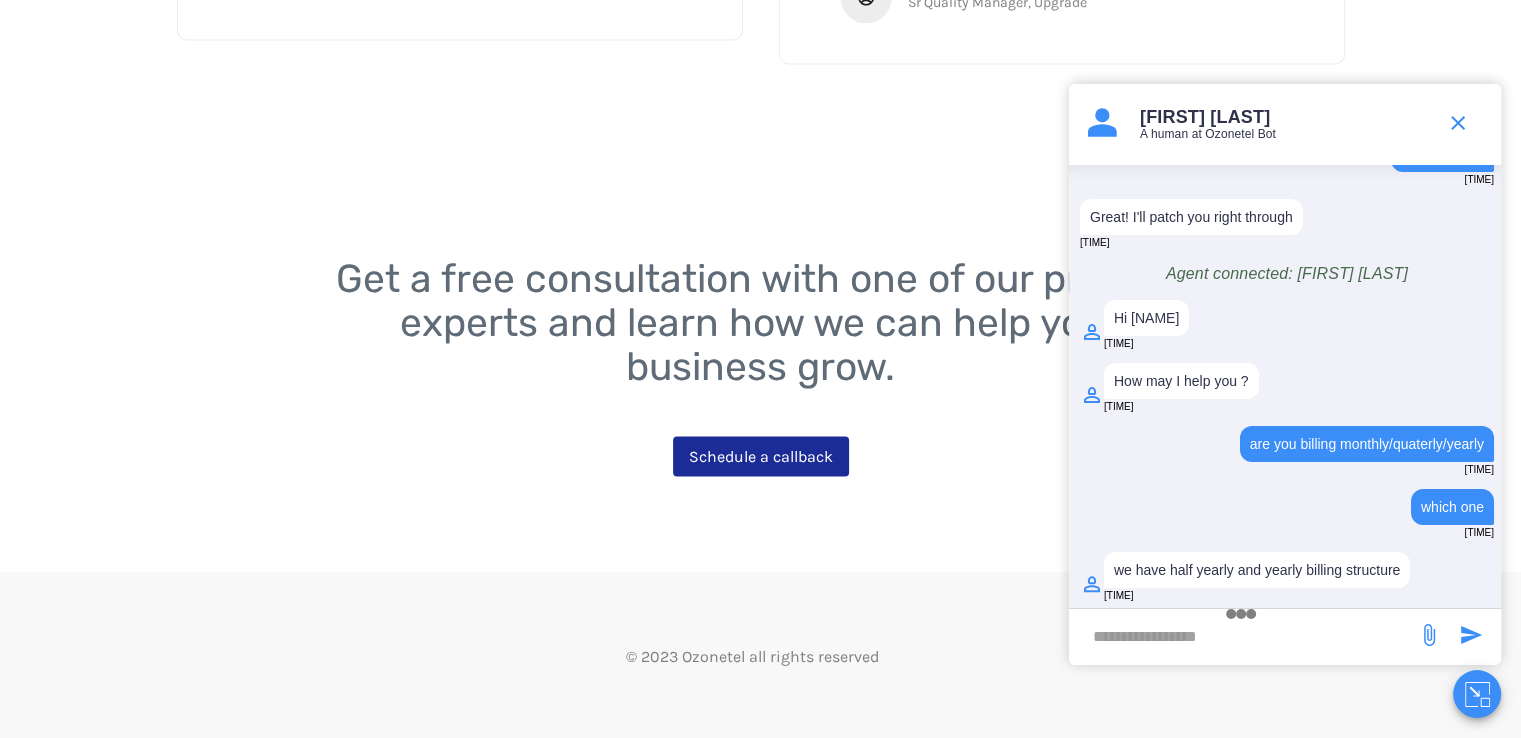 paste on "**********" 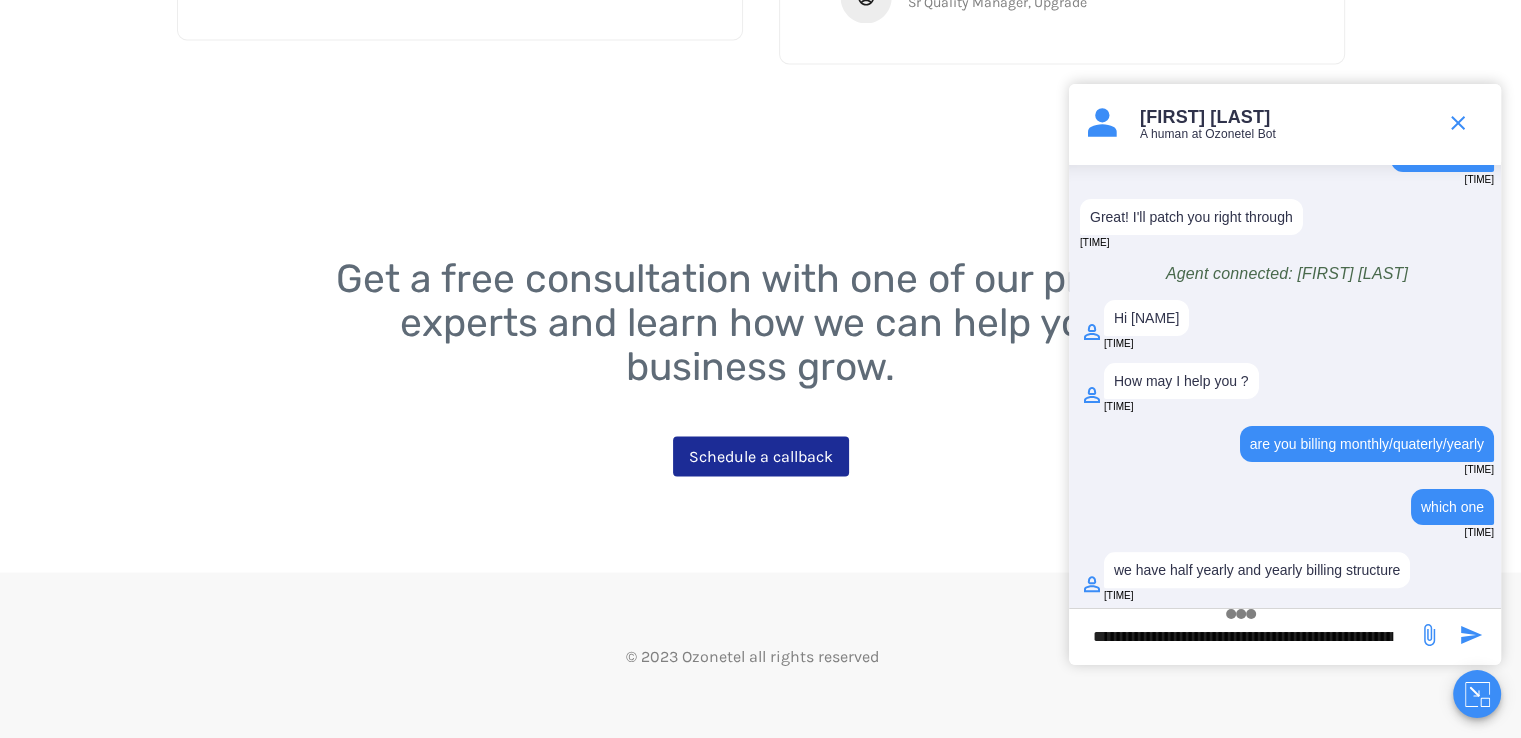 scroll, scrollTop: 0, scrollLeft: 542, axis: horizontal 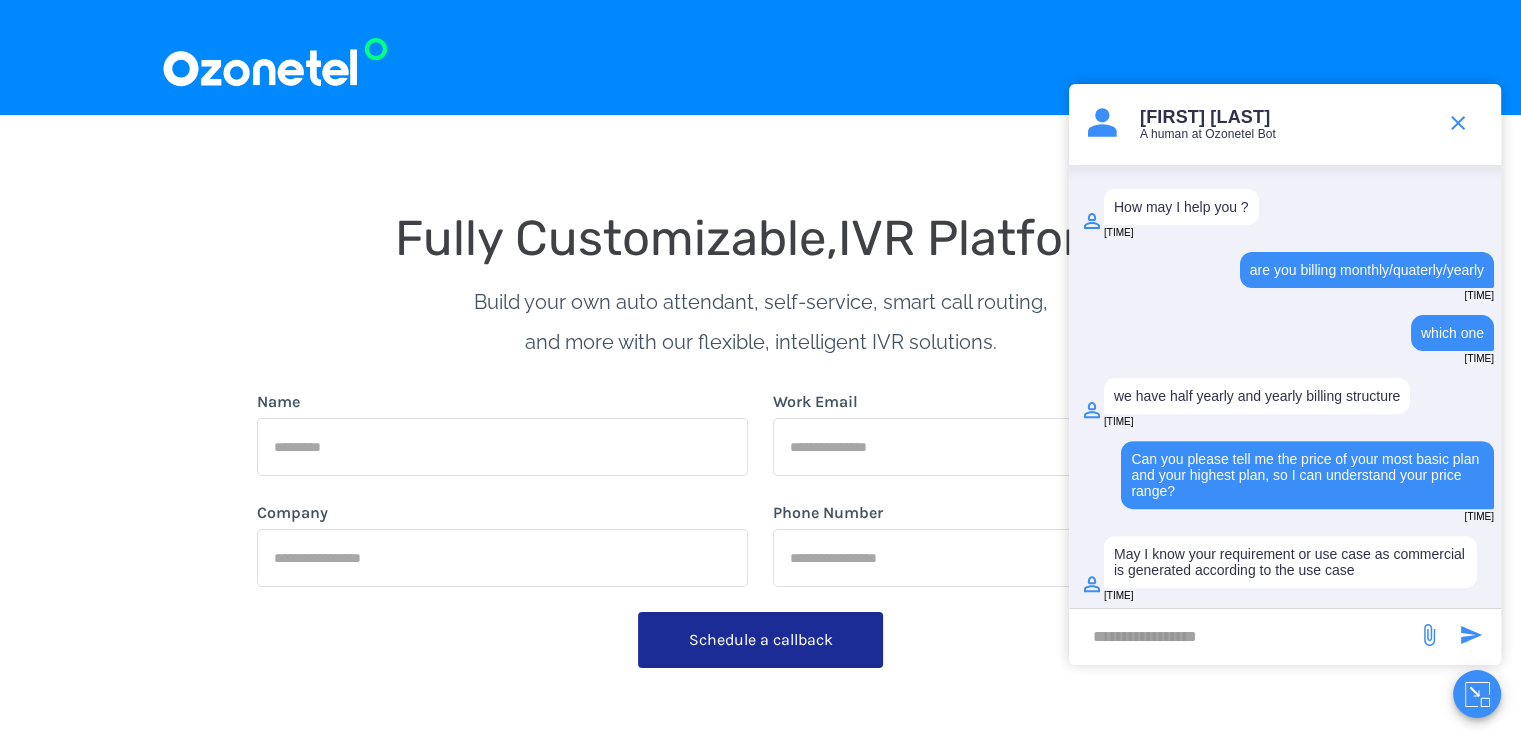 click at bounding box center [1243, 636] 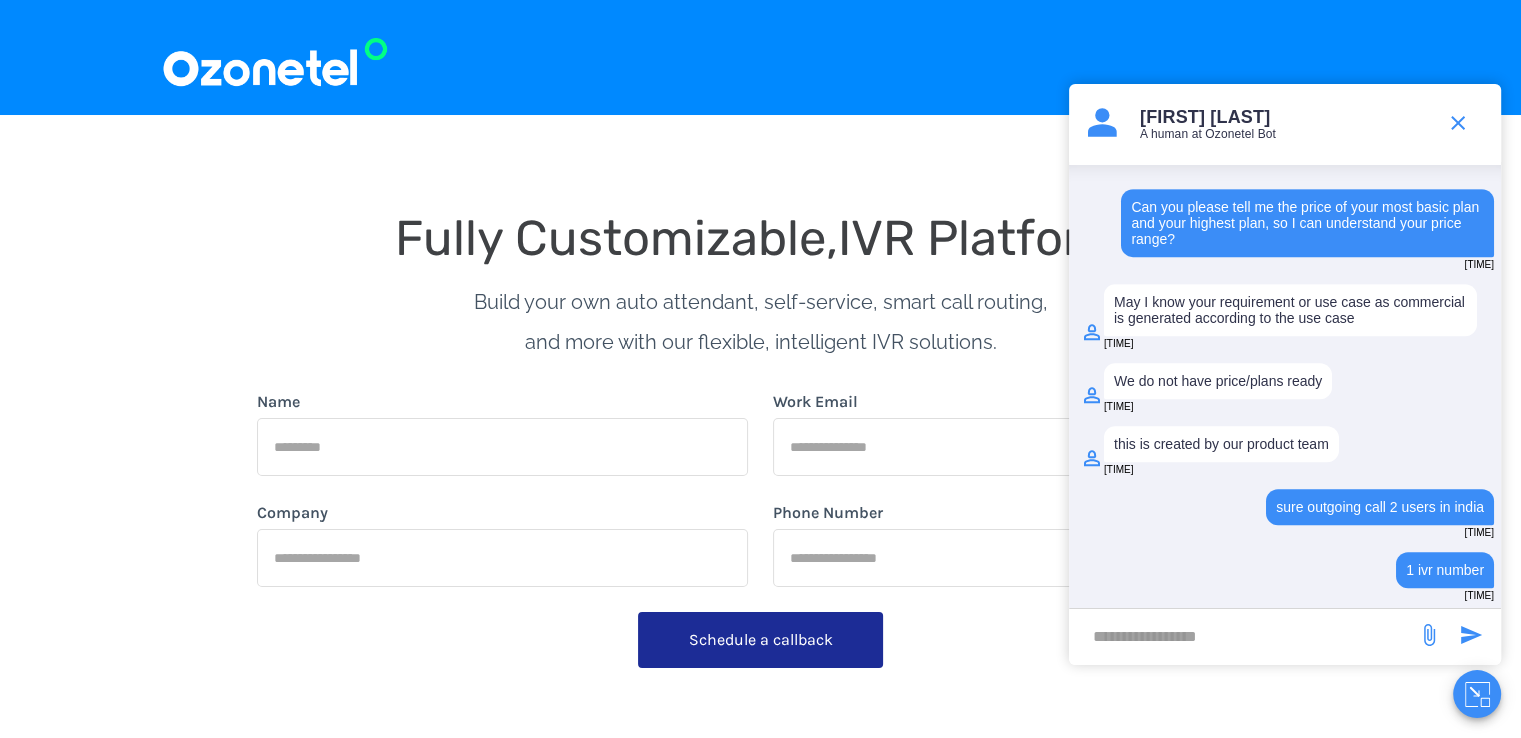 scroll, scrollTop: 981, scrollLeft: 0, axis: vertical 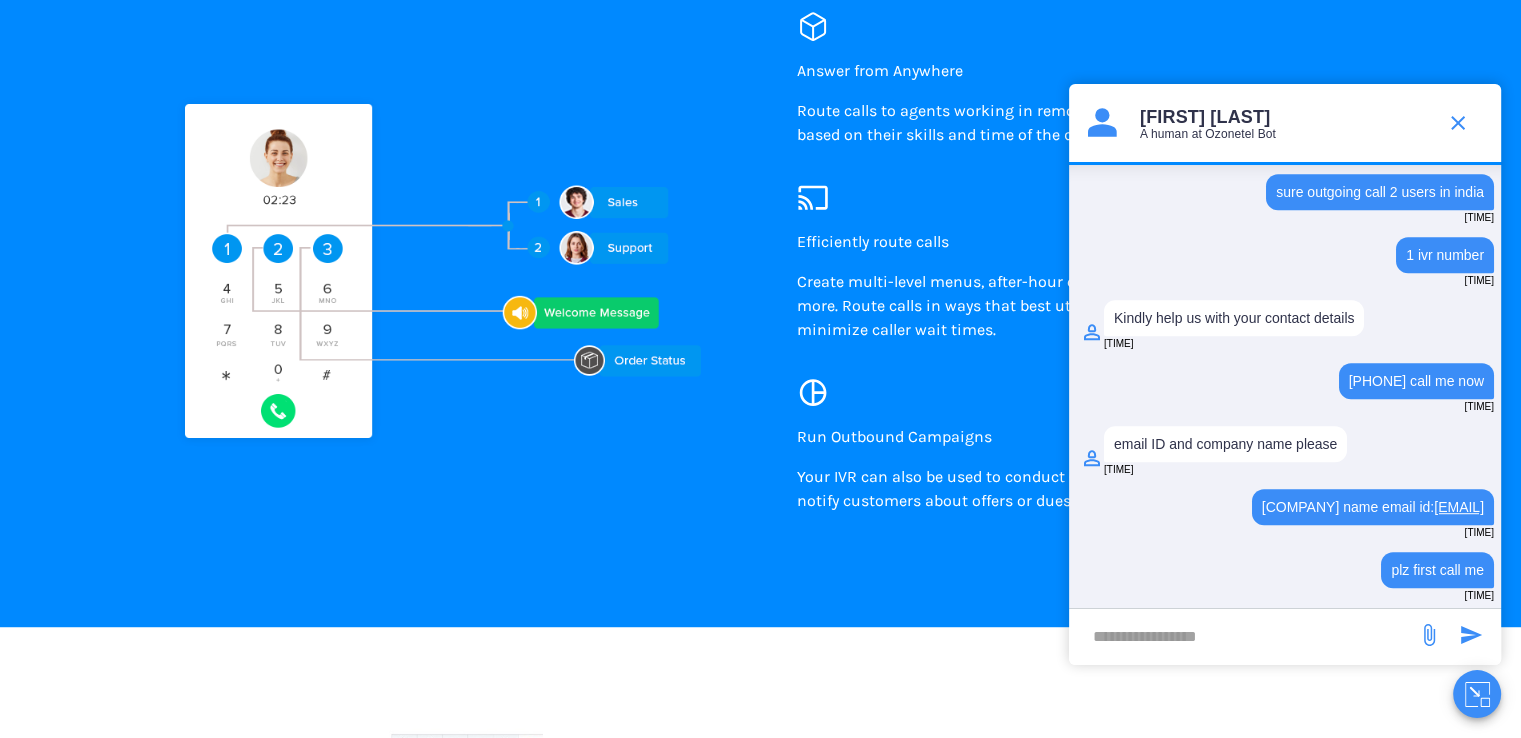 click on "Efficiently route calls Create multi-level menus, after-hour call routing, callback options, and more. Route calls in ways that best utilize your agent’s skills, and minimize caller wait times." at bounding box center (1071, 286) 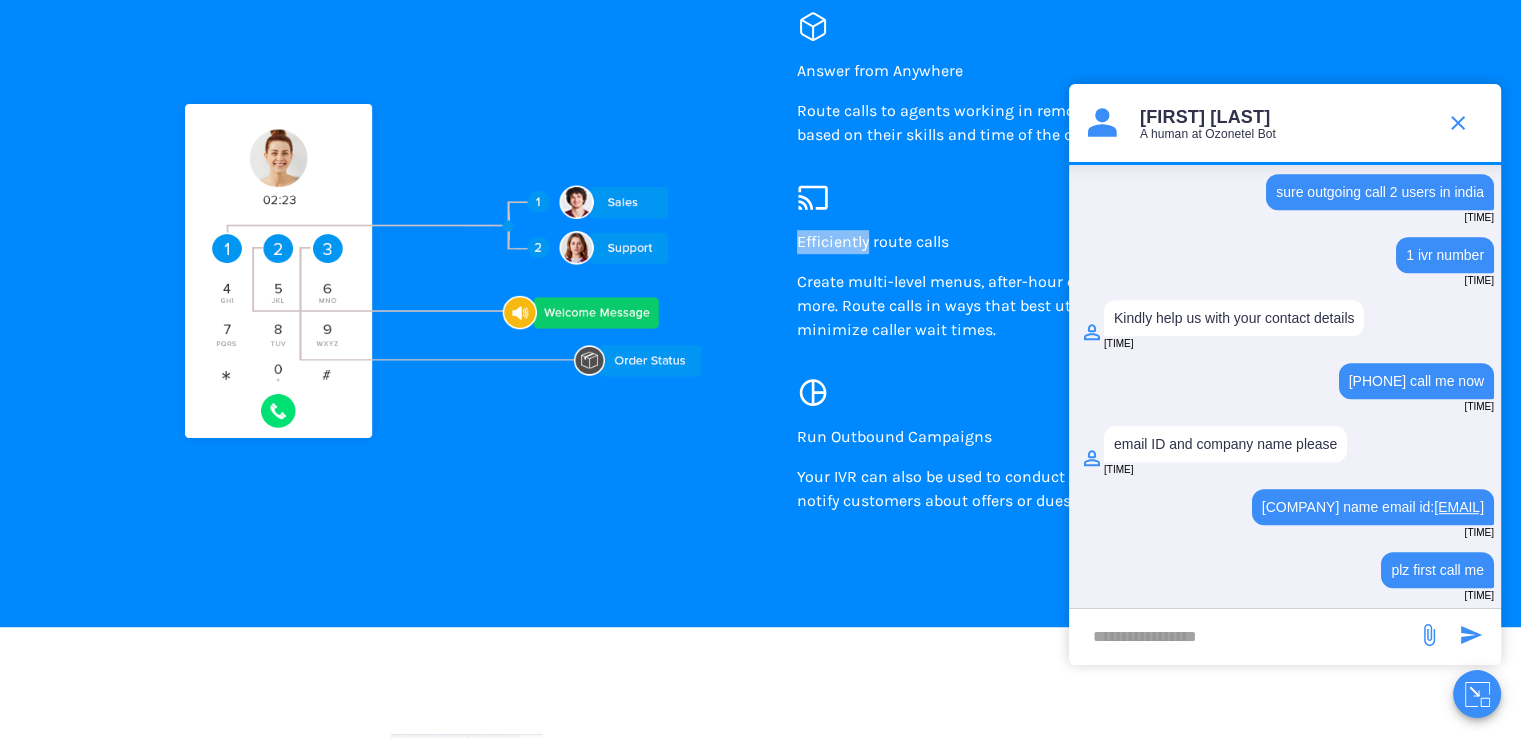 click on "Efficiently route calls Create multi-level menus, after-hour call routing, callback options, and more. Route calls in ways that best utilize your agent’s skills, and minimize caller wait times." at bounding box center (1071, 286) 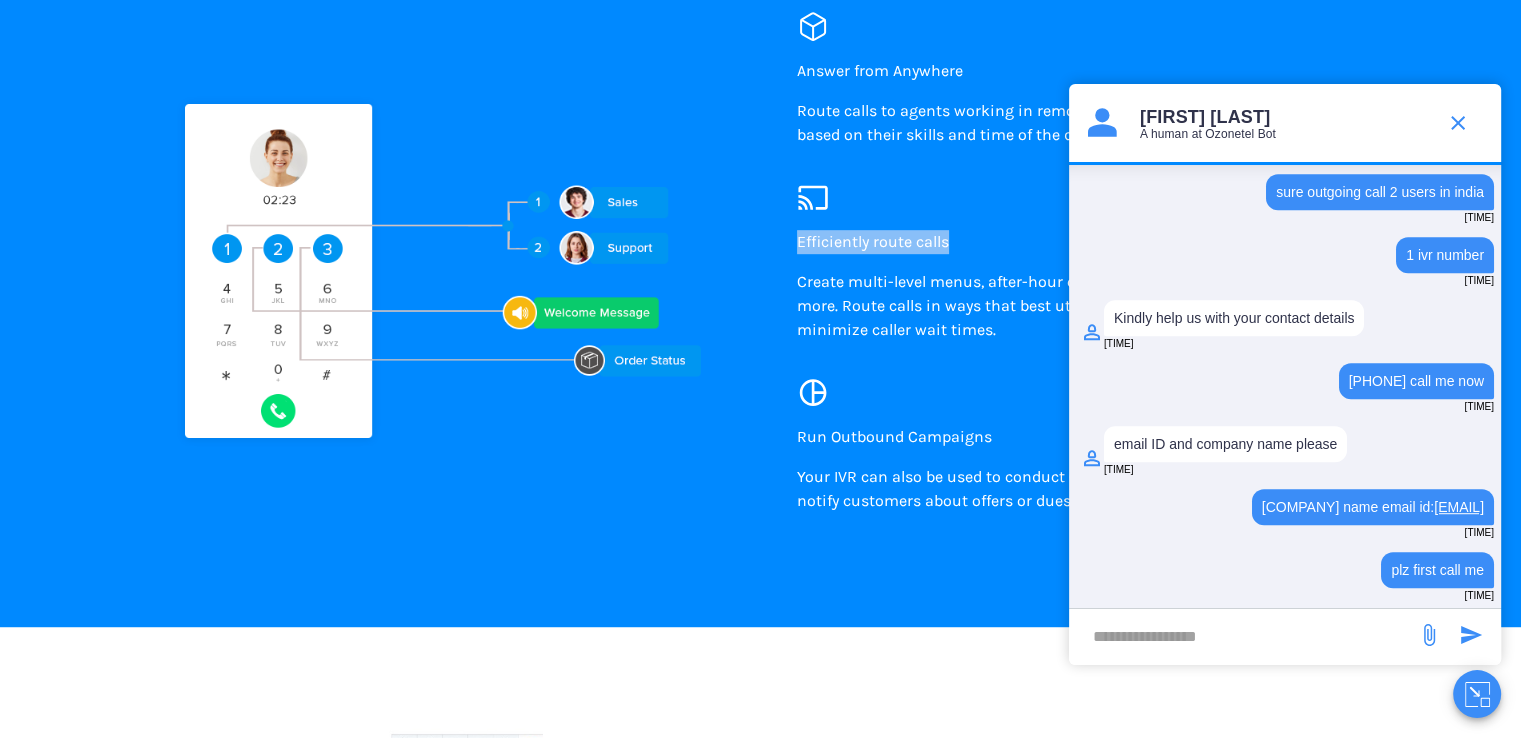 click on "Efficiently route calls Create multi-level menus, after-hour call routing, callback options, and more. Route calls in ways that best utilize your agent’s skills, and minimize caller wait times." at bounding box center [1071, 286] 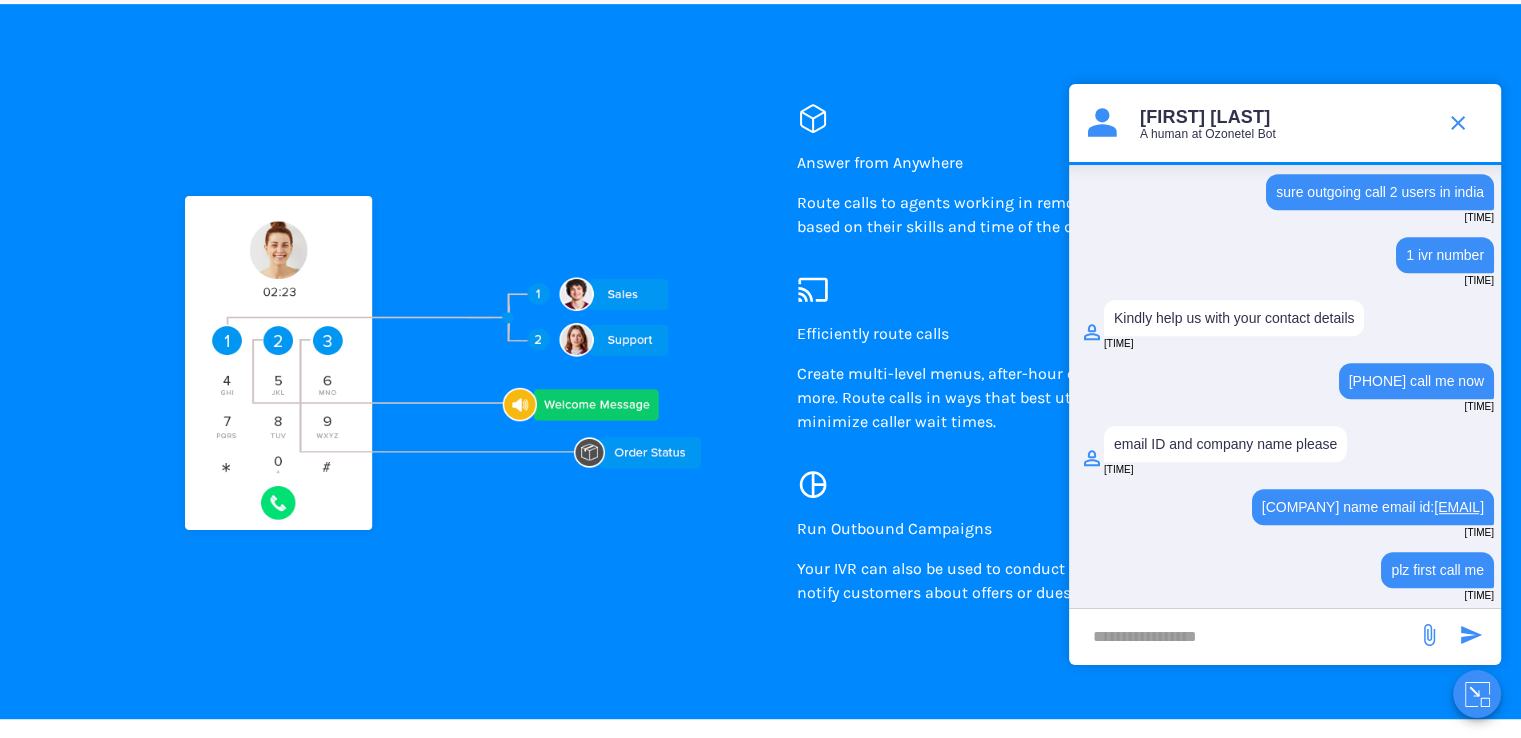 scroll, scrollTop: 1032, scrollLeft: 0, axis: vertical 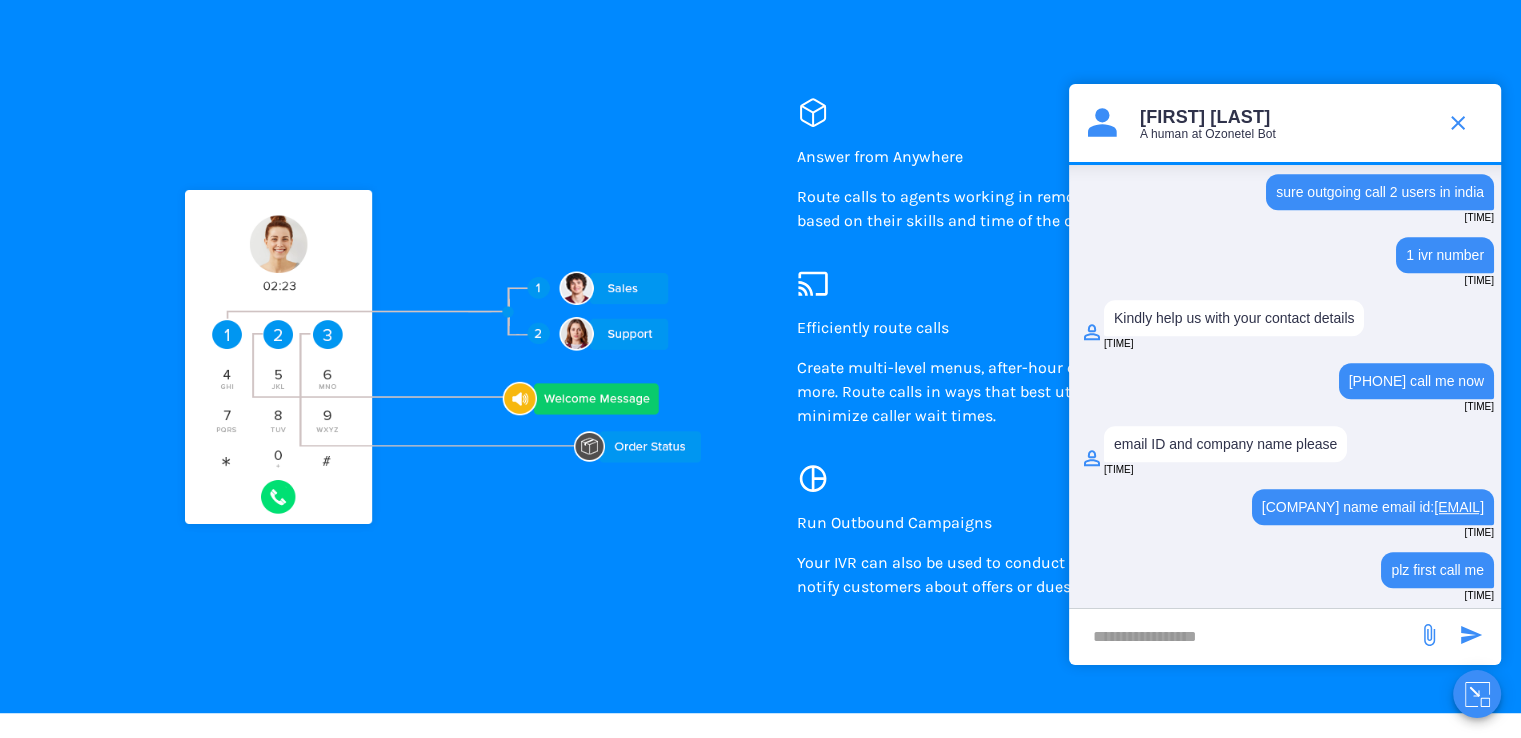 click at bounding box center [1243, 636] 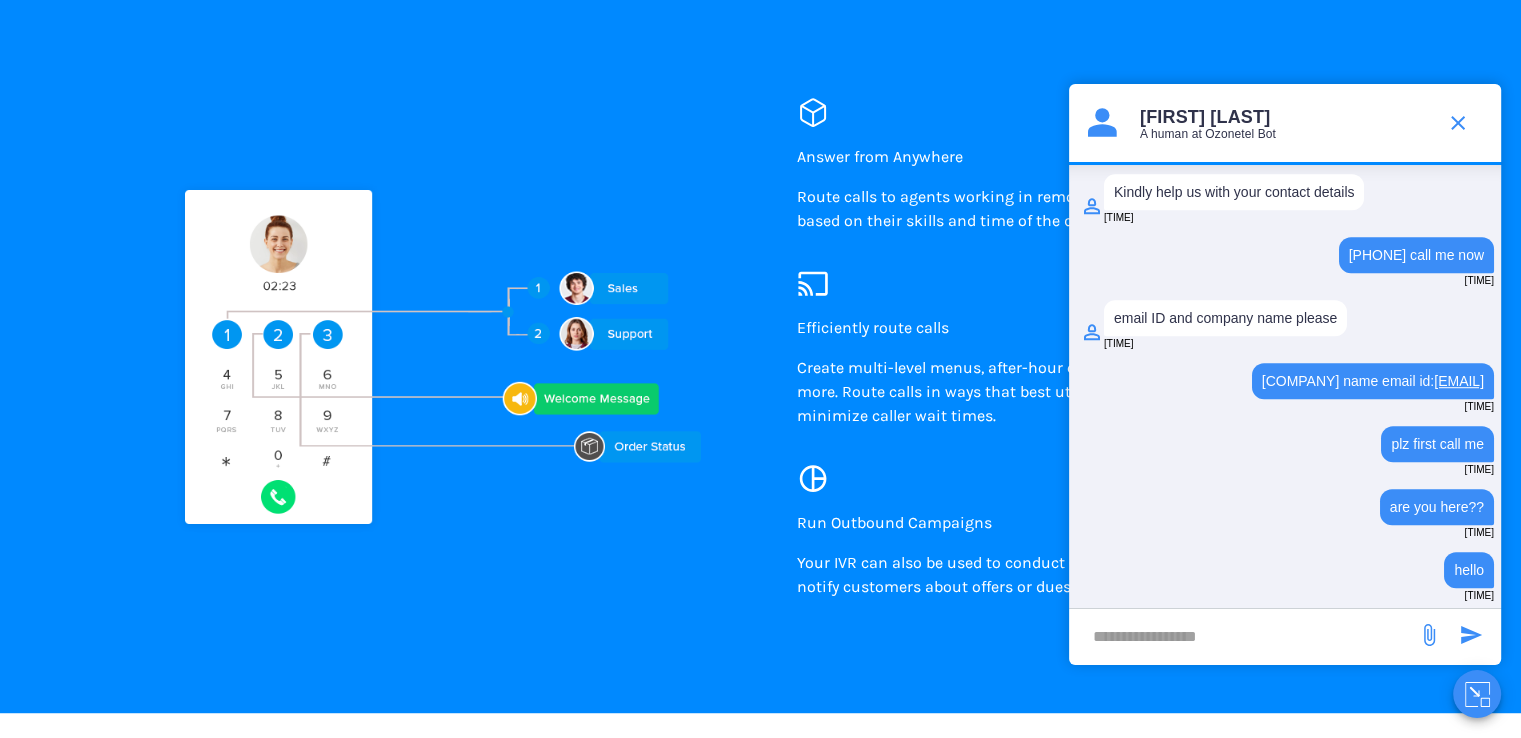 scroll, scrollTop: 1428, scrollLeft: 0, axis: vertical 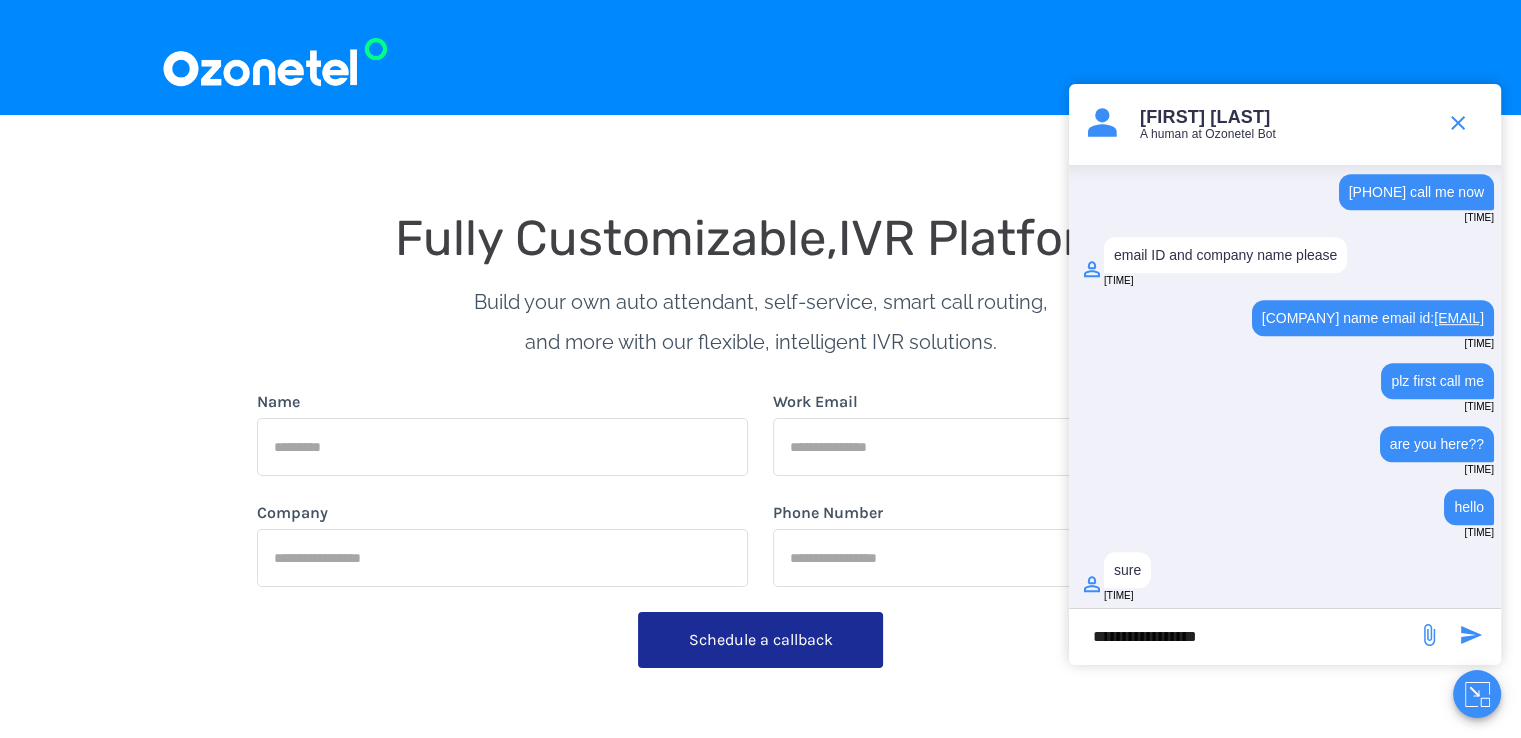paste on "**********" 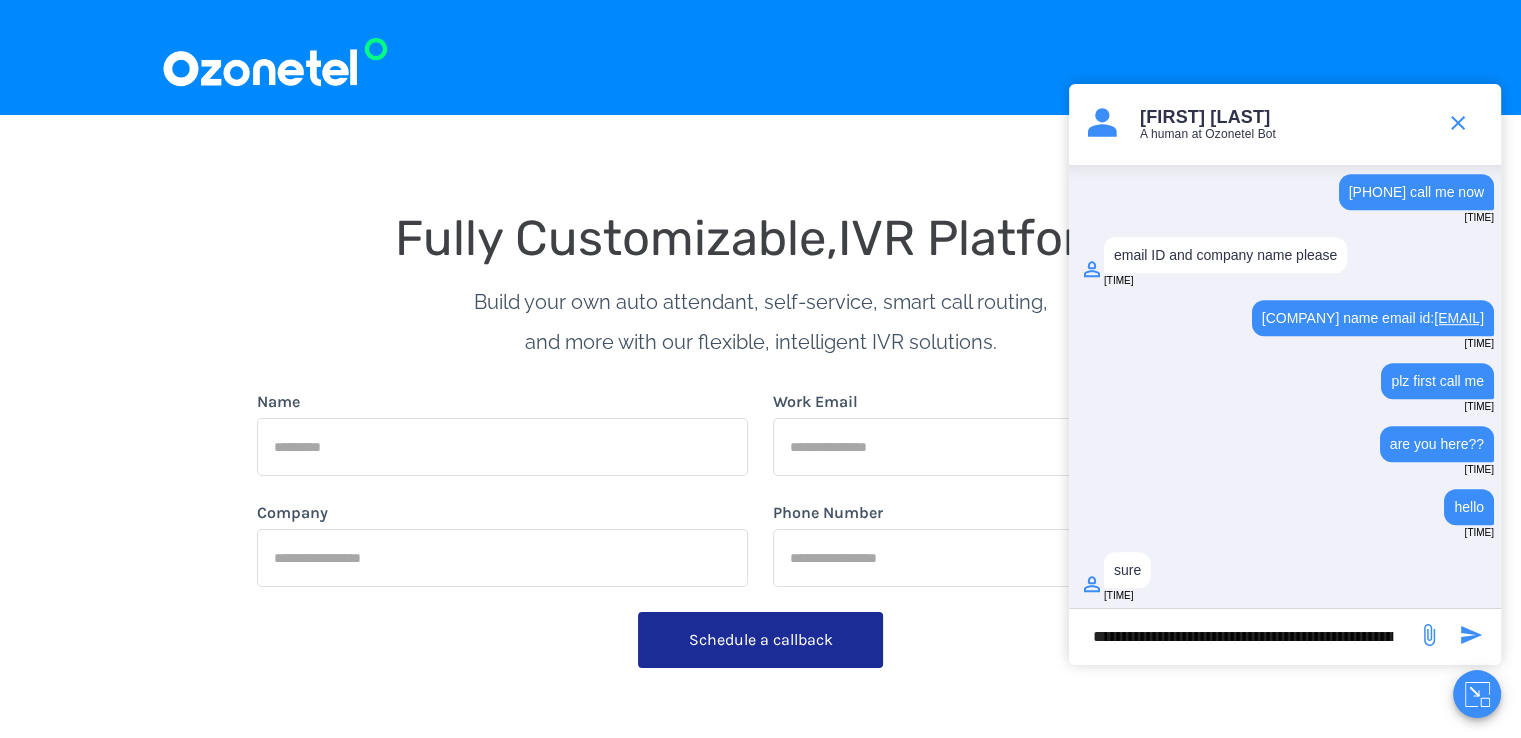 scroll, scrollTop: 0, scrollLeft: 823, axis: horizontal 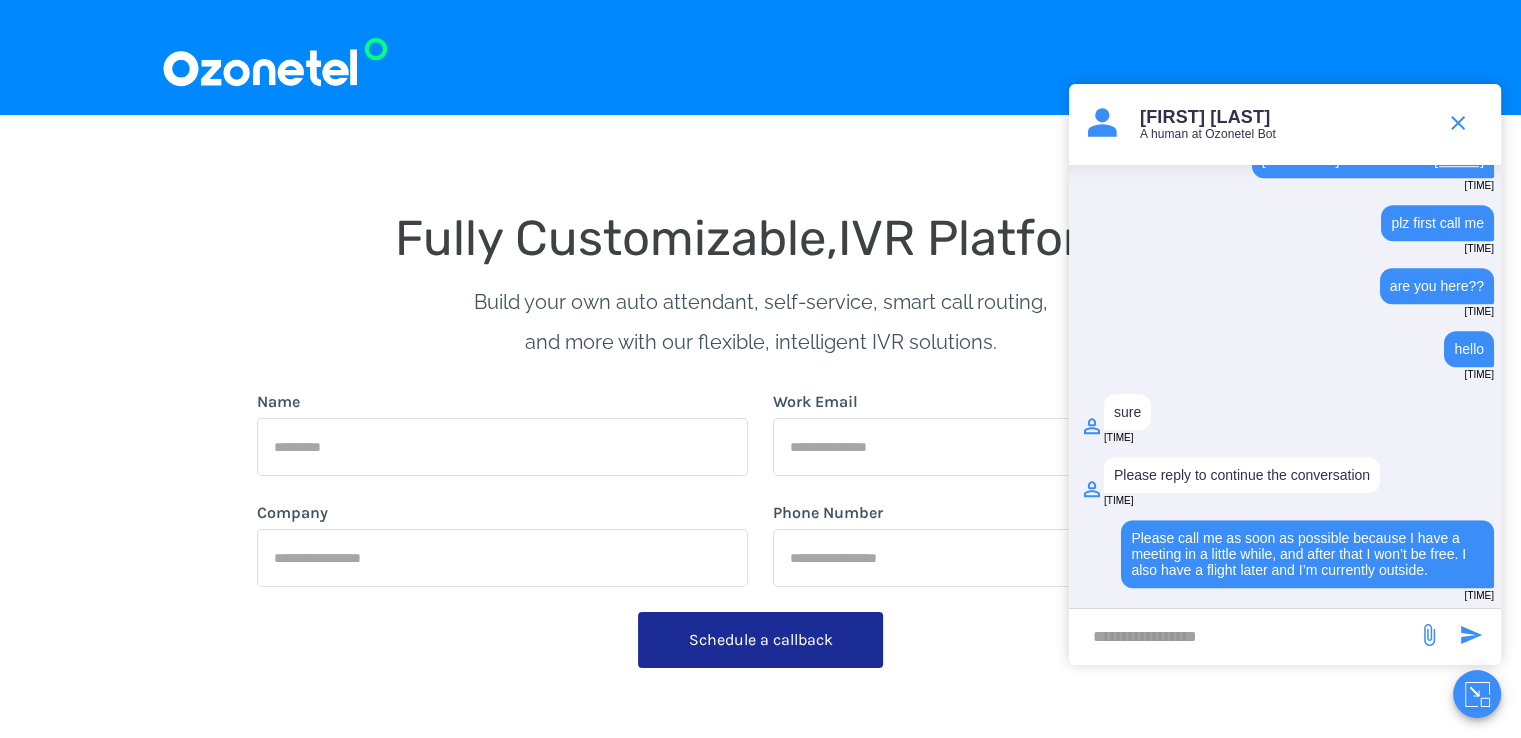 paste on "**********" 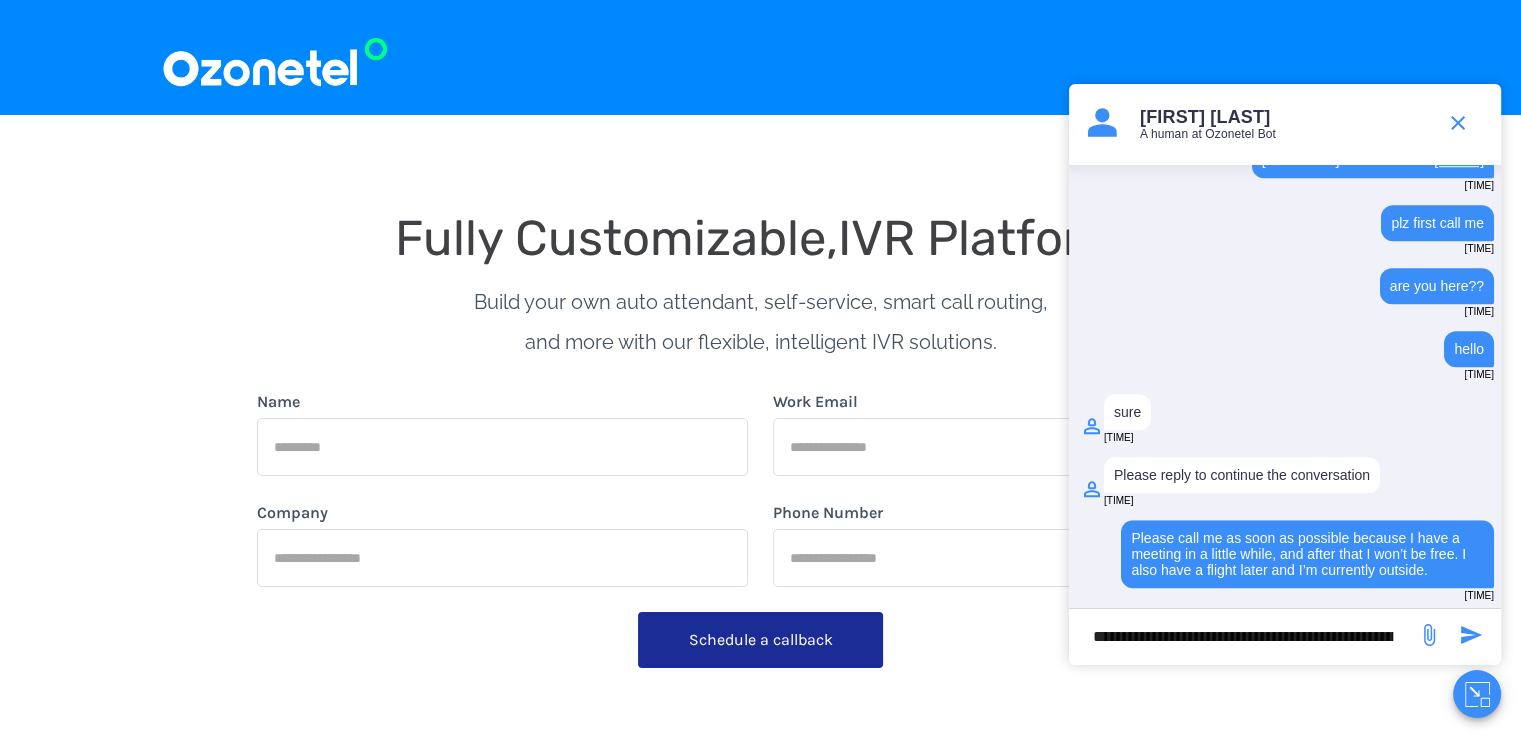 scroll, scrollTop: 0, scrollLeft: 420, axis: horizontal 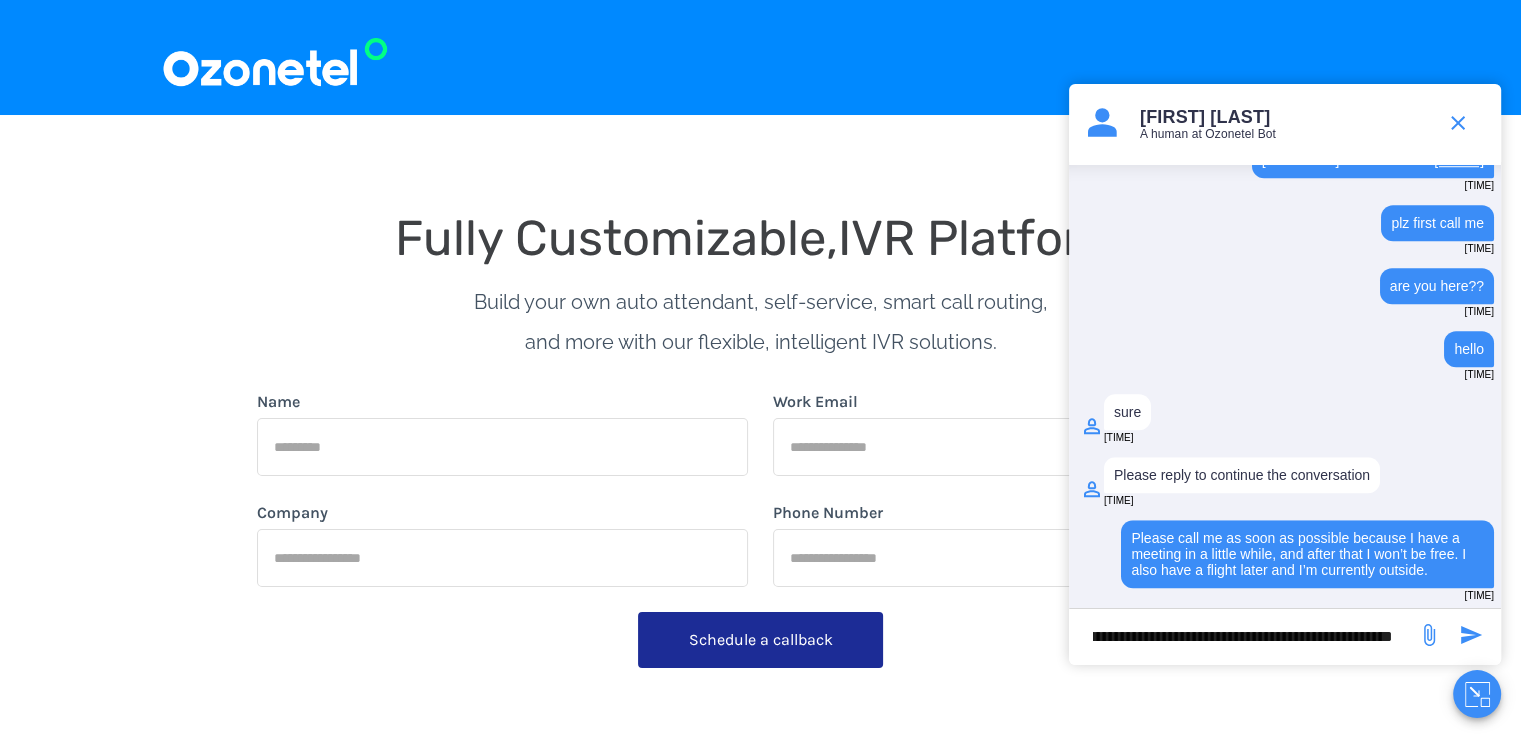 type on "**********" 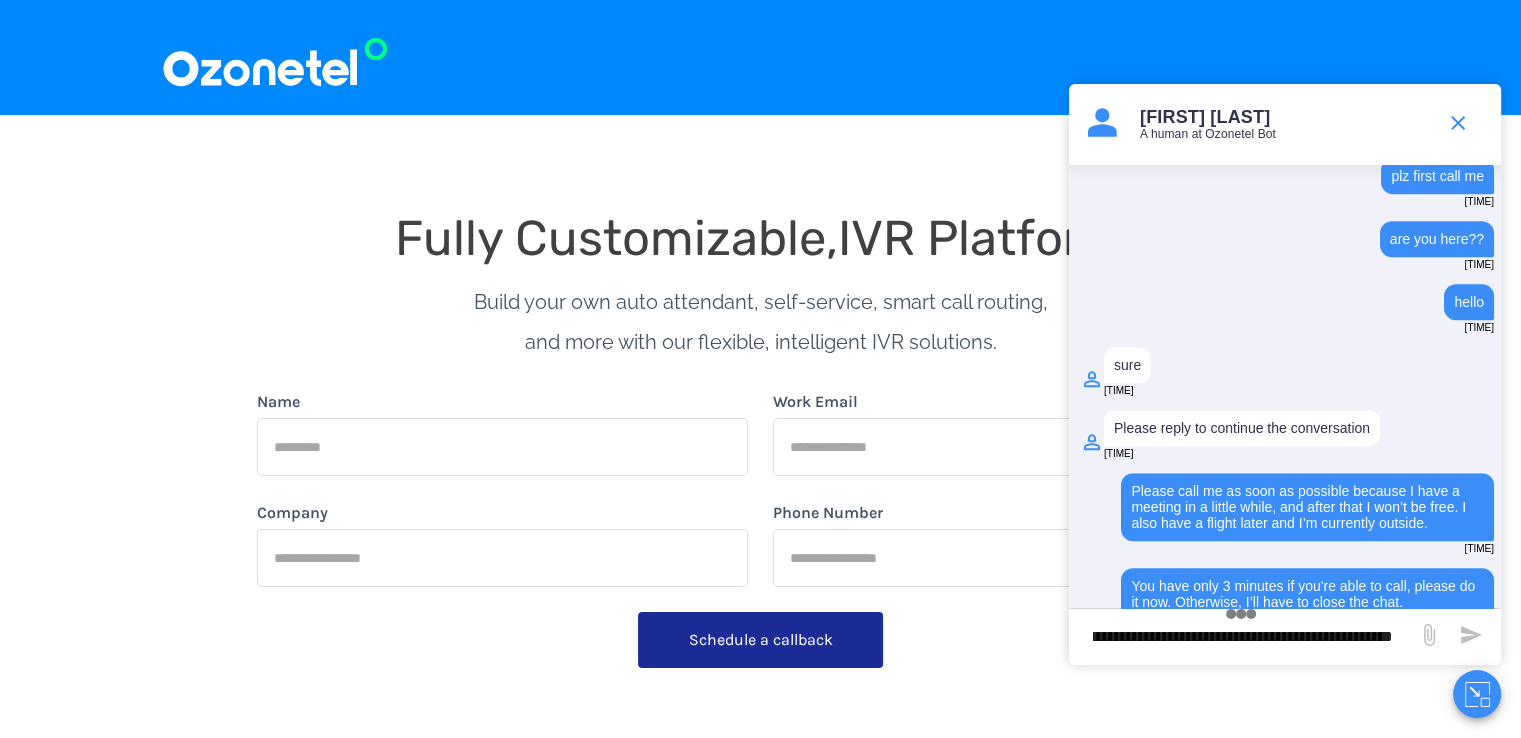 scroll, scrollTop: 1716, scrollLeft: 0, axis: vertical 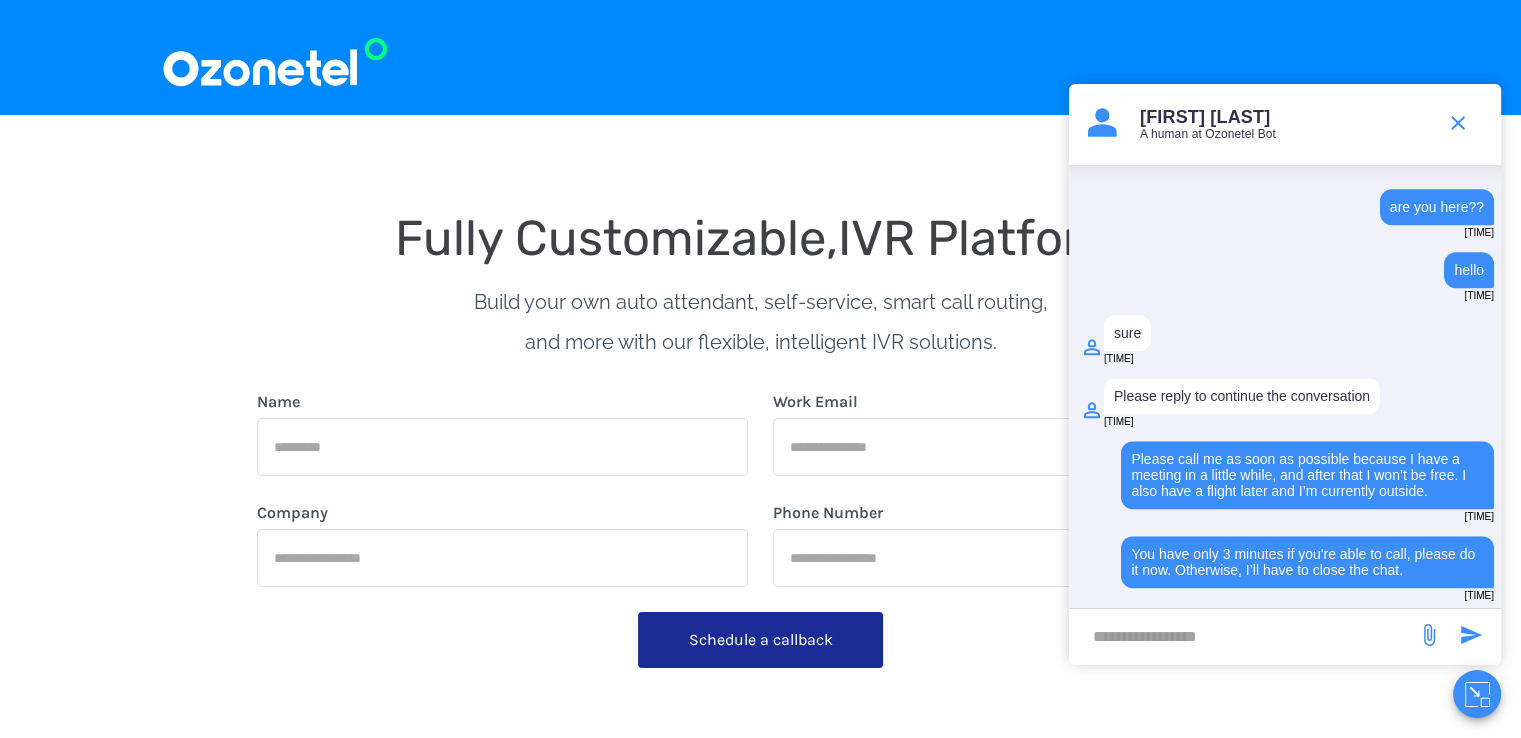 click on "Fully Customizable," at bounding box center [616, 238] 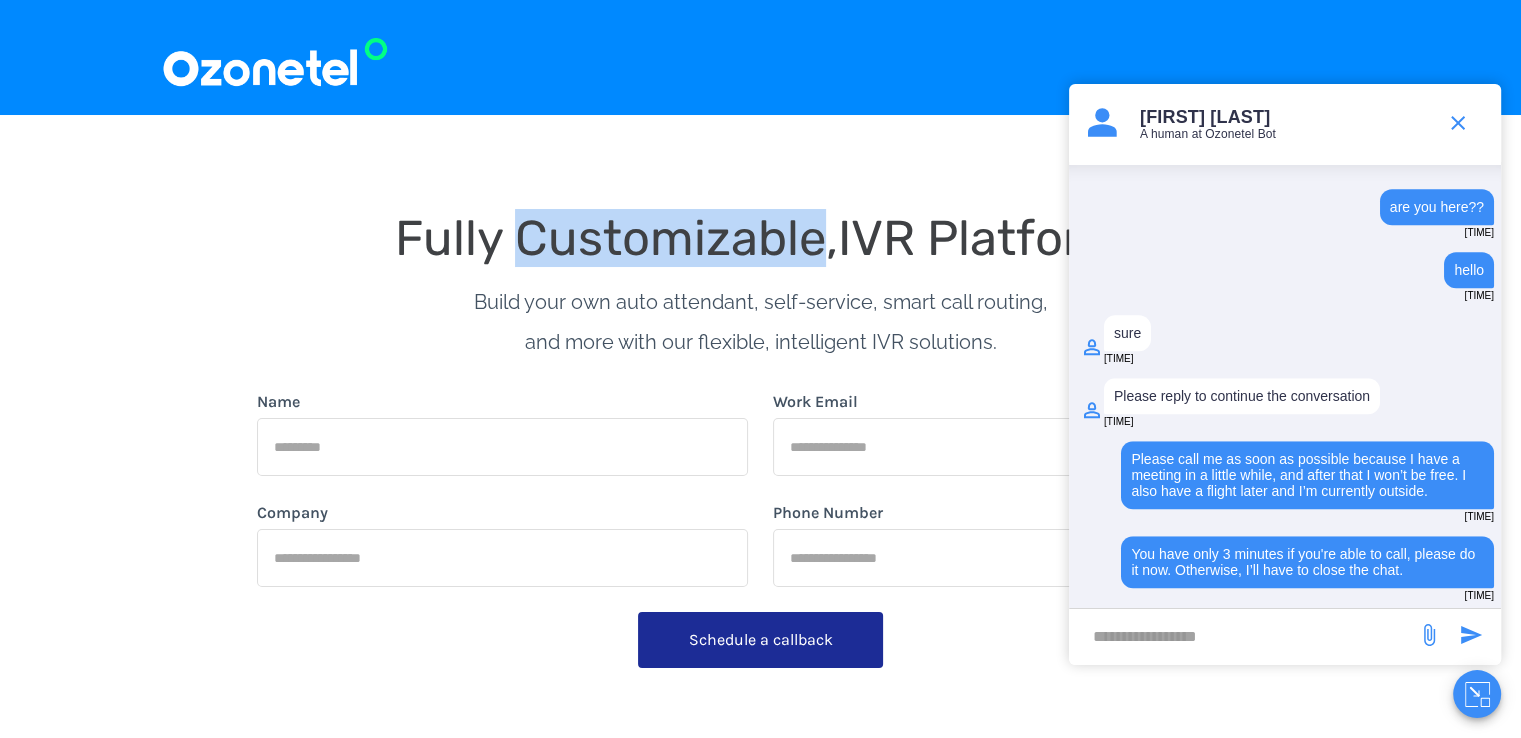 click on "Fully Customizable," at bounding box center (616, 238) 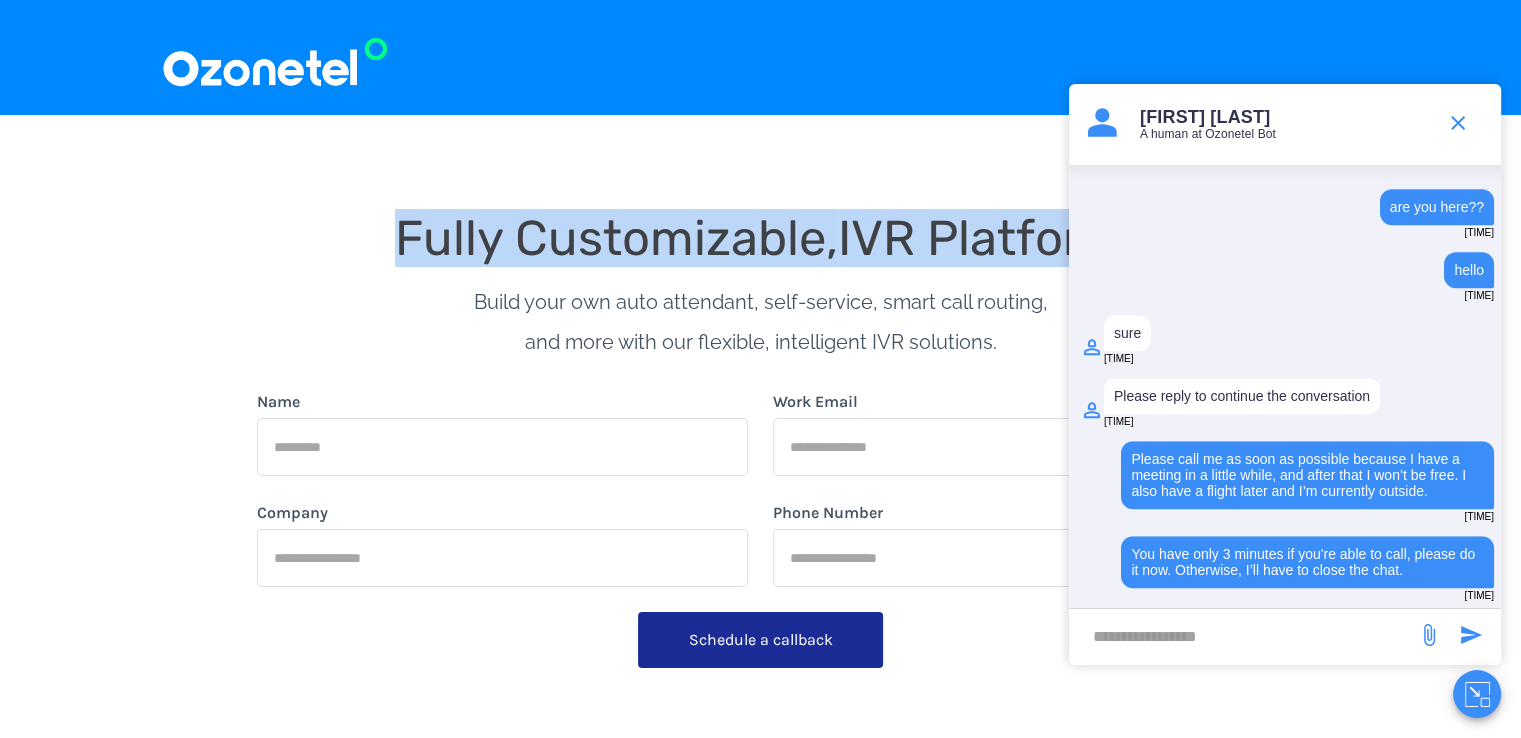click on "Fully Customizable," at bounding box center (616, 238) 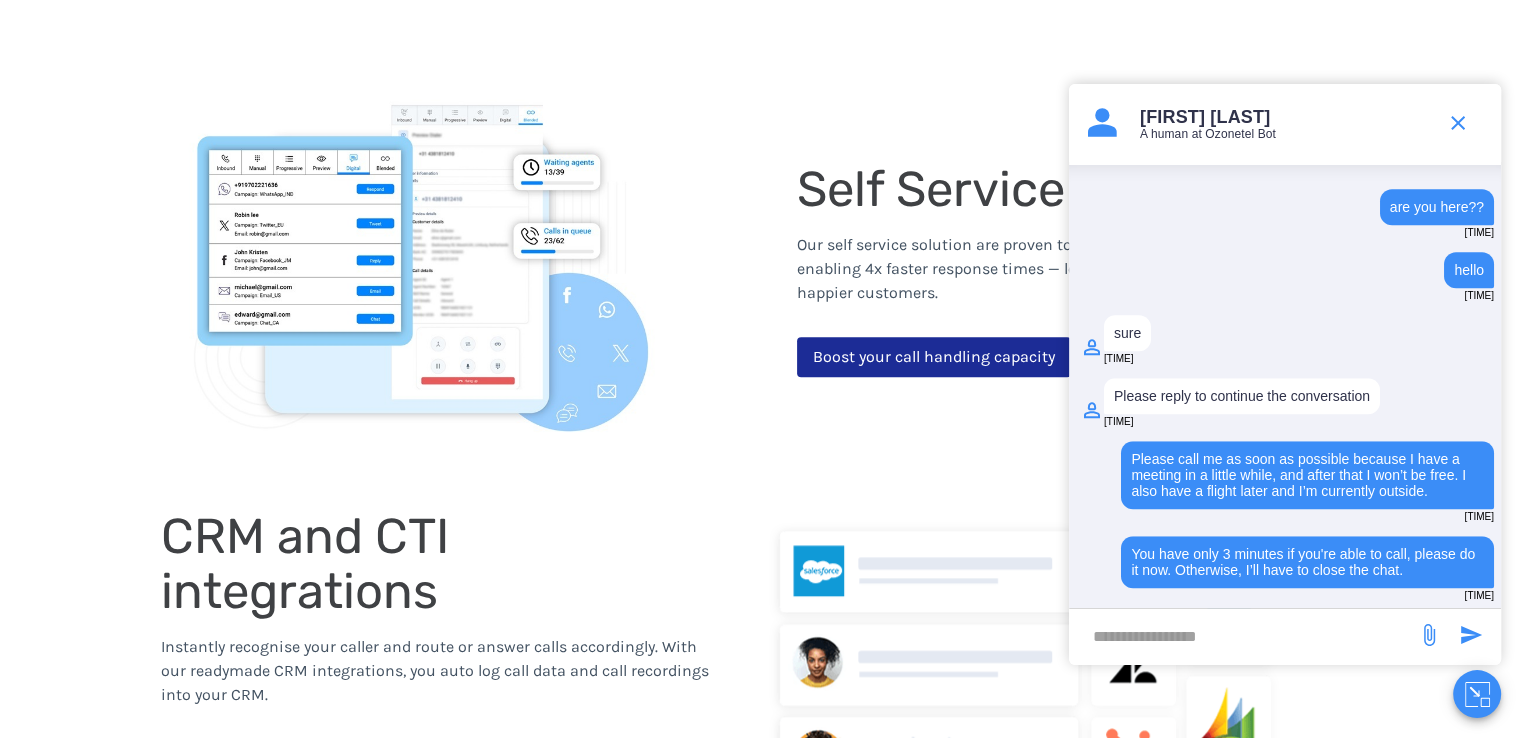 scroll, scrollTop: 1743, scrollLeft: 0, axis: vertical 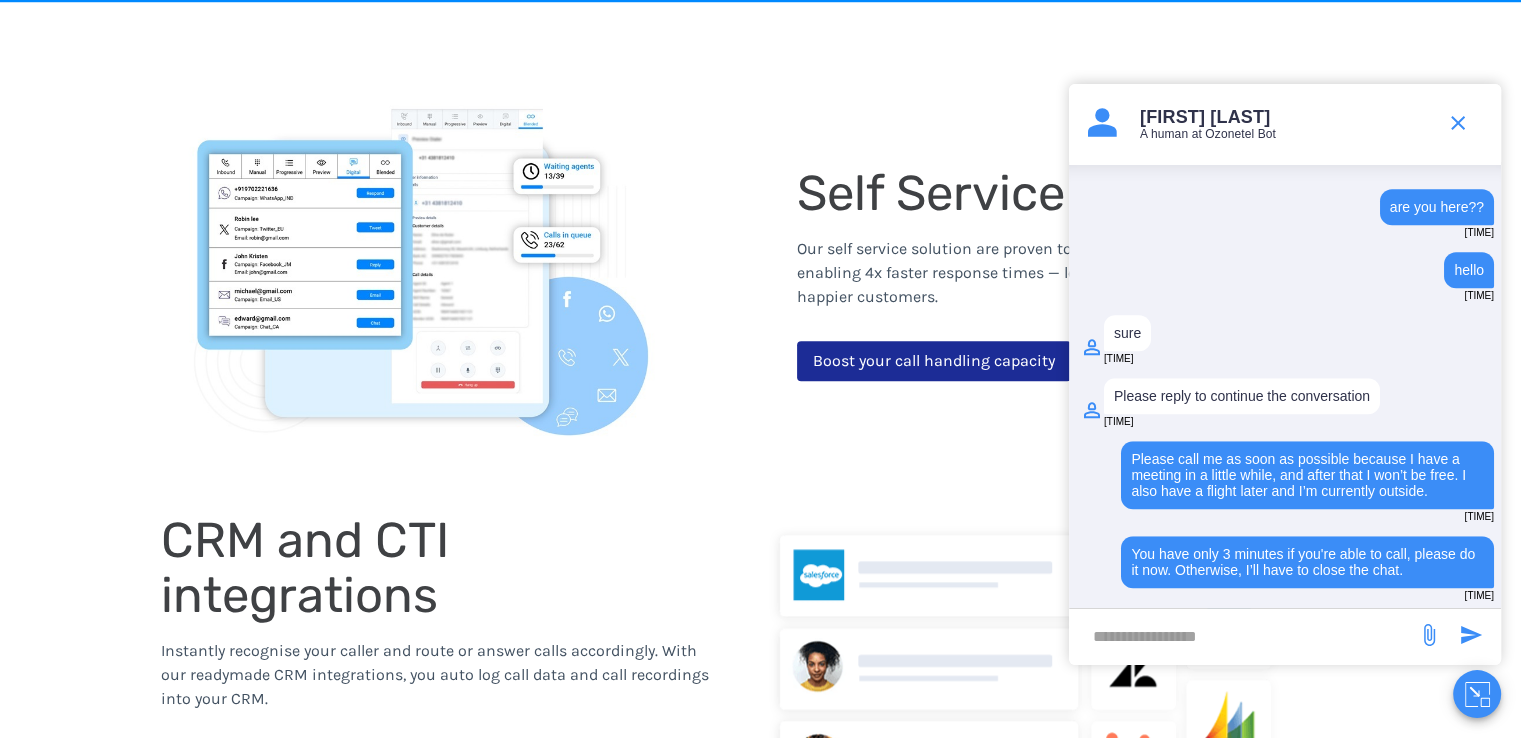 click on "Self Service IVR Our self service solution are proven to triple call handling capacity while enabling 4x faster response times — leading to productive call centers and happier customers. Boost your call handling capacity" at bounding box center (1061, 273) 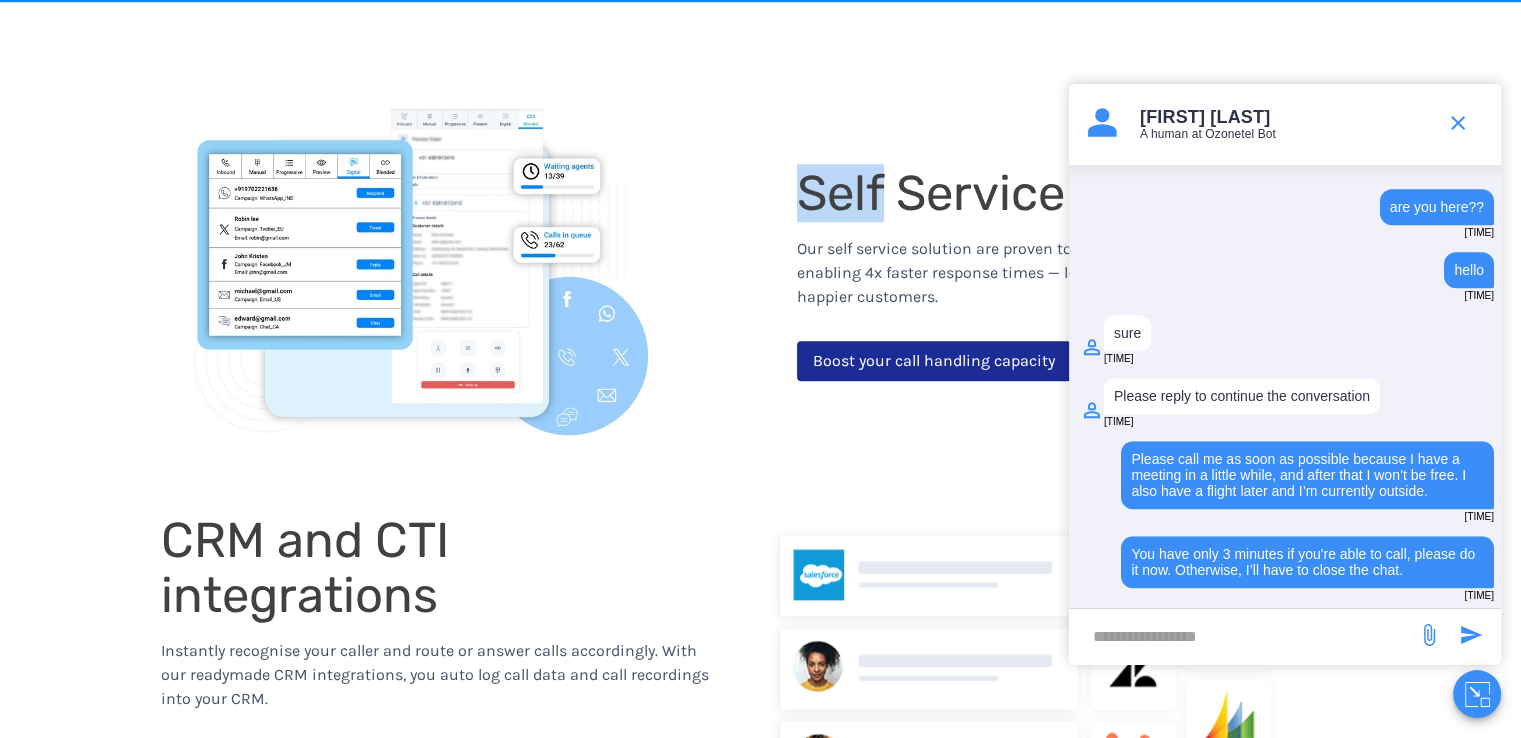 click on "Self Service IVR Our self service solution are proven to triple call handling capacity while enabling 4x faster response times — leading to productive call centers and happier customers. Boost your call handling capacity" at bounding box center (1061, 273) 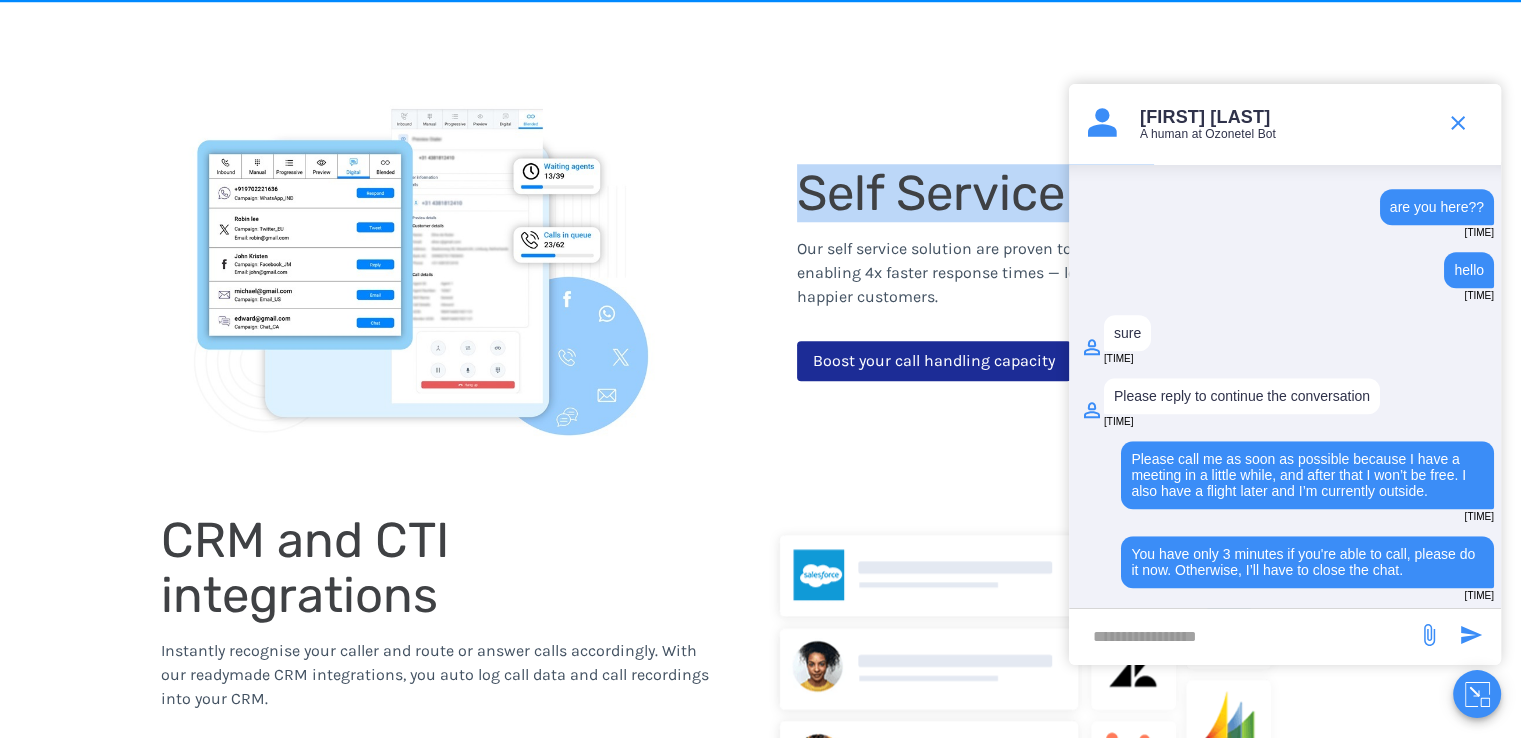 click on "Self Service IVR Our self service solution are proven to triple call handling capacity while enabling 4x faster response times — leading to productive call centers and happier customers. Boost your call handling capacity" at bounding box center (1061, 273) 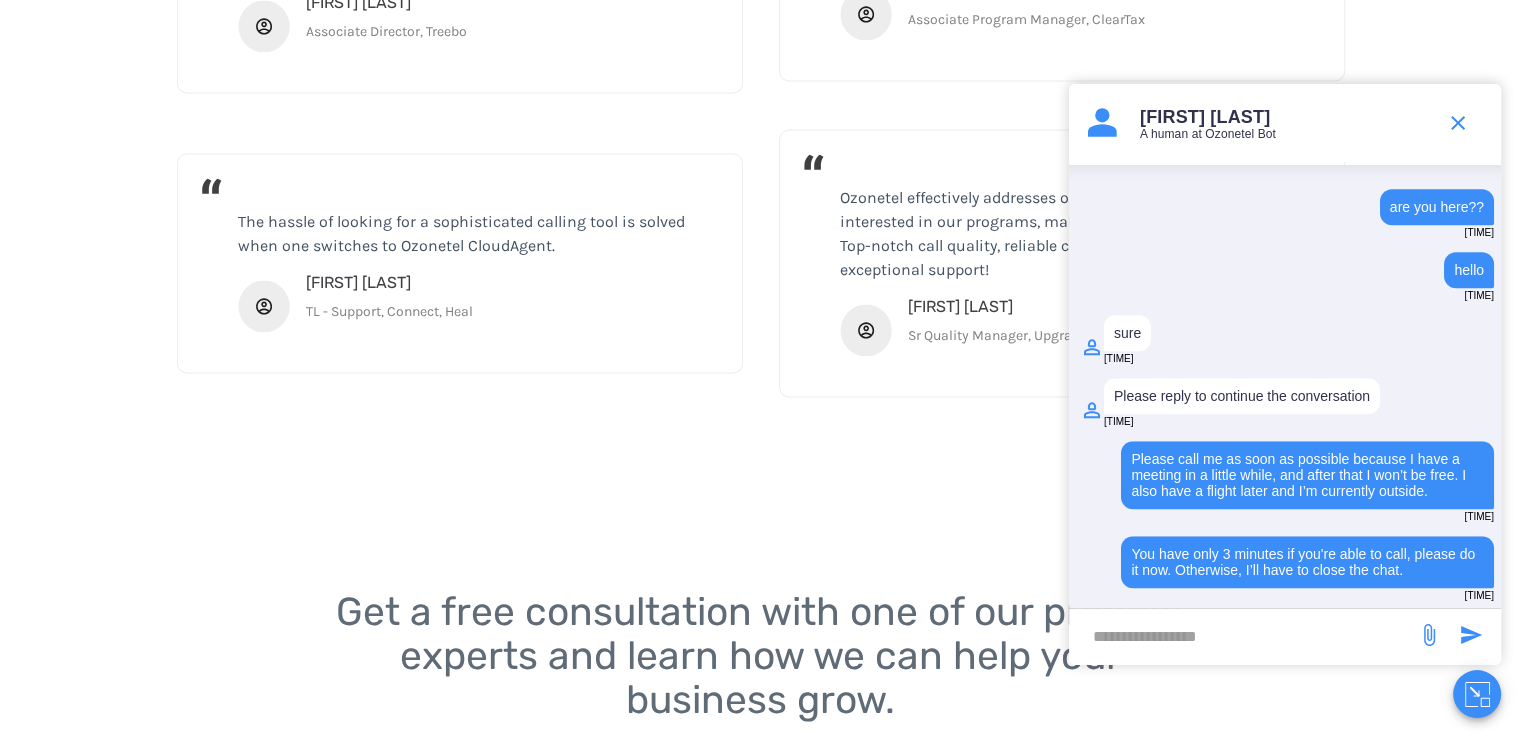 scroll, scrollTop: 3713, scrollLeft: 0, axis: vertical 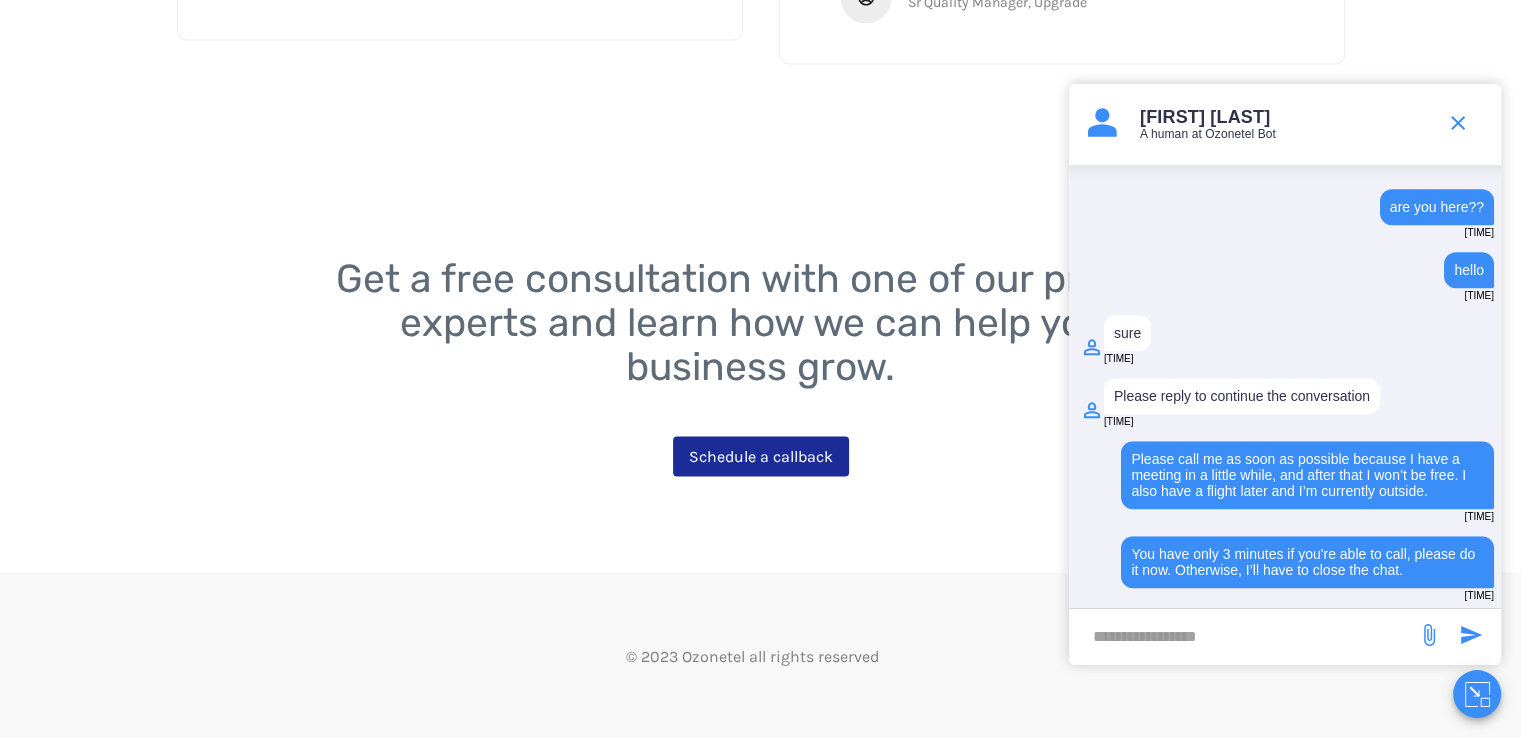 click on "Get a free consultation with one of our product experts and learn how we can help your business grow." at bounding box center (766, 322) 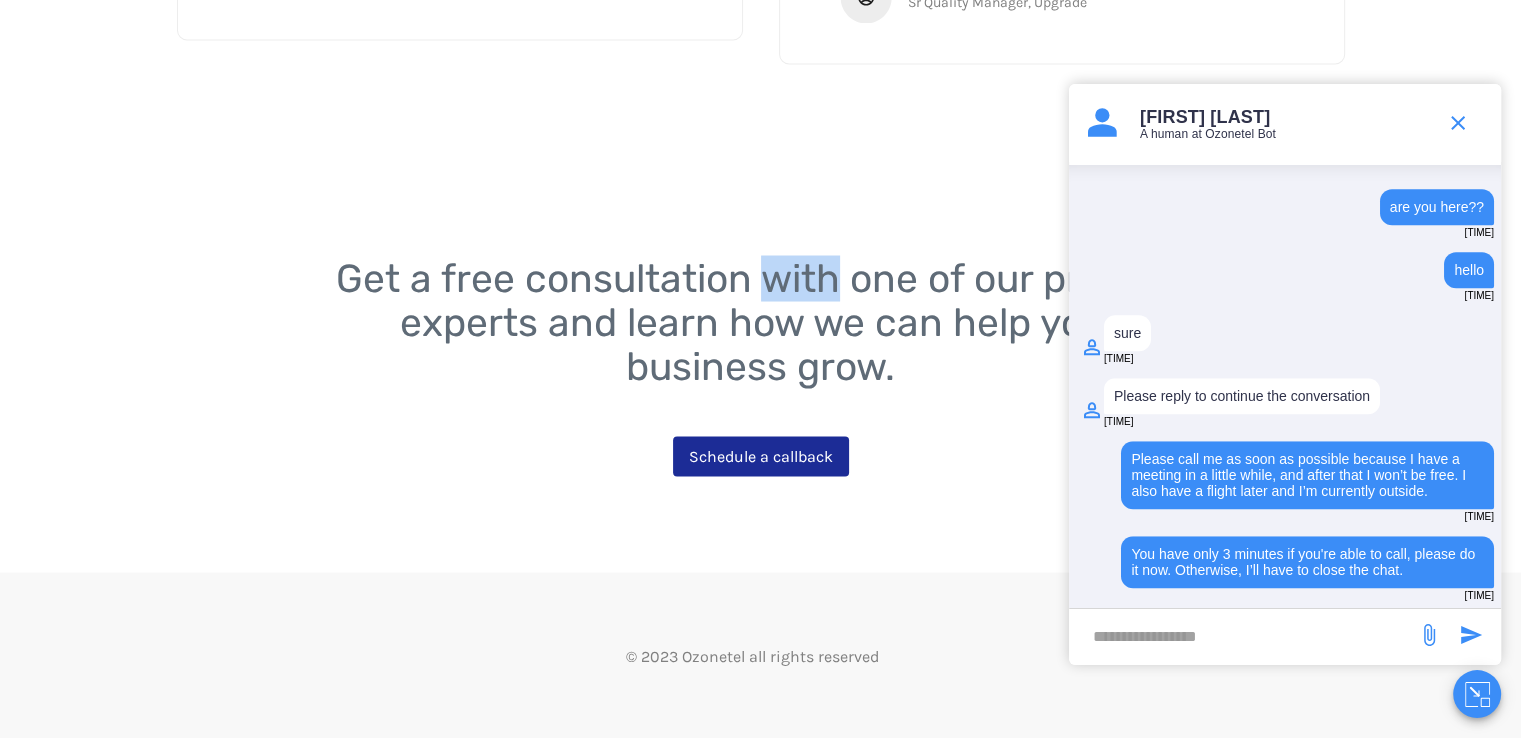 click on "Get a free consultation with one of our product experts and learn how we can help your business grow." at bounding box center (766, 322) 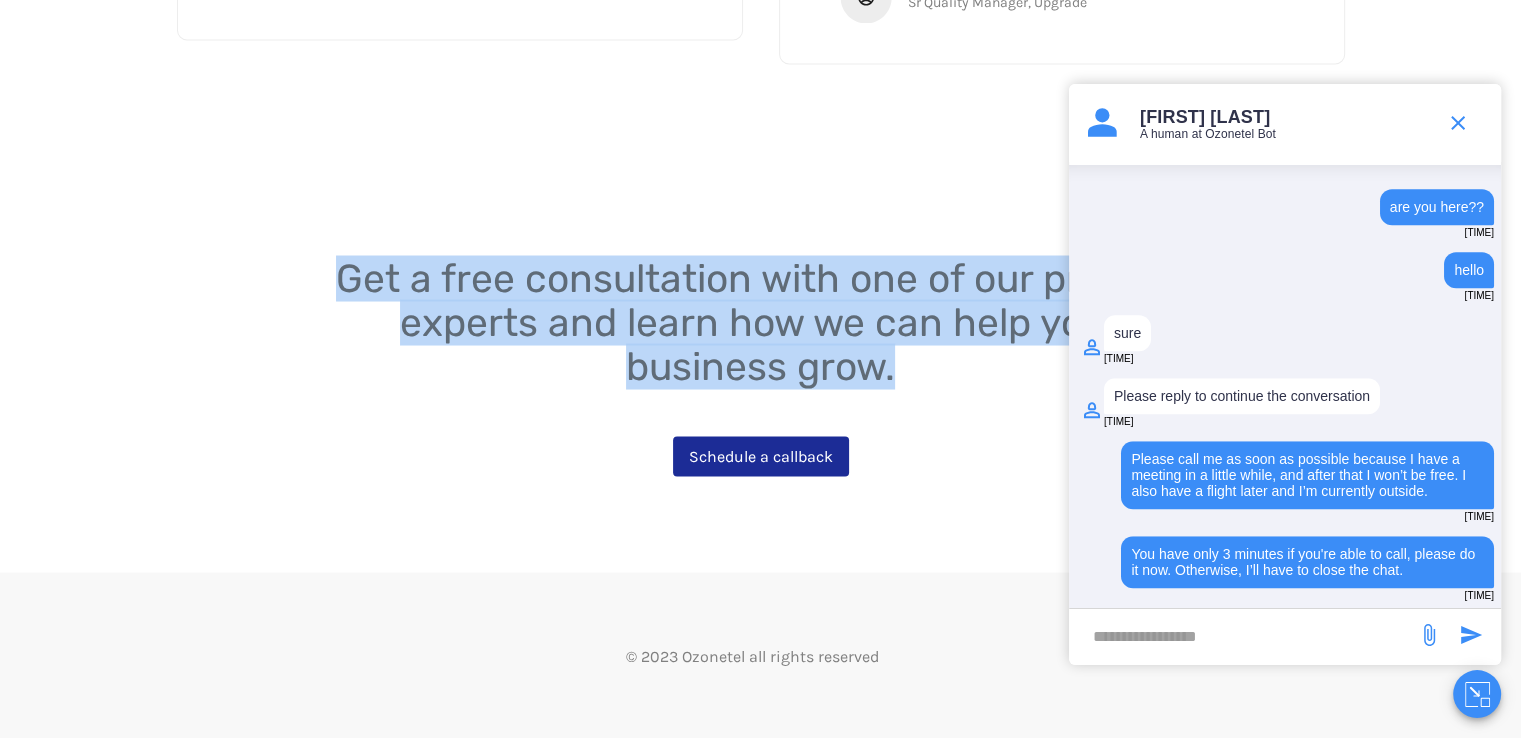click on "Get a free consultation with one of our product experts and learn how we can help your business grow." at bounding box center [766, 322] 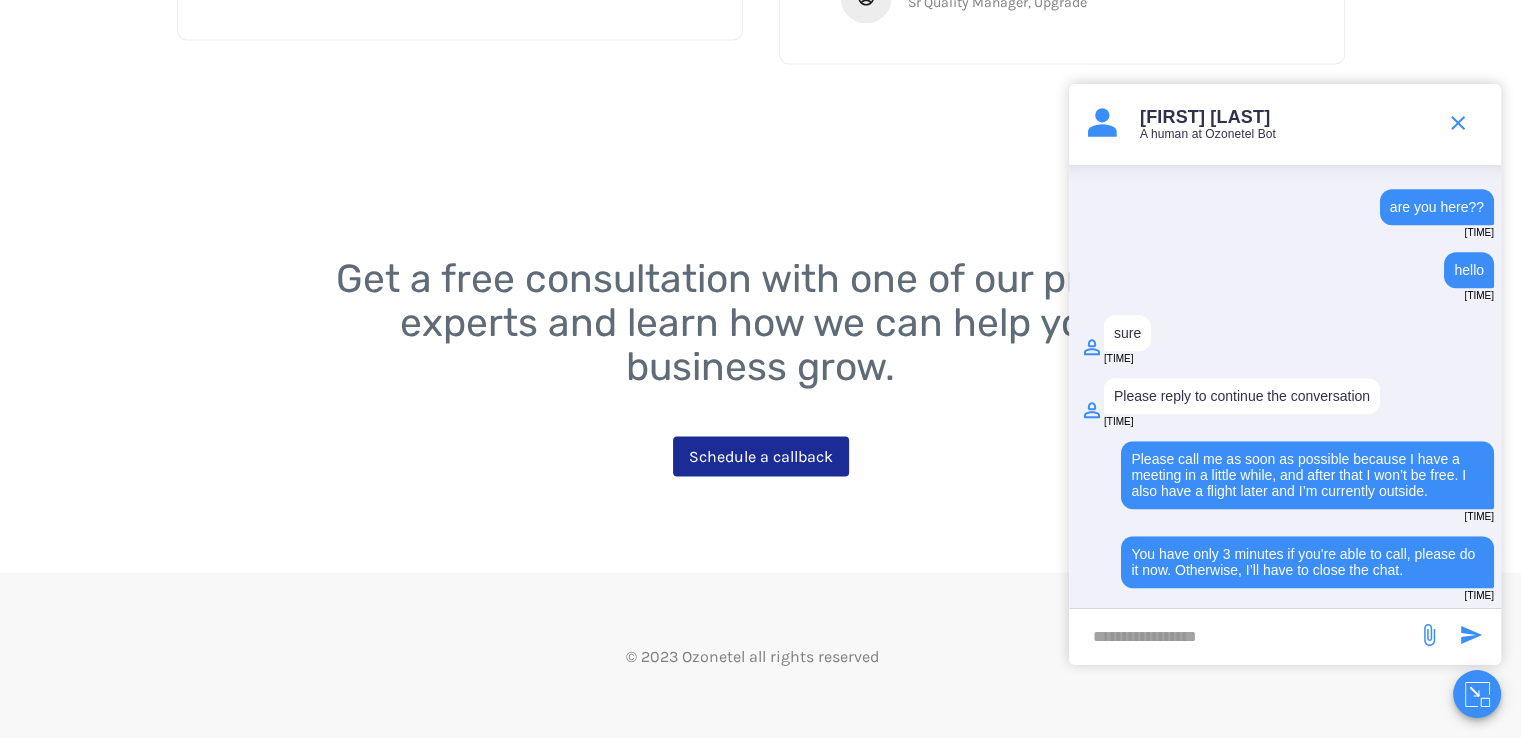 click on "Get a free consultation with one of our product experts and learn how we can help your business grow." at bounding box center [766, 322] 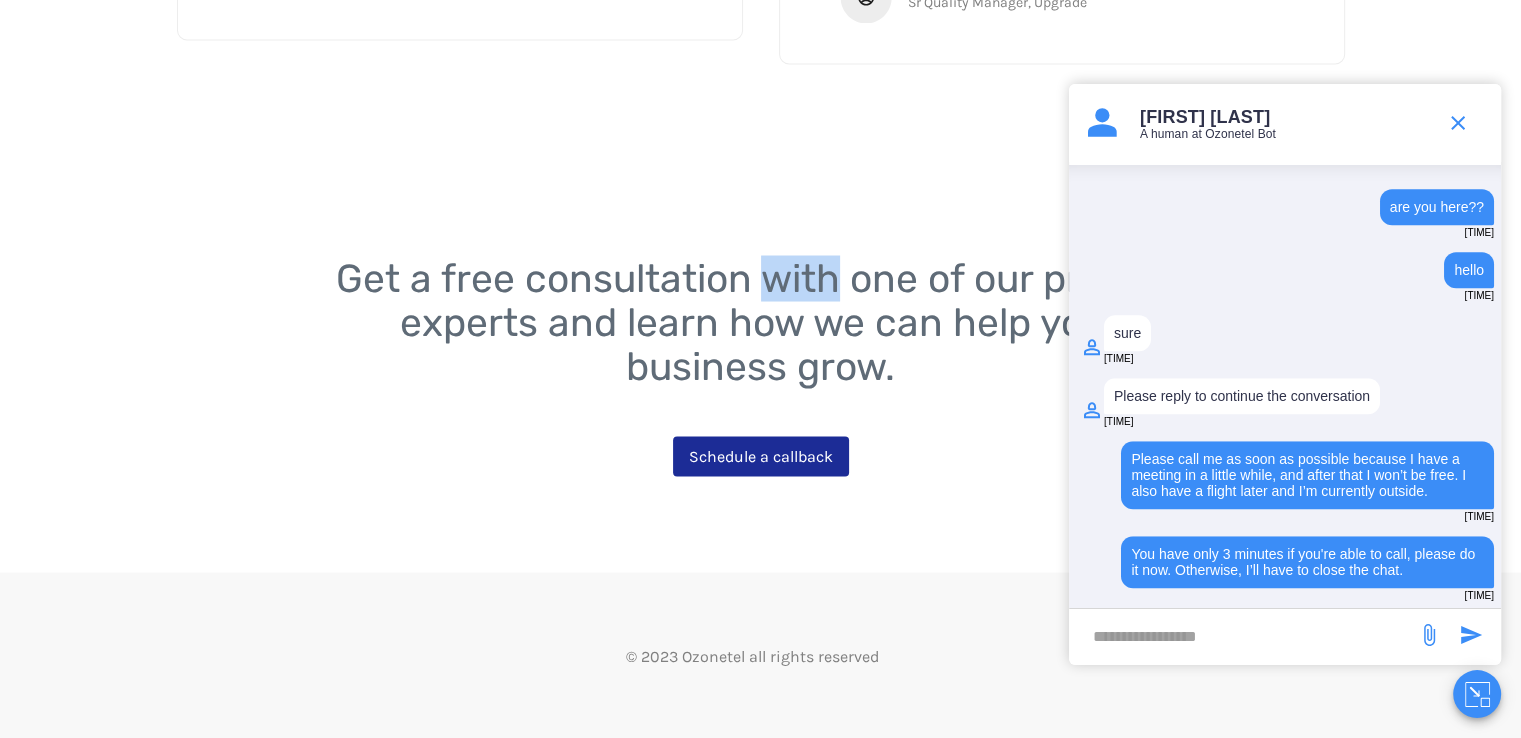 click on "Get a free consultation with one of our product experts and learn how we can help your business grow." at bounding box center [766, 322] 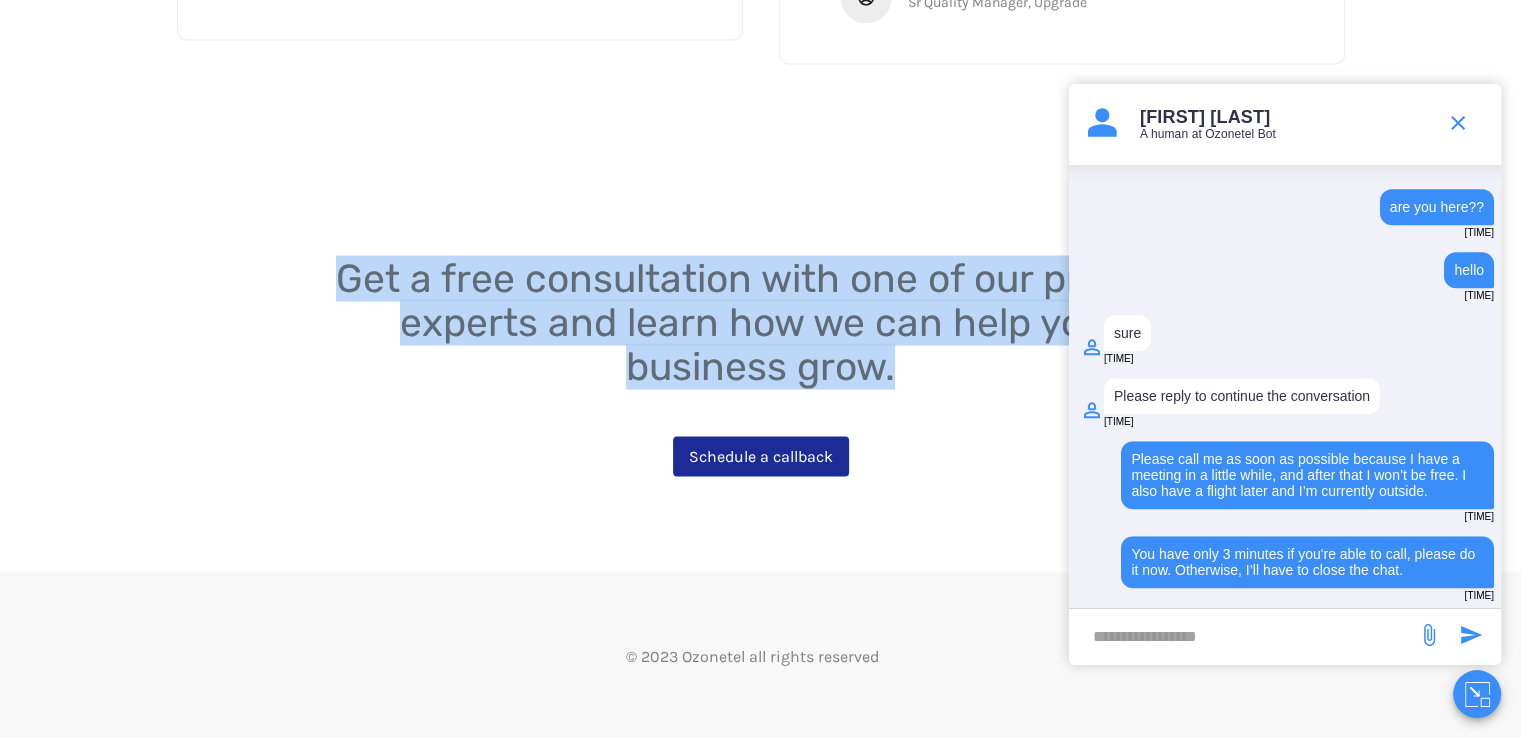 click on "Get a free consultation with one of our product experts and learn how we can help your business grow." at bounding box center [766, 322] 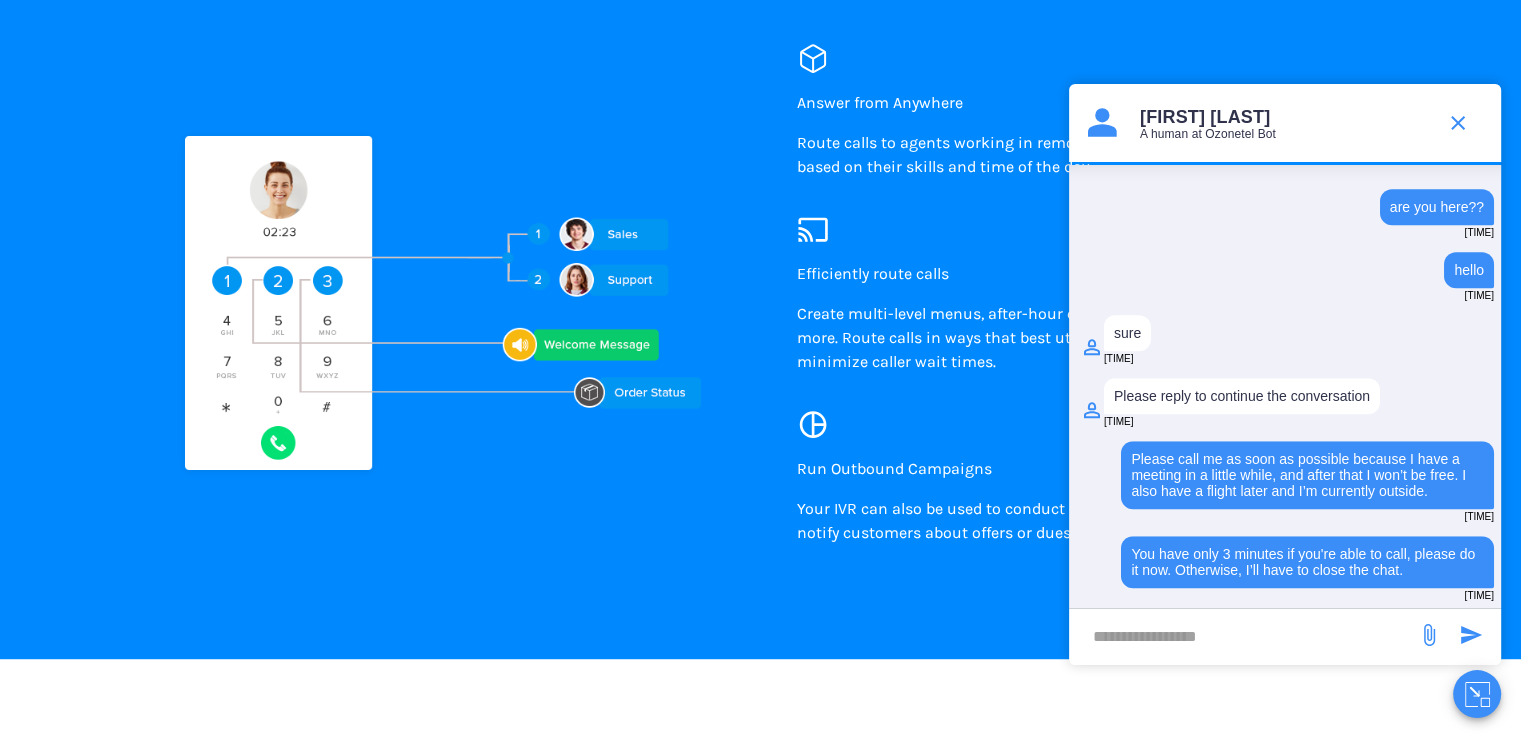 scroll, scrollTop: 1088, scrollLeft: 0, axis: vertical 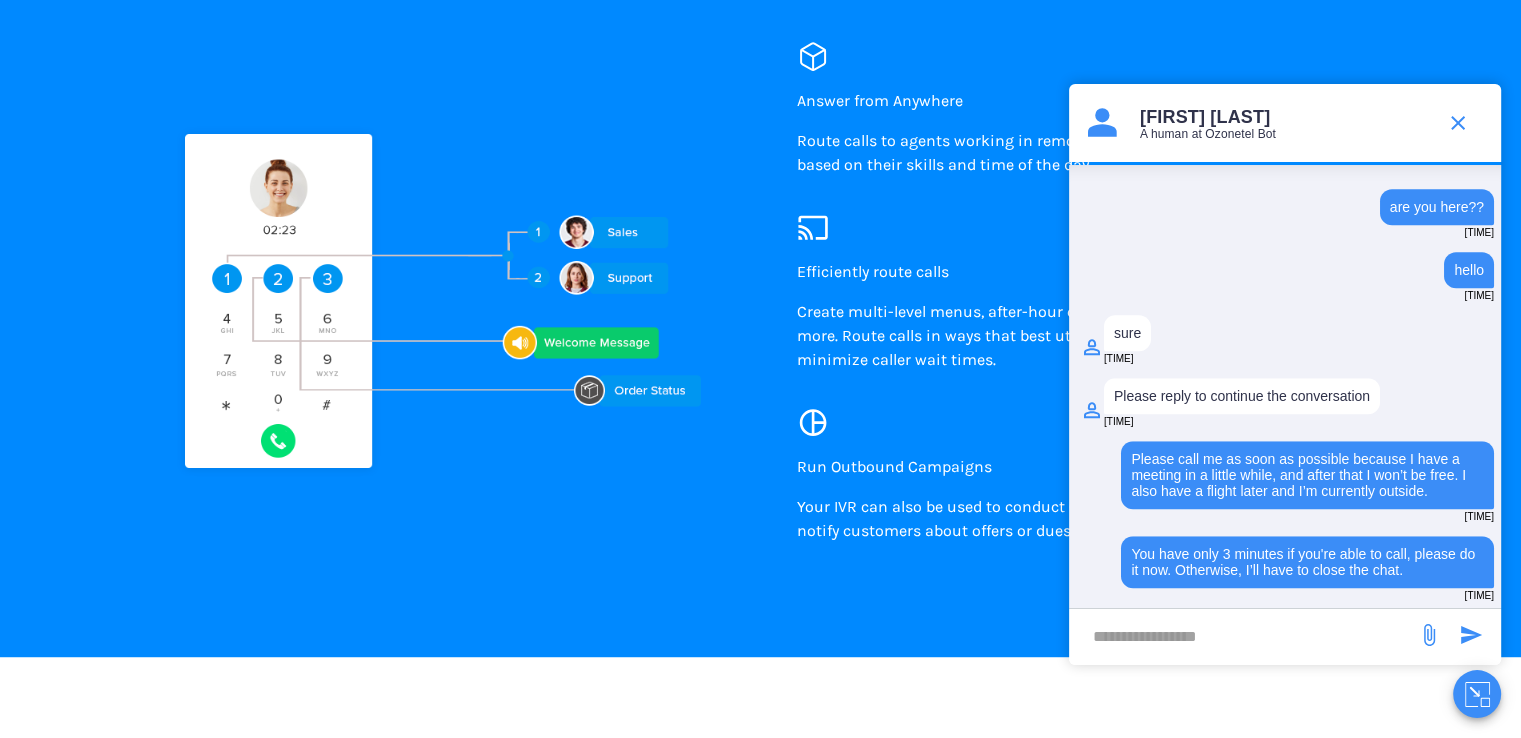 click on "Create multi-level menus, after-hour call routing, callback options, and more. Route calls in ways that best utilize your agent’s skills, and minimize caller wait times." at bounding box center (873, 271) 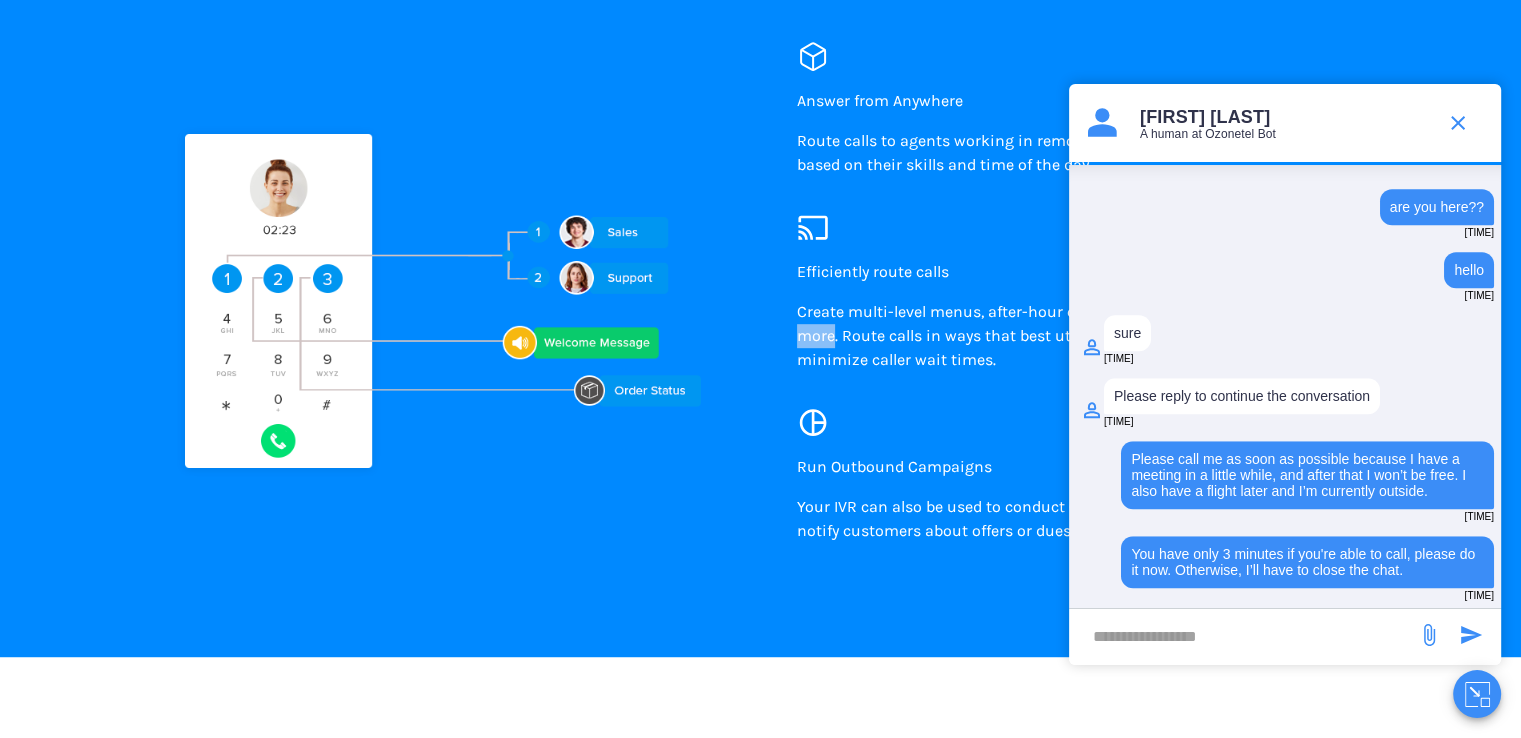 click on "Create multi-level menus, after-hour call routing, callback options, and more. Route calls in ways that best utilize your agent’s skills, and minimize caller wait times." at bounding box center [873, 271] 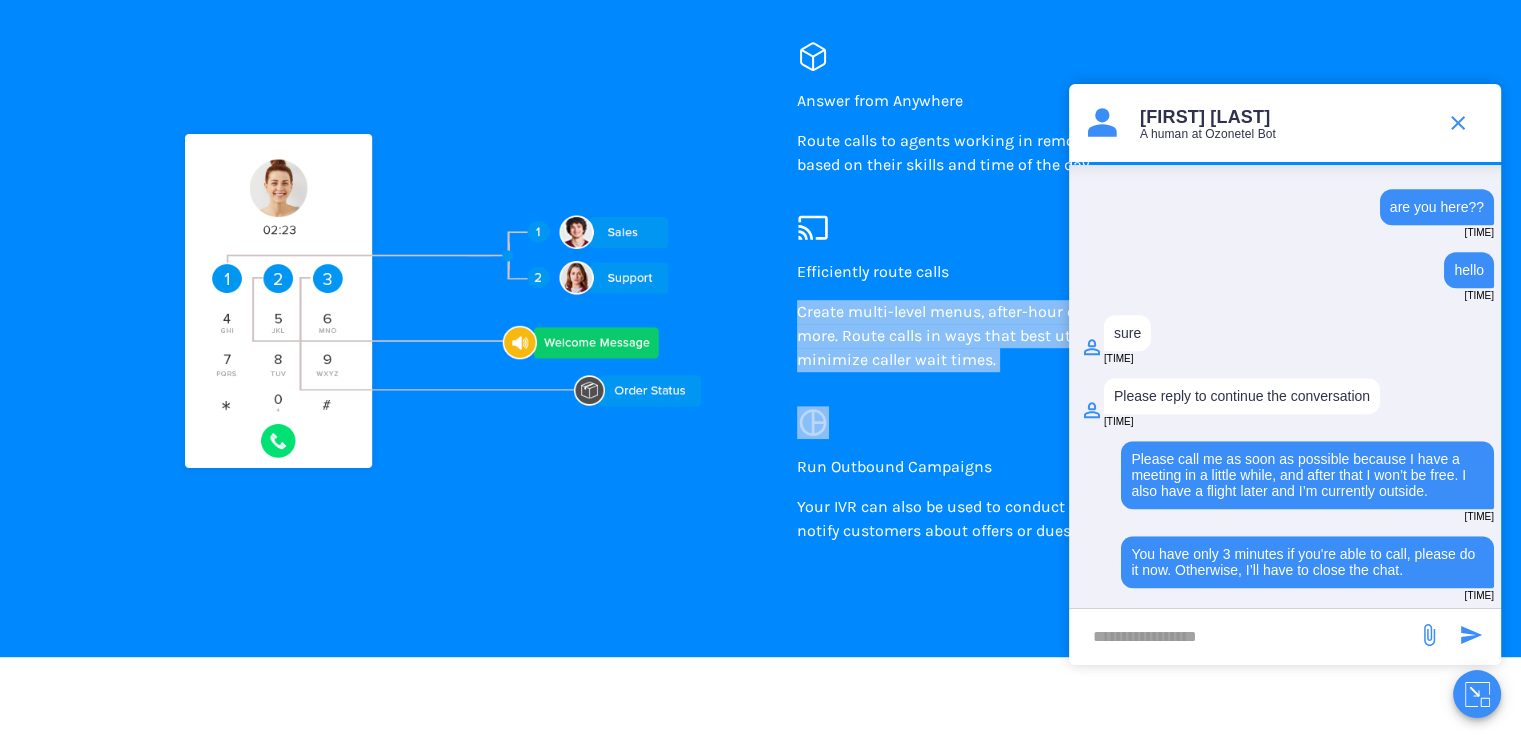 click on "Create multi-level menus, after-hour call routing, callback options, and more. Route calls in ways that best utilize your agent’s skills, and minimize caller wait times." at bounding box center [873, 271] 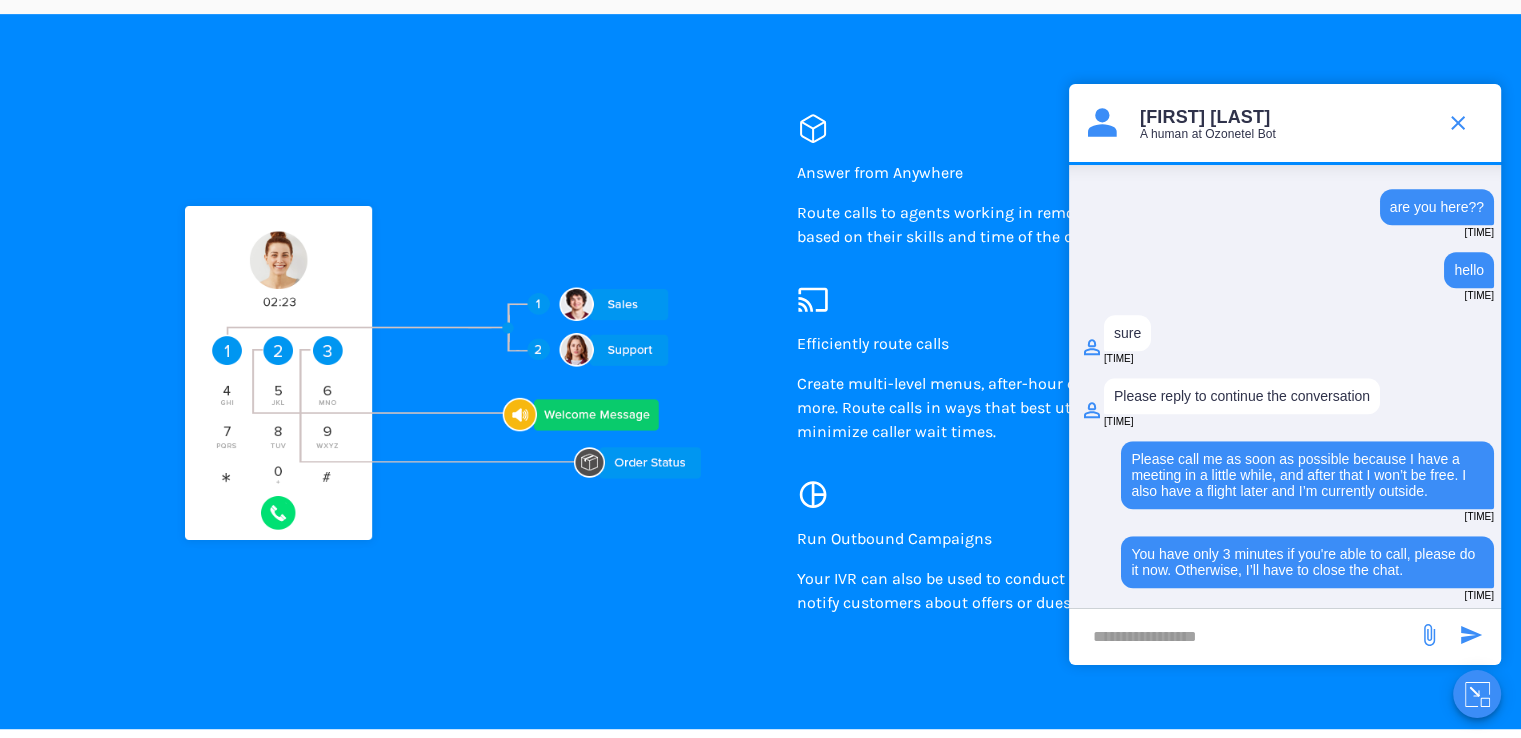 scroll, scrollTop: 1012, scrollLeft: 0, axis: vertical 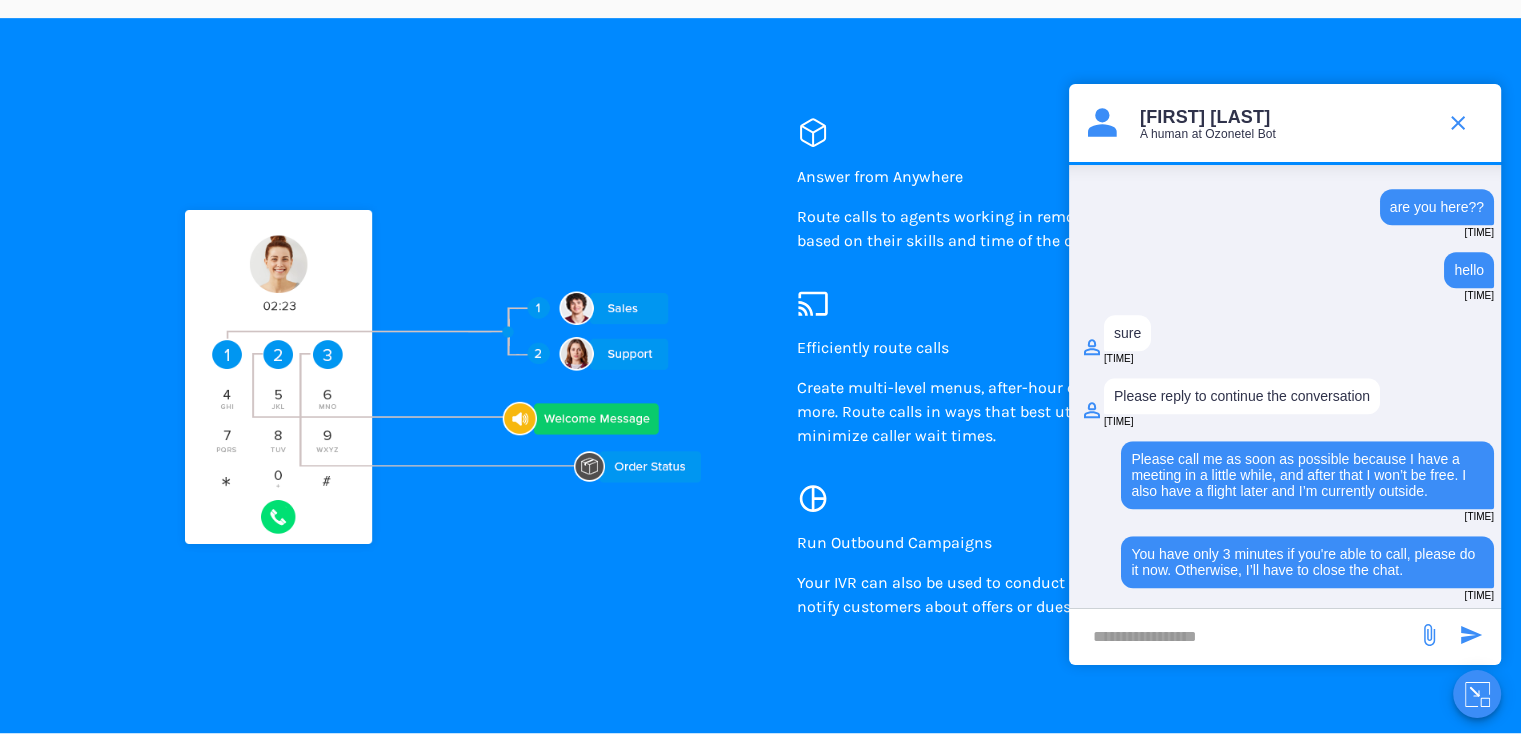 click on "Route calls to agents working in remote locations, or working from home, based on their skills and time of the day." at bounding box center (880, 176) 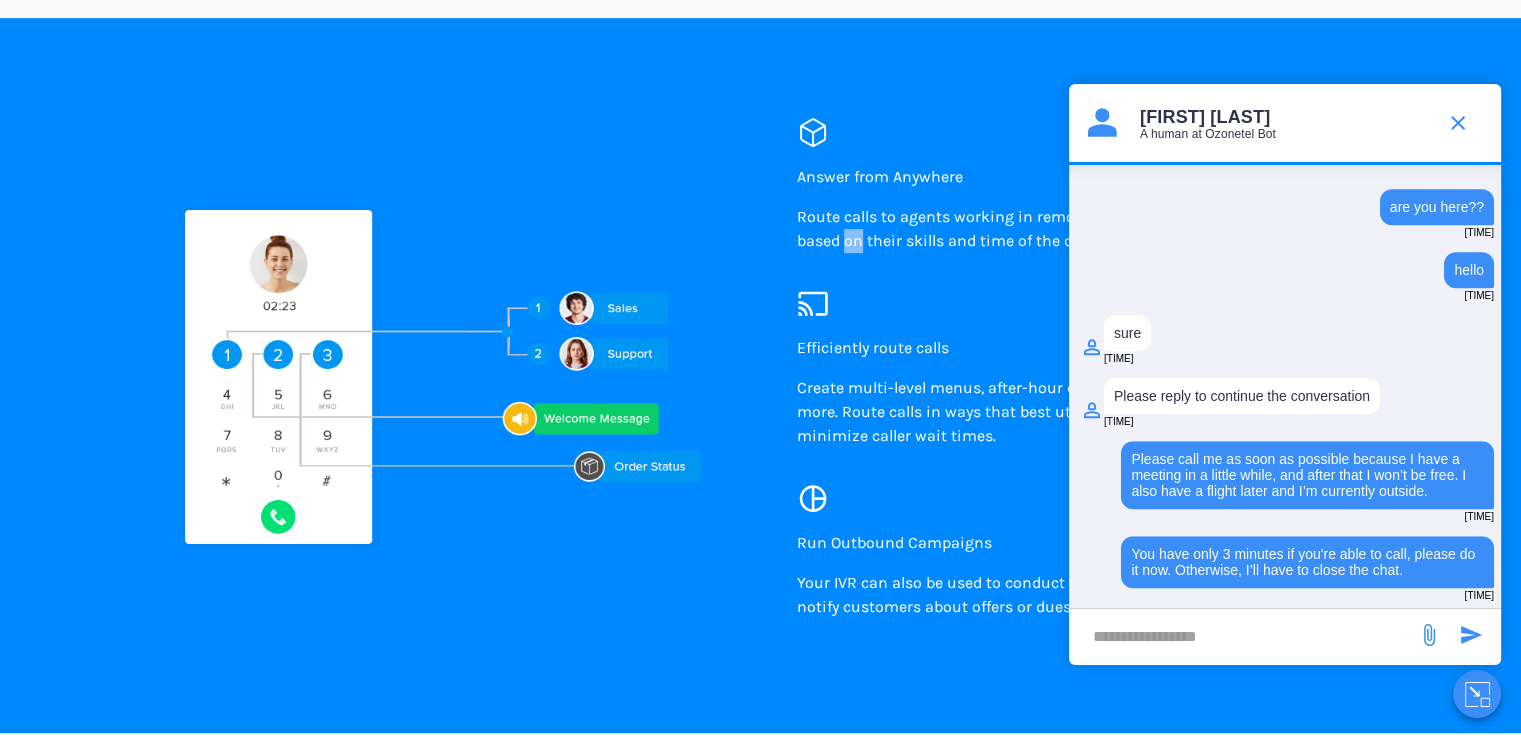 click on "Route calls to agents working in remote locations, or working from home, based on their skills and time of the day." at bounding box center [880, 176] 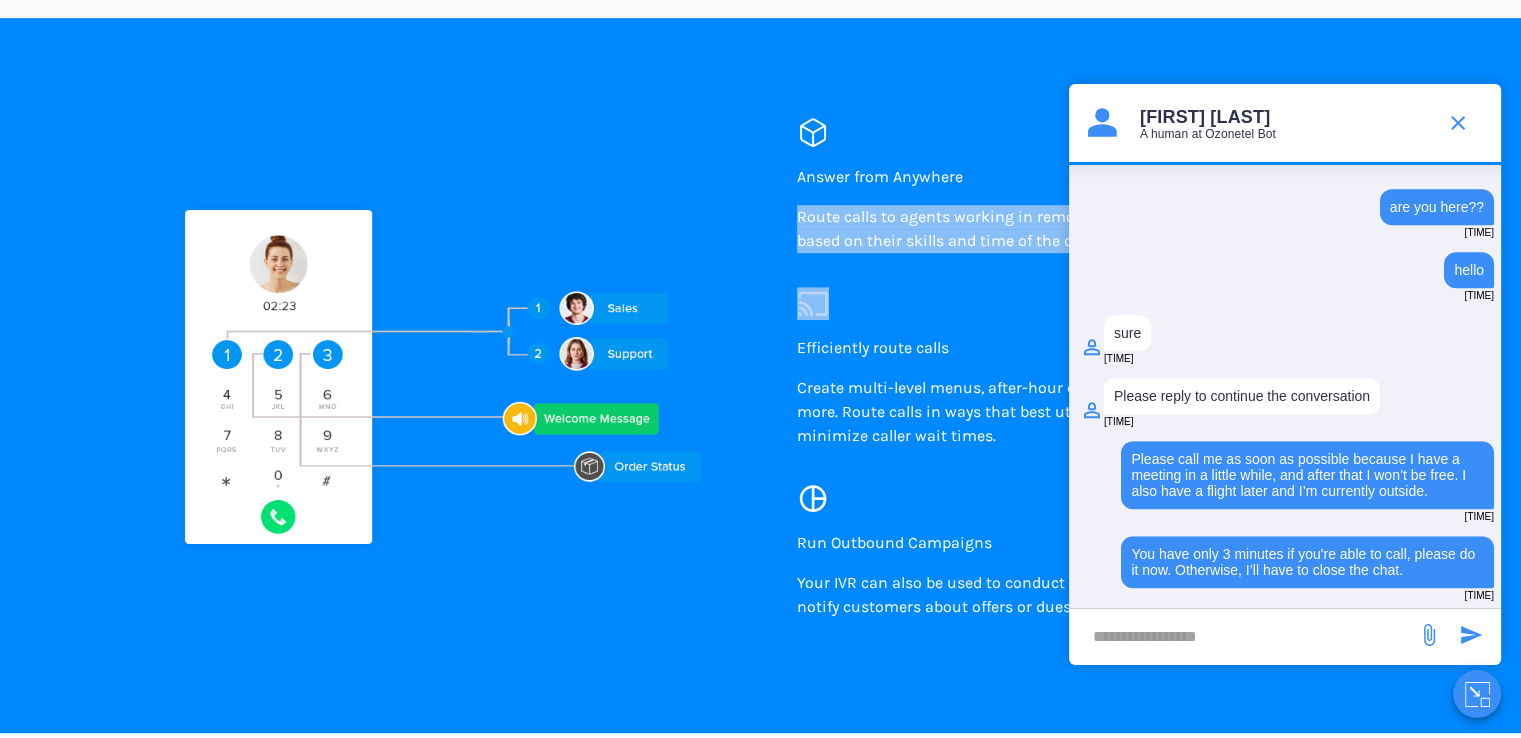 click on "Route calls to agents working in remote locations, or working from home, based on their skills and time of the day." at bounding box center [880, 176] 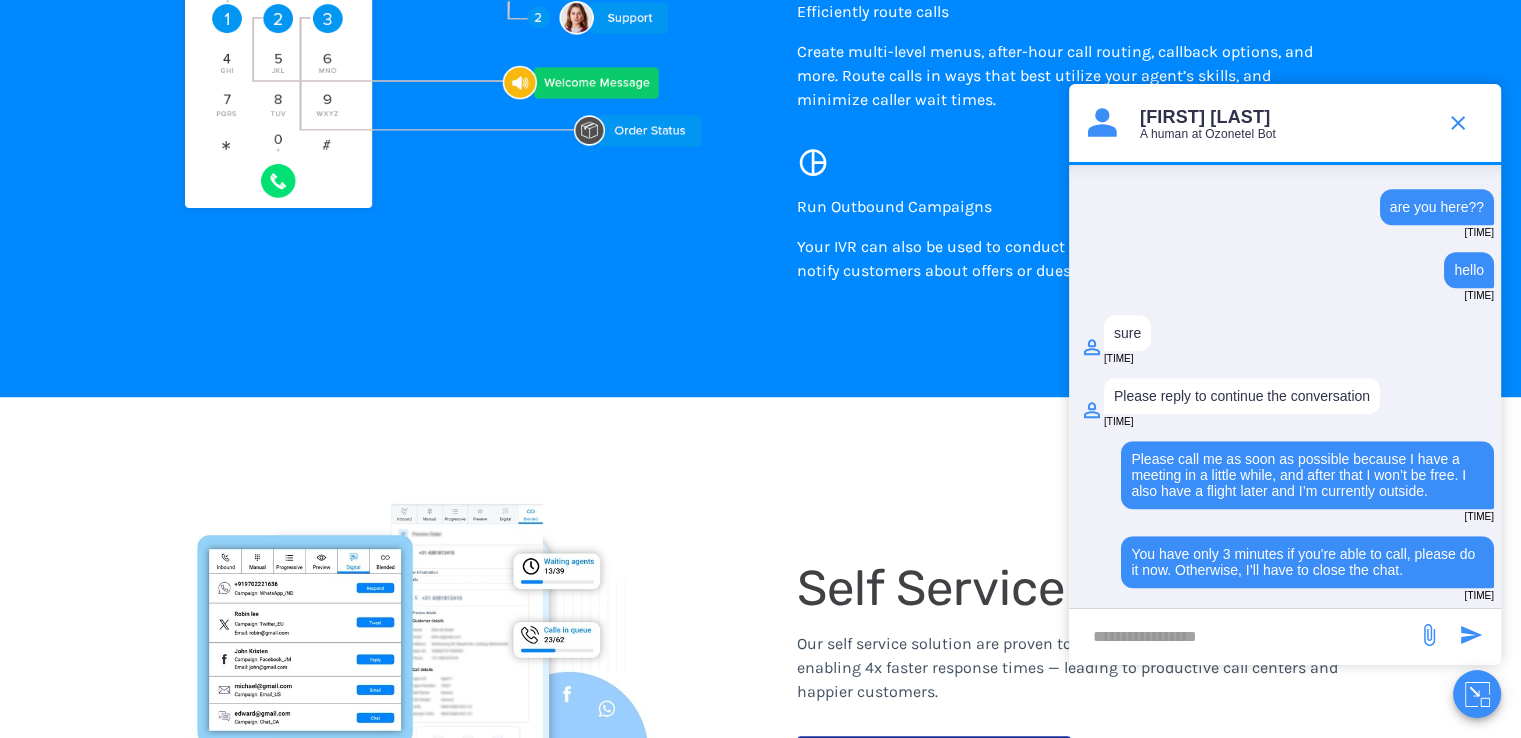 scroll, scrollTop: 1220, scrollLeft: 0, axis: vertical 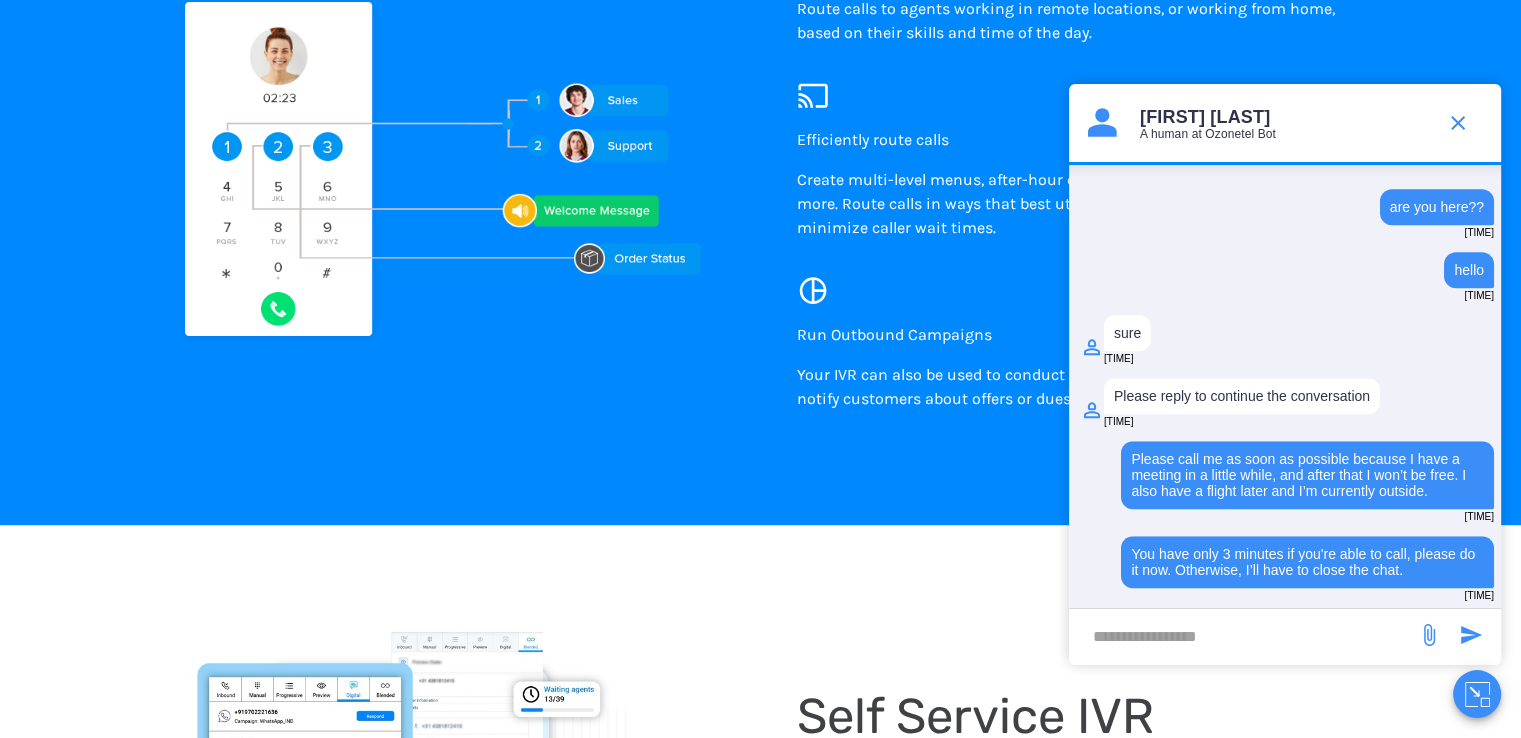 click on "Create multi-level menus, after-hour call routing, callback options, and more. Route calls in ways that best utilize your agent’s skills, and minimize caller wait times." at bounding box center [1071, 204] 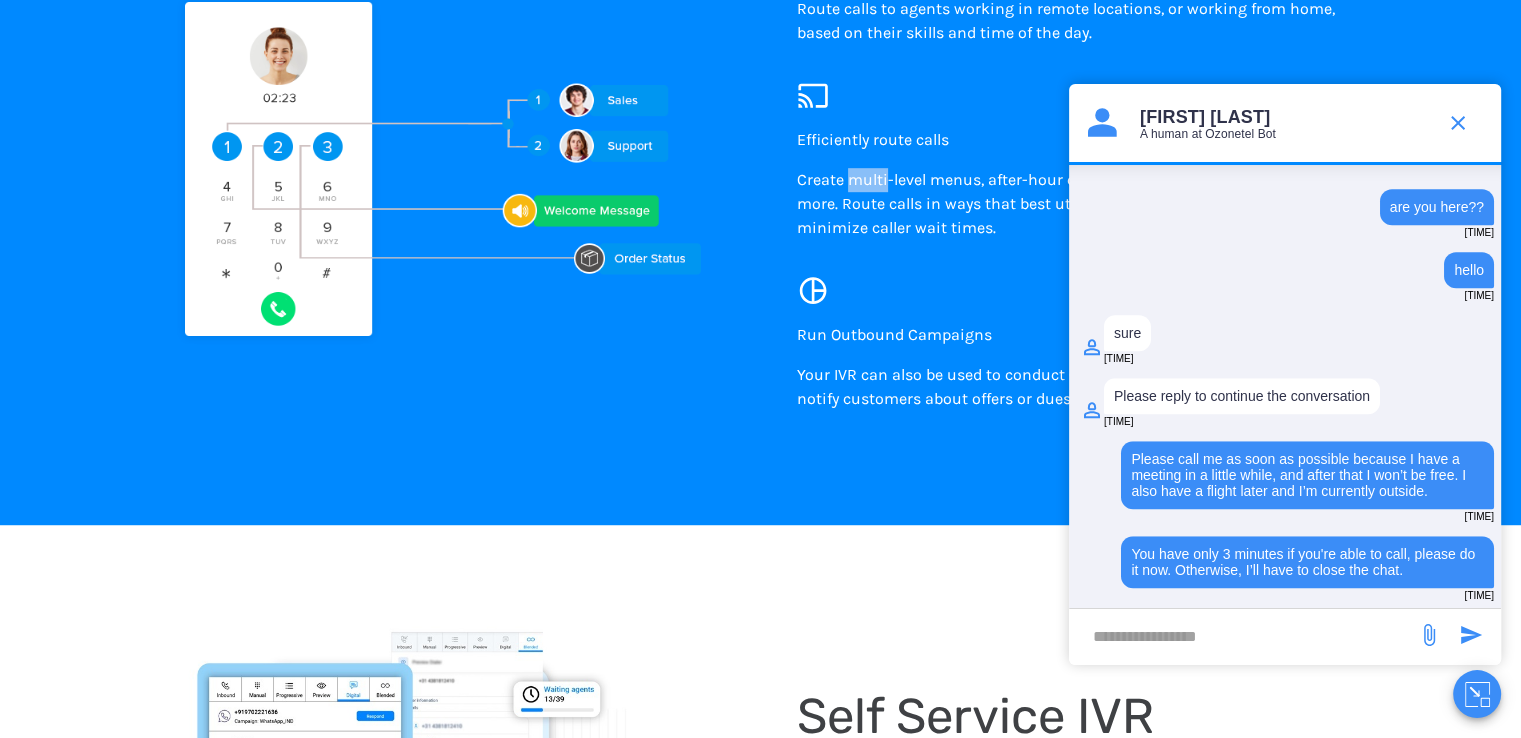 click on "Create multi-level menus, after-hour call routing, callback options, and more. Route calls in ways that best utilize your agent’s skills, and minimize caller wait times." at bounding box center [1071, 204] 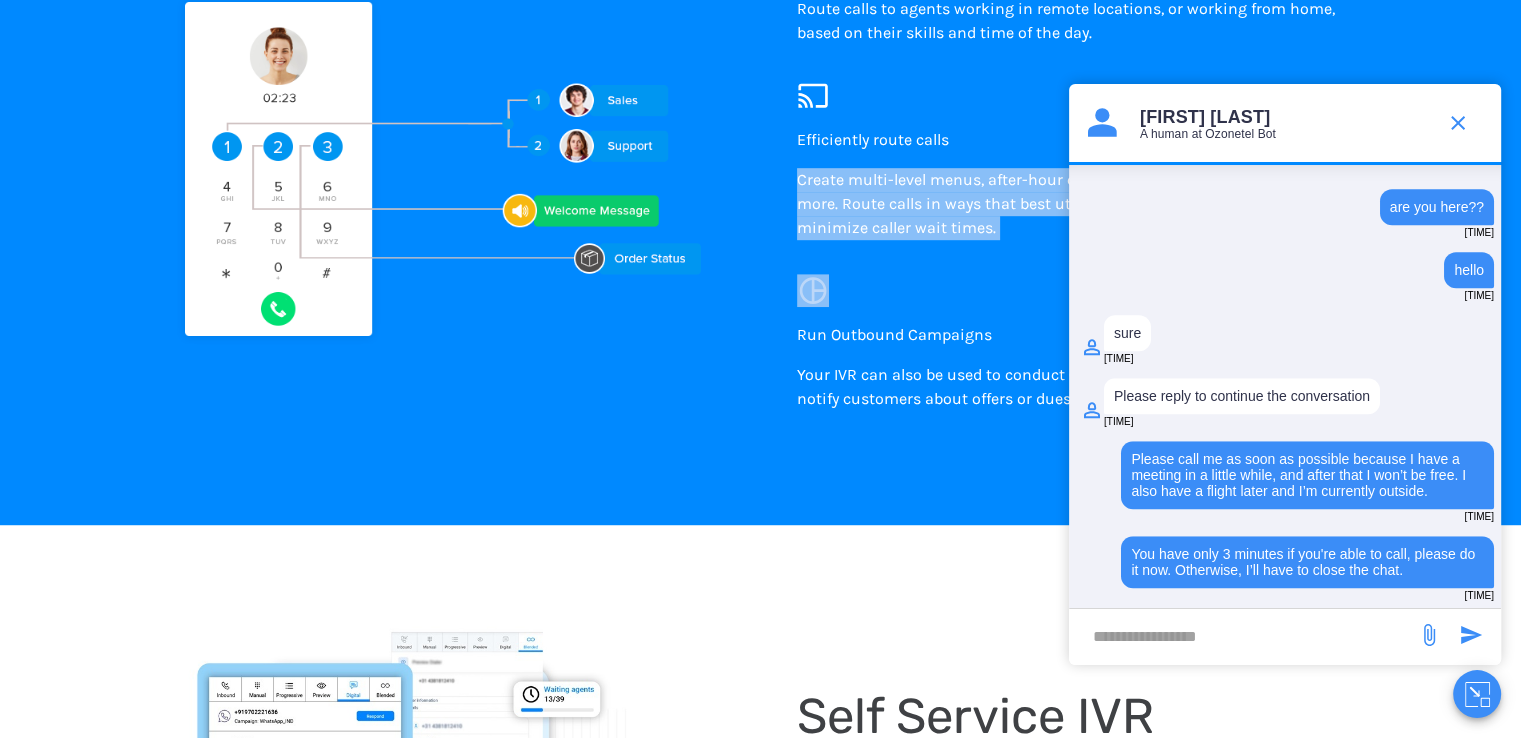 click on "Create multi-level menus, after-hour call routing, callback options, and more. Route calls in ways that best utilize your agent’s skills, and minimize caller wait times." at bounding box center [1071, 204] 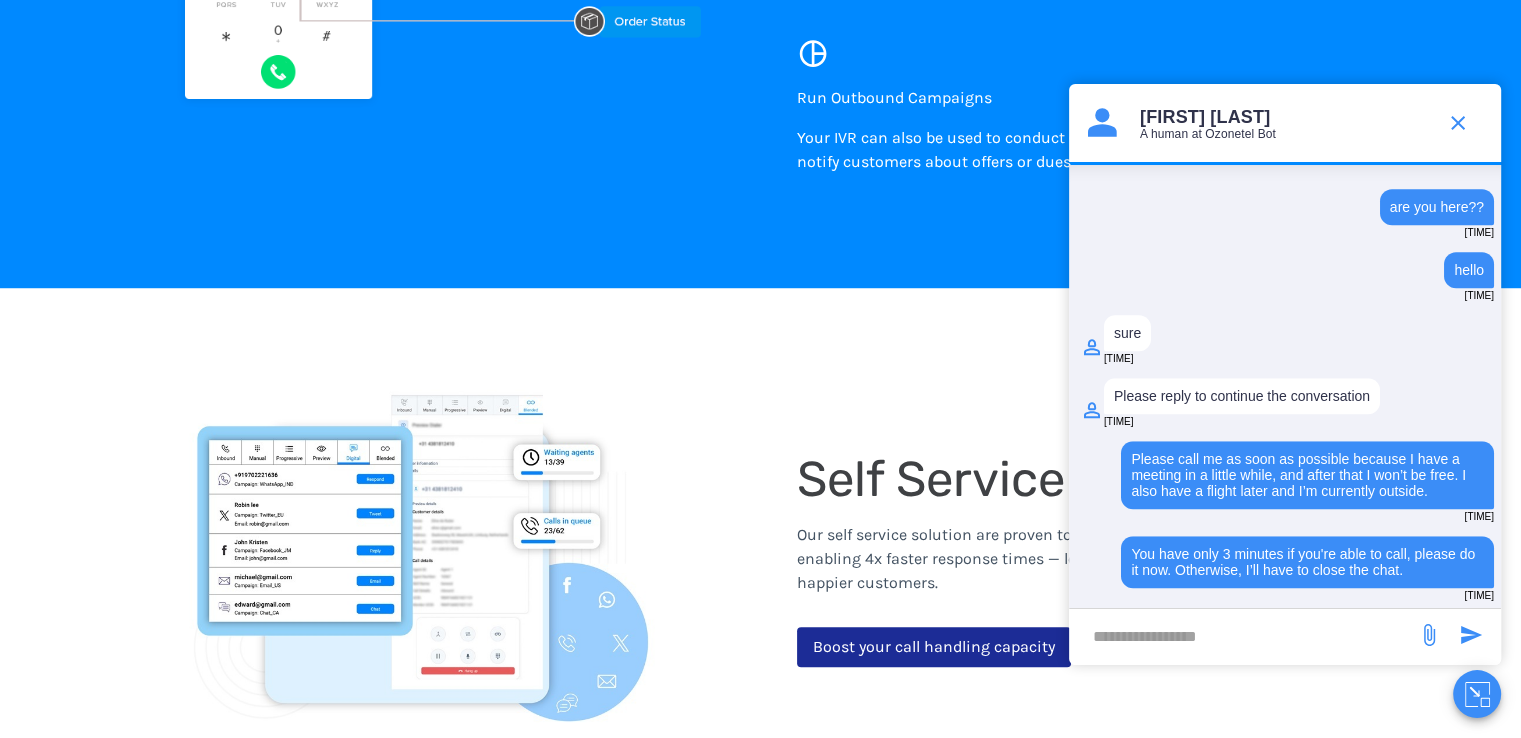scroll, scrollTop: 1456, scrollLeft: 0, axis: vertical 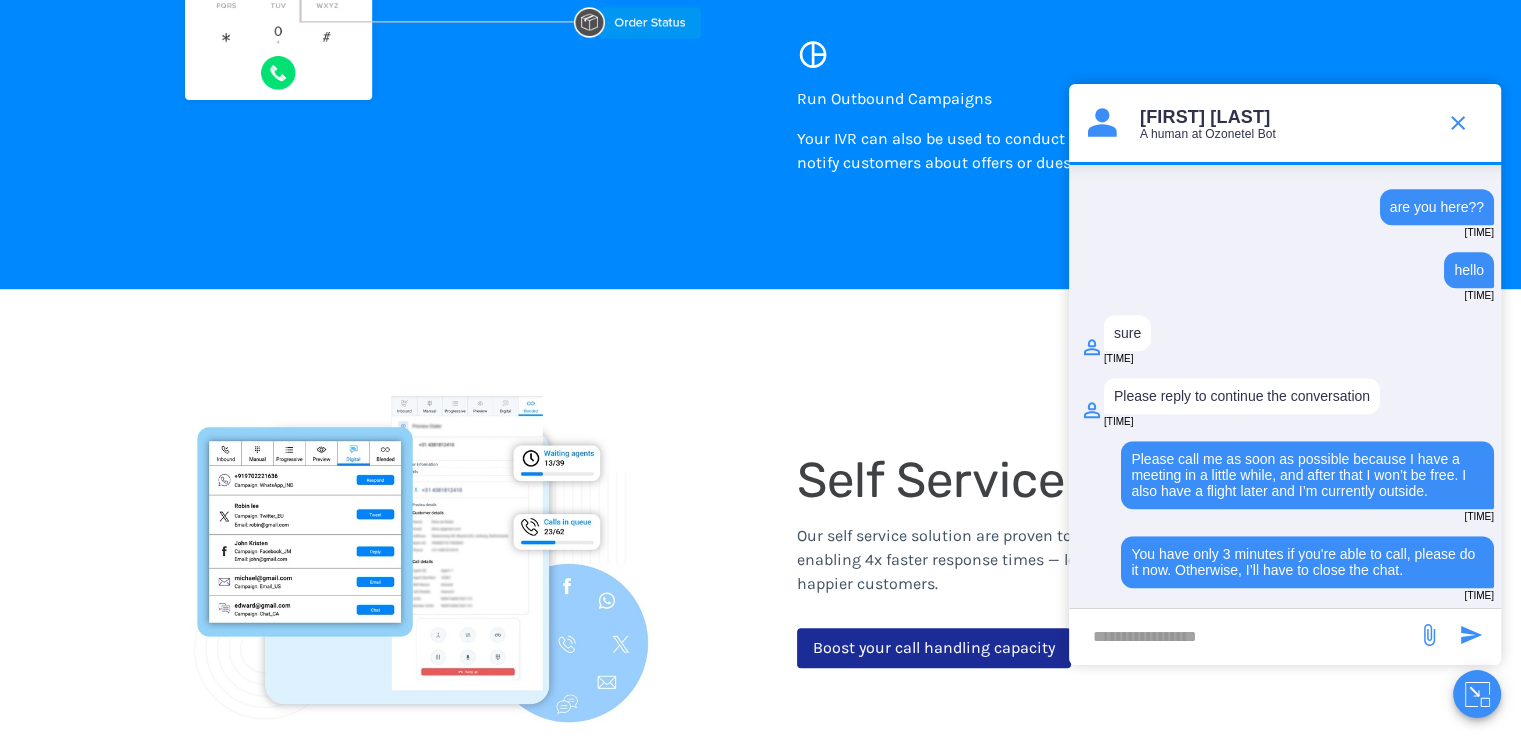 click on "Your IVR can also be used to conduct CSAT surveys, collect feedback or notify customers about offers or dues." at bounding box center [894, 98] 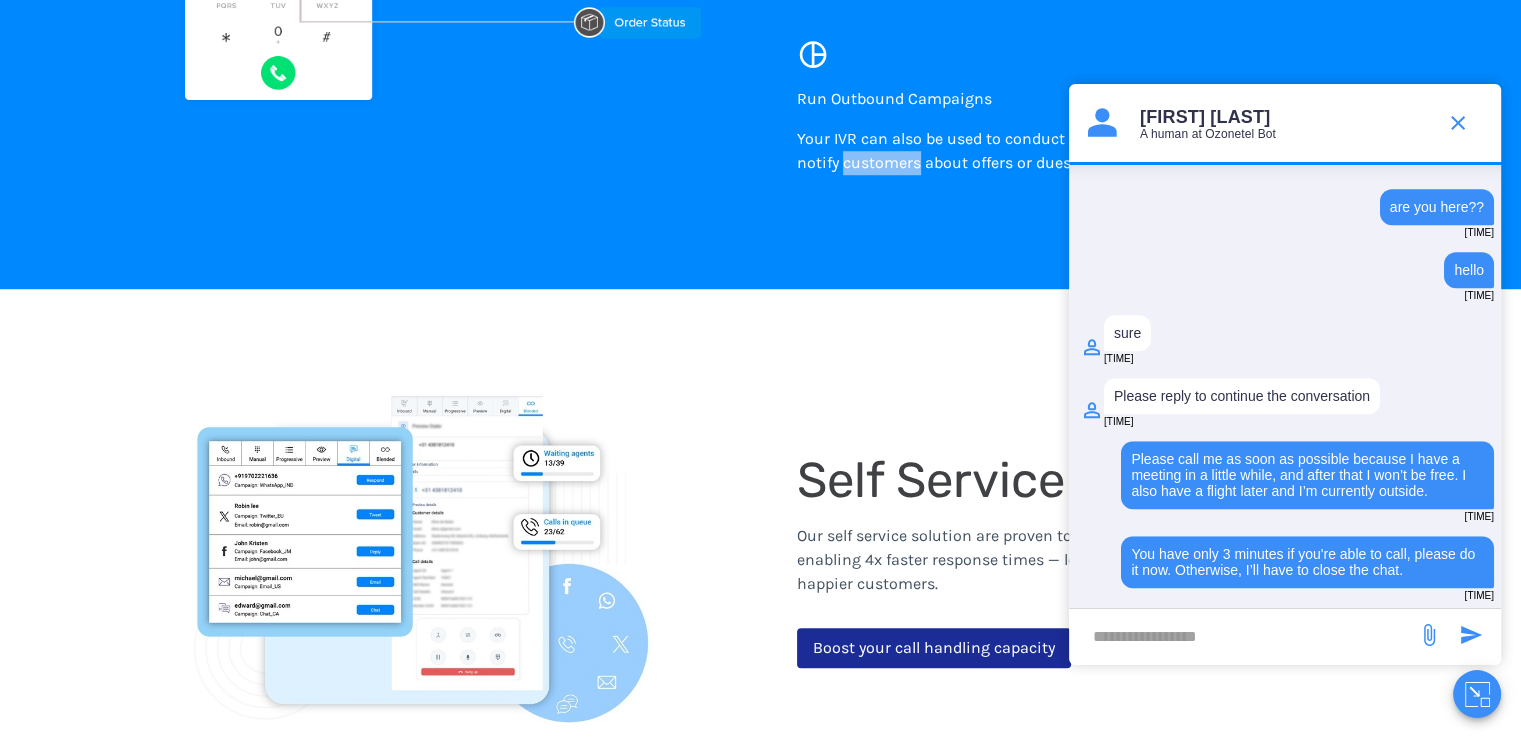 click on "Your IVR can also be used to conduct CSAT surveys, collect feedback or notify customers about offers or dues." at bounding box center (894, 98) 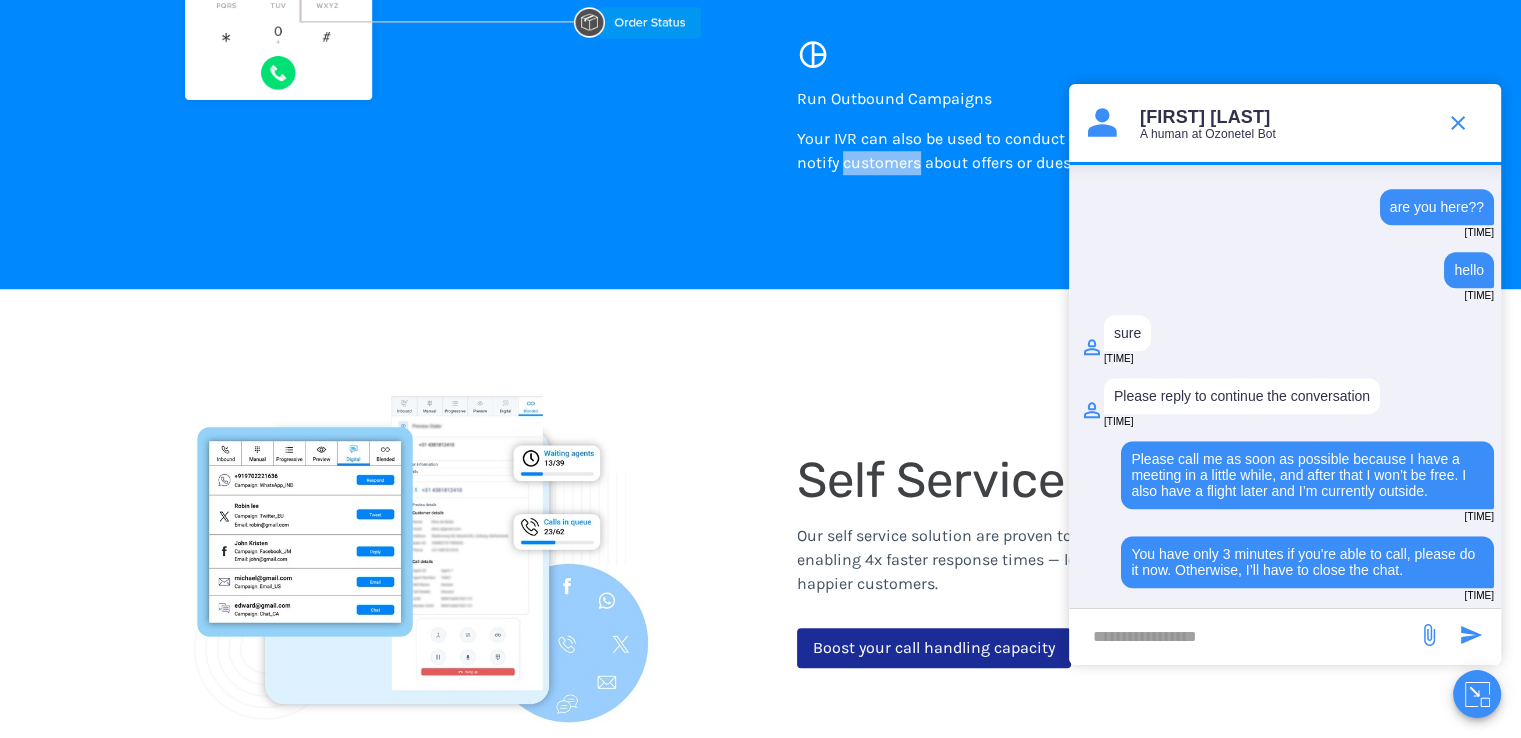 click on "Your IVR can also be used to conduct CSAT surveys, collect feedback or notify customers about offers or dues." at bounding box center (894, 98) 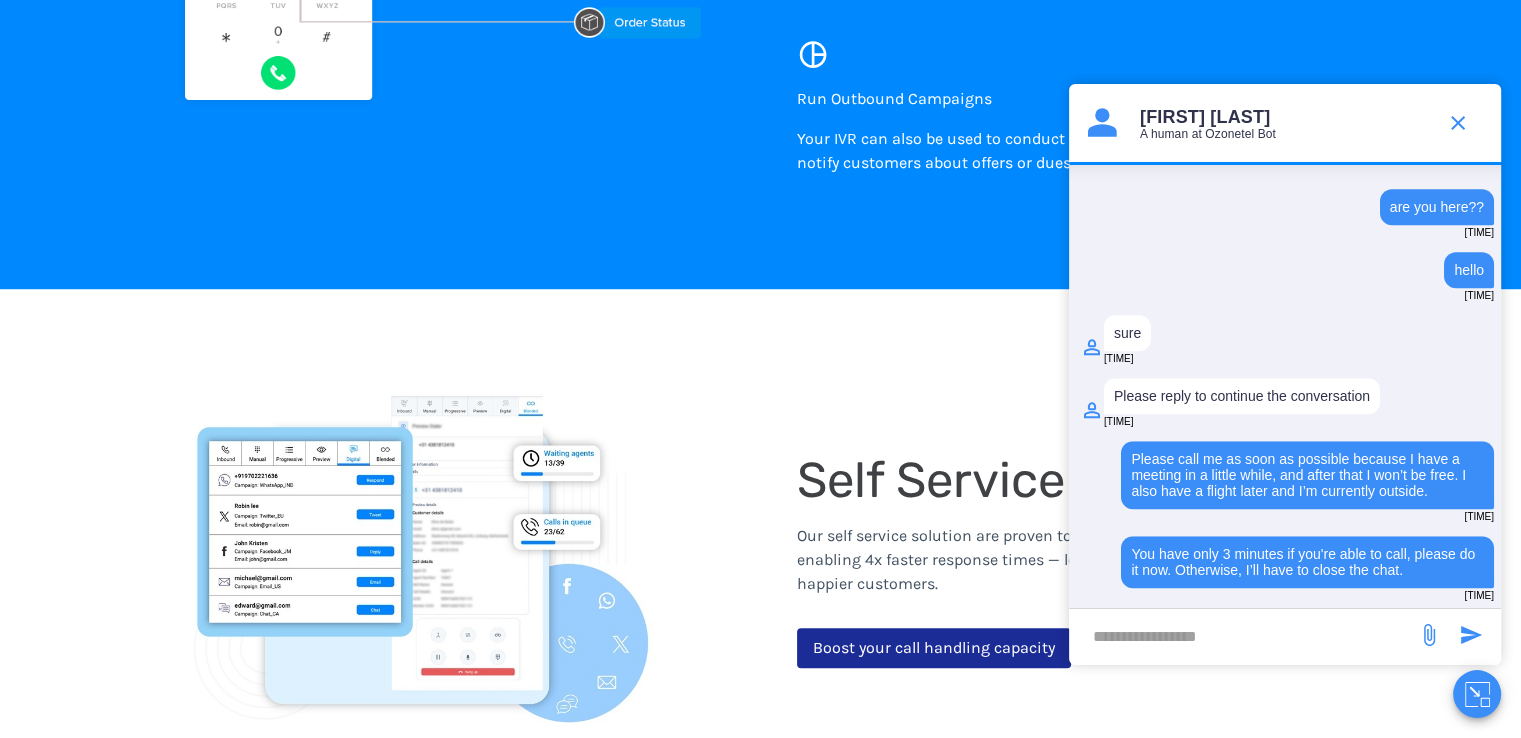 click on "Your IVR can also be used to conduct CSAT surveys, collect feedback or notify customers about offers or dues." at bounding box center (894, 98) 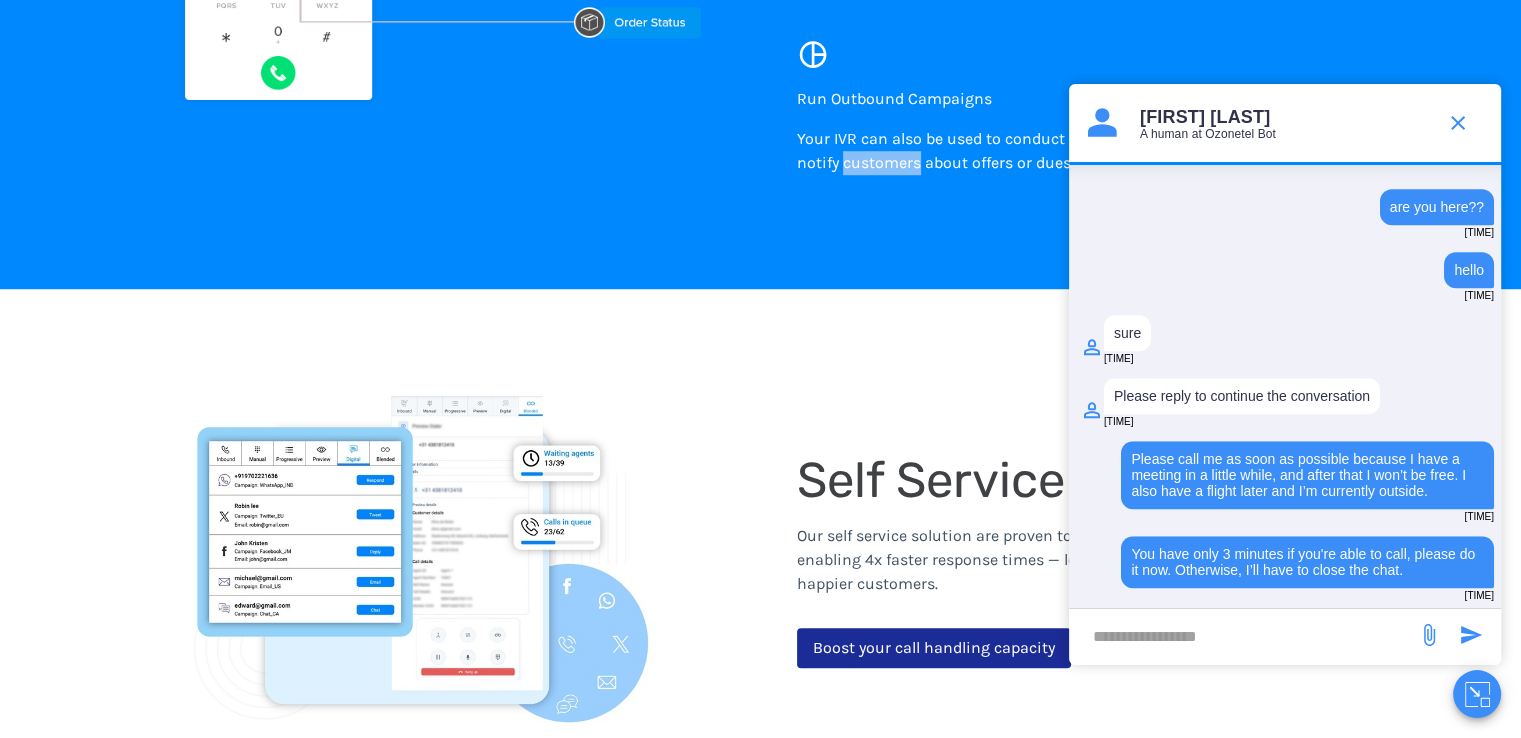 click on "Your IVR can also be used to conduct CSAT surveys, collect feedback or notify customers about offers or dues." at bounding box center [894, 98] 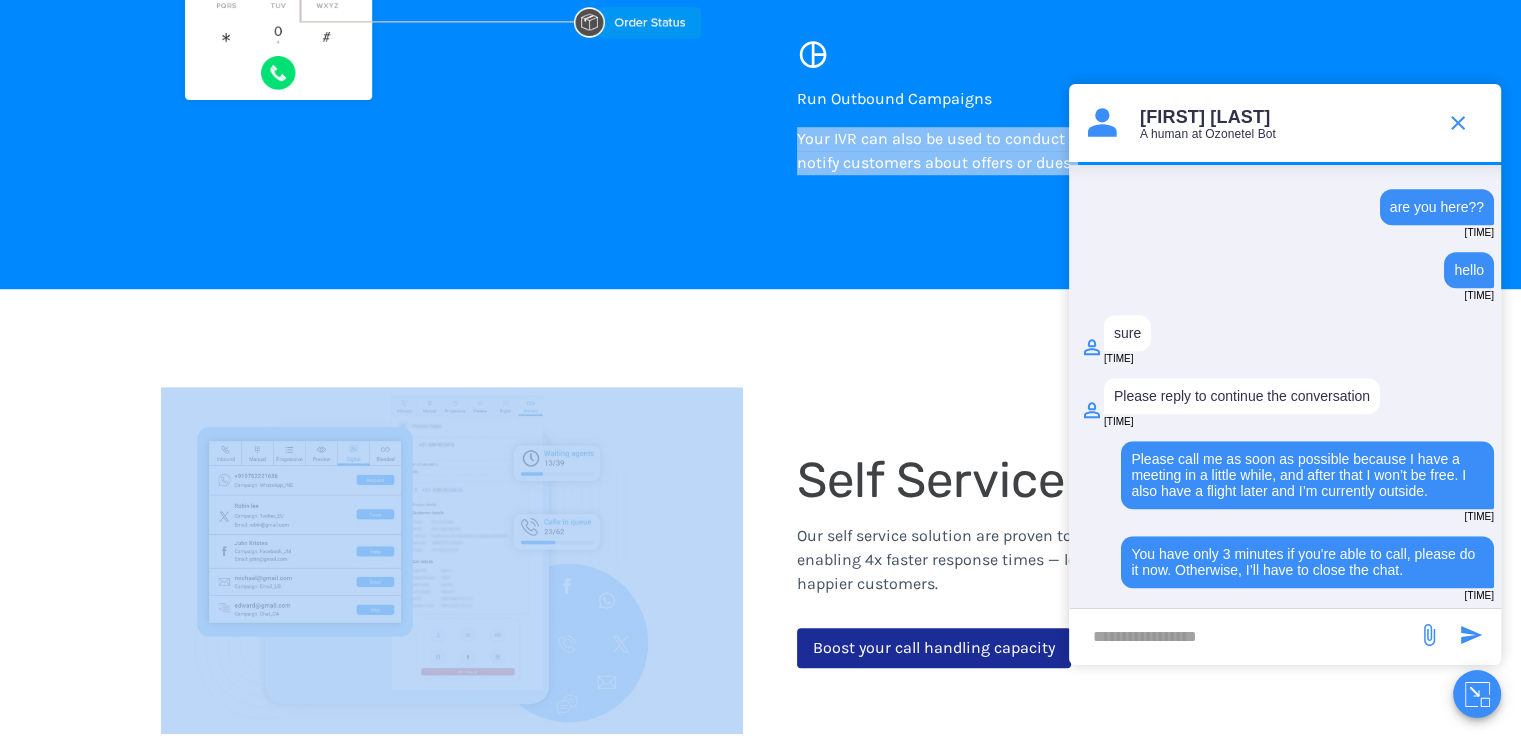 click on "Your IVR can also be used to conduct CSAT surveys, collect feedback or notify customers about offers or dues." at bounding box center [894, 98] 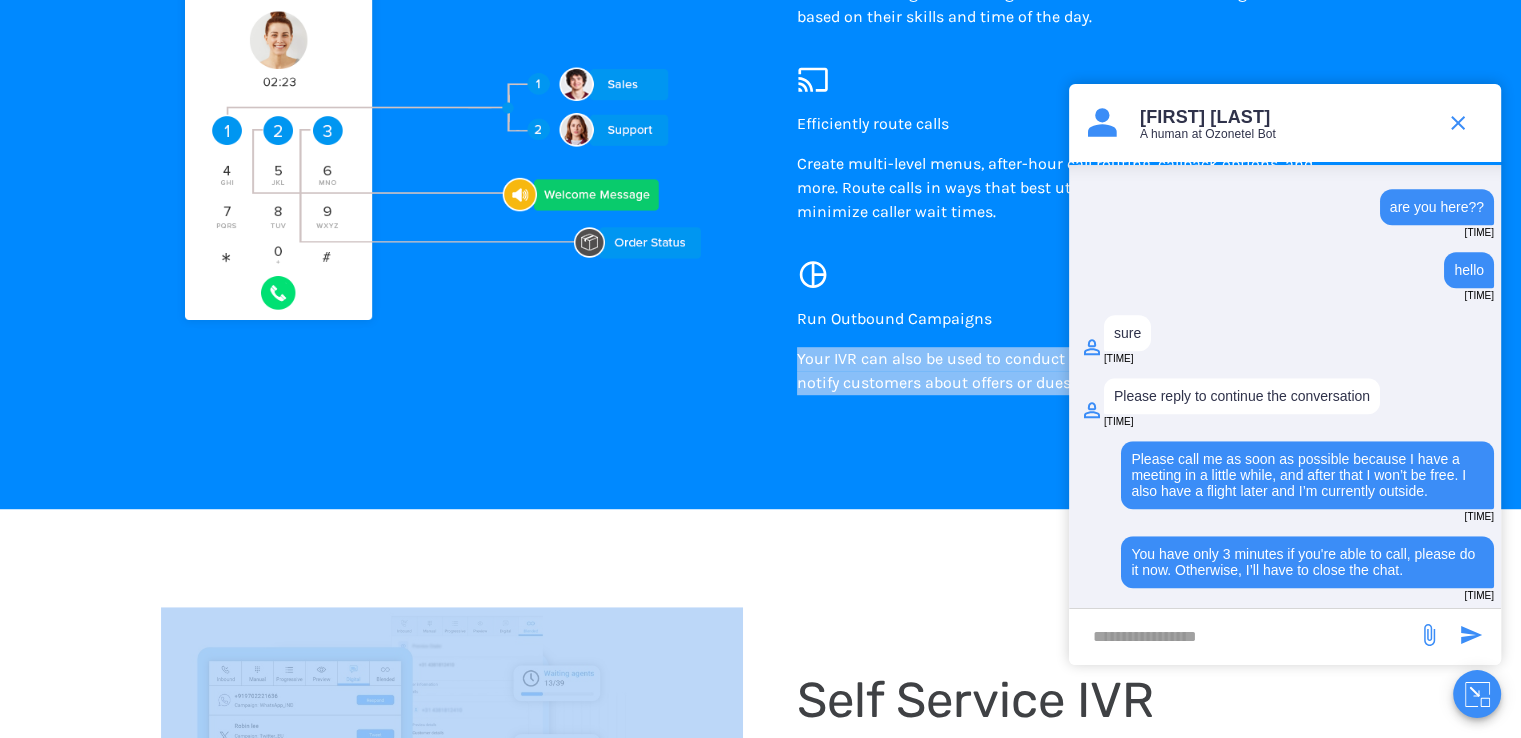 scroll, scrollTop: 1237, scrollLeft: 0, axis: vertical 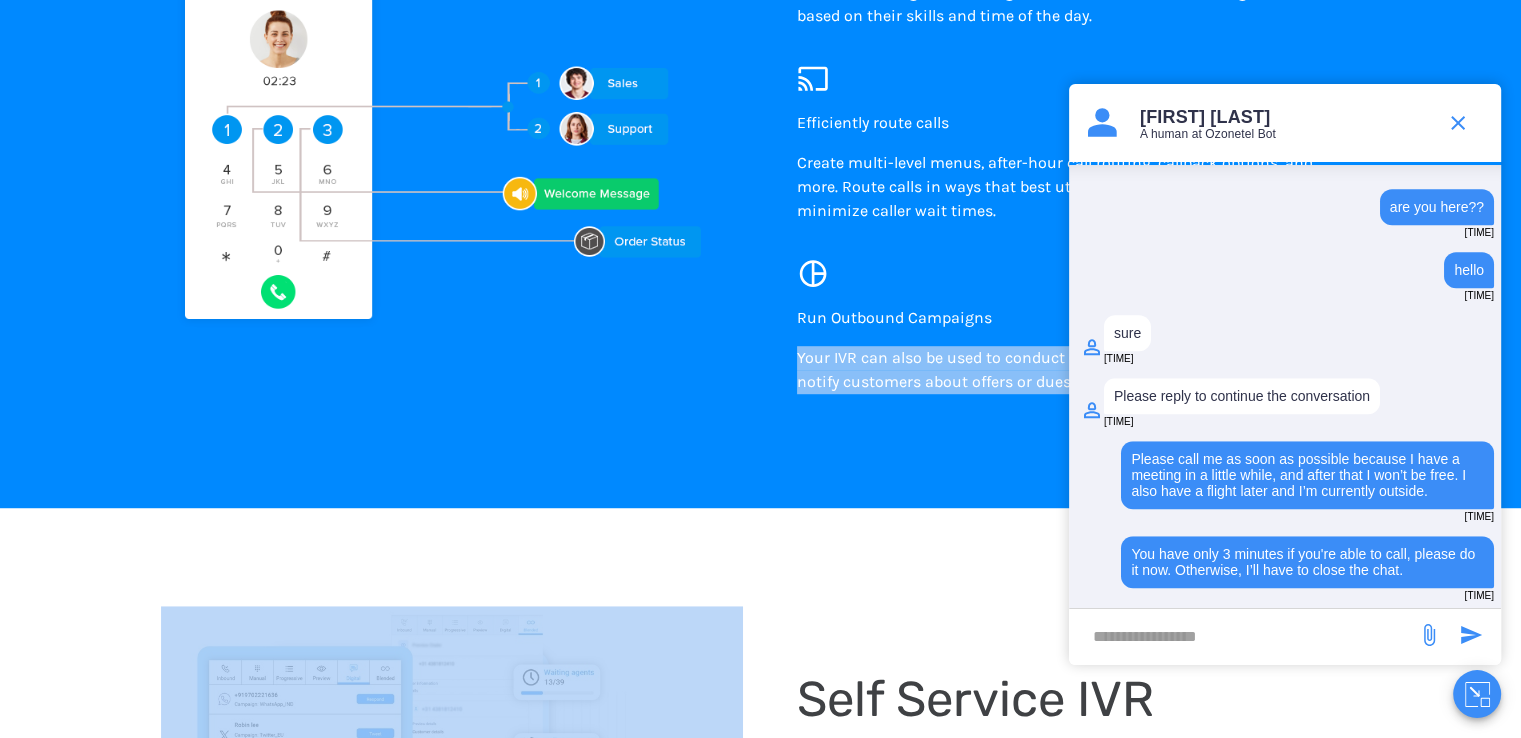 click on "Run Outbound Campaigns Your IVR can also be used to conduct CSAT surveys, collect feedback or notify customers about offers or dues." at bounding box center (1063, 350) 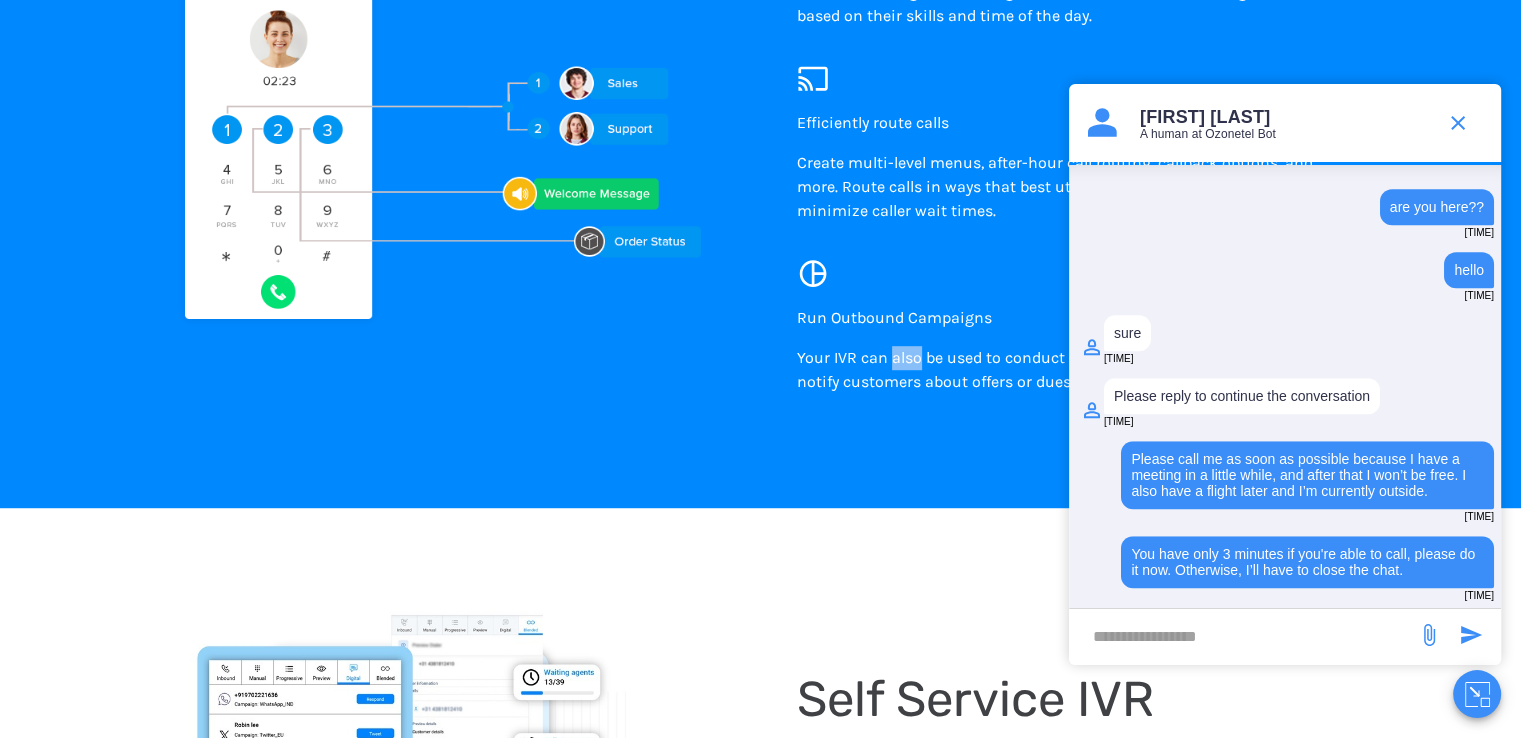 click on "Run Outbound Campaigns Your IVR can also be used to conduct CSAT surveys, collect feedback or notify customers about offers or dues." at bounding box center [1063, 350] 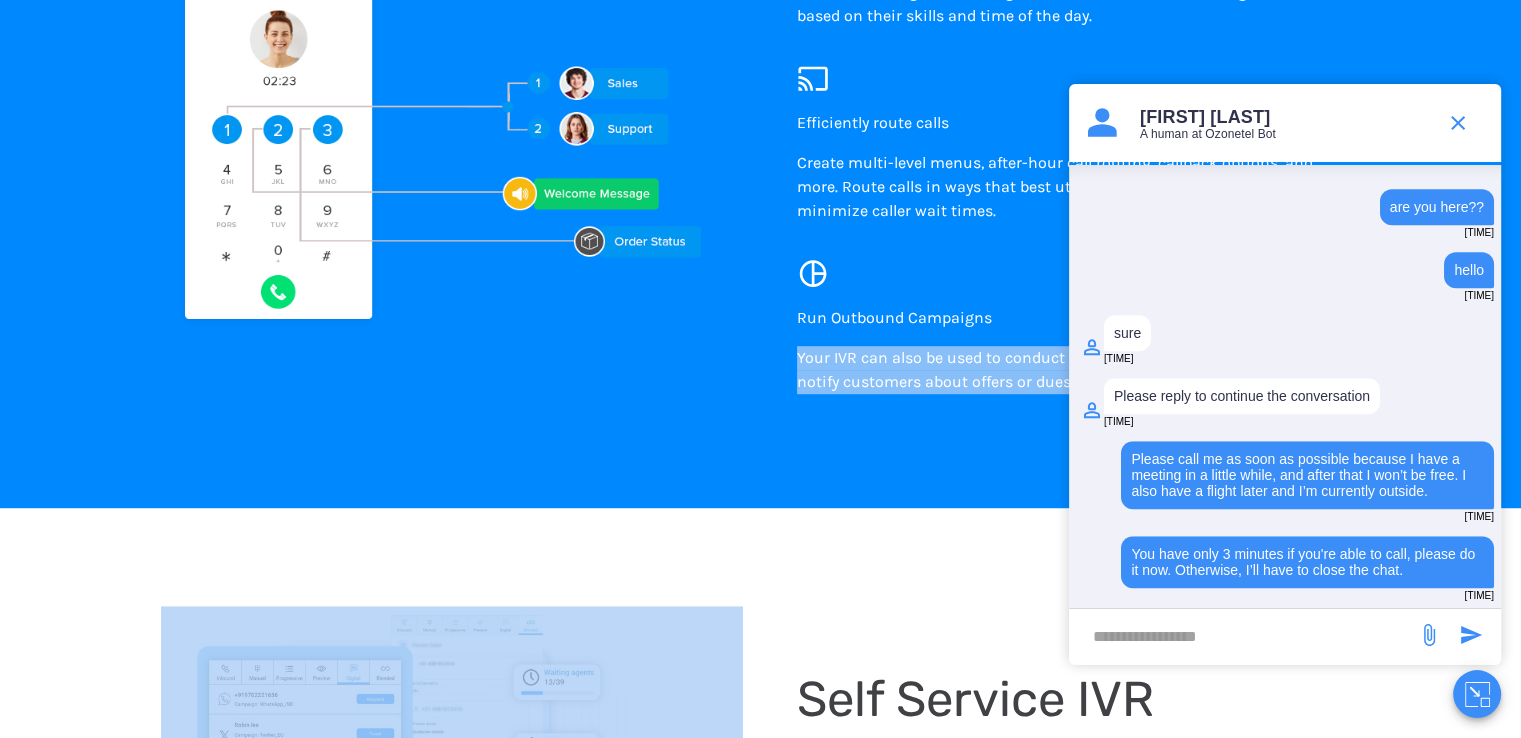 click on "Run Outbound Campaigns Your IVR can also be used to conduct CSAT surveys, collect feedback or notify customers about offers or dues." at bounding box center (1063, 350) 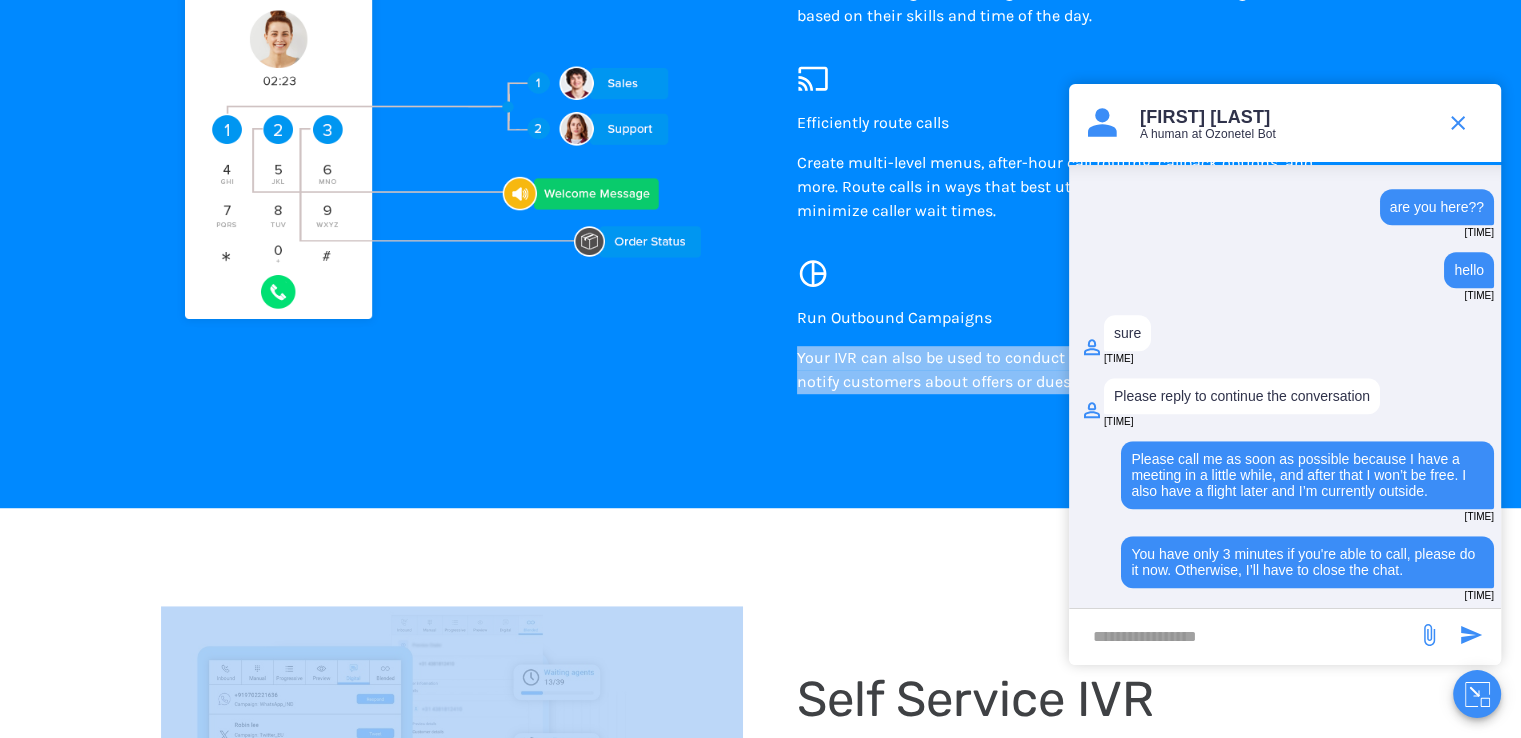 click on "Run Outbound Campaigns Your IVR can also be used to conduct CSAT surveys, collect feedback or notify customers about offers or dues." at bounding box center (1063, 350) 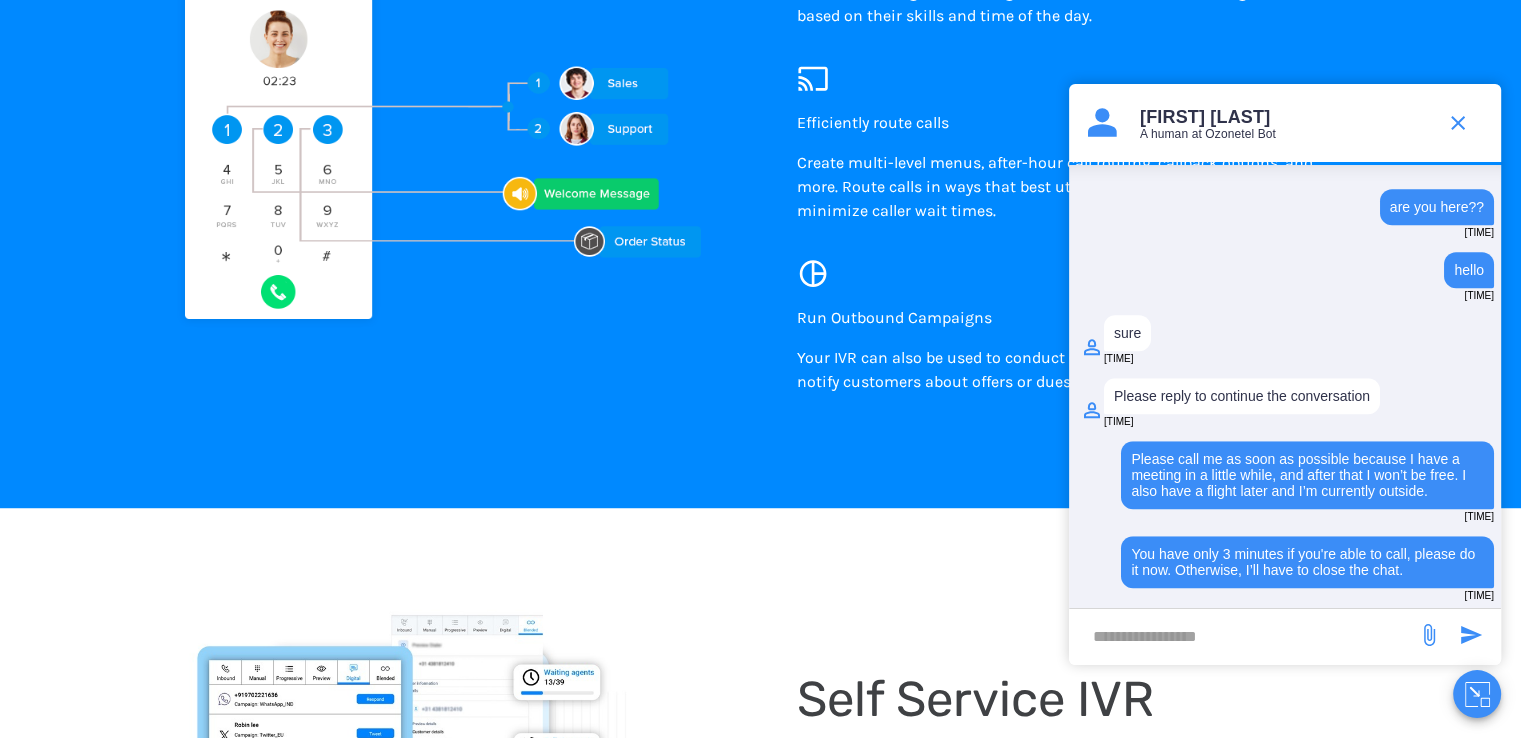scroll, scrollTop: 1074, scrollLeft: 0, axis: vertical 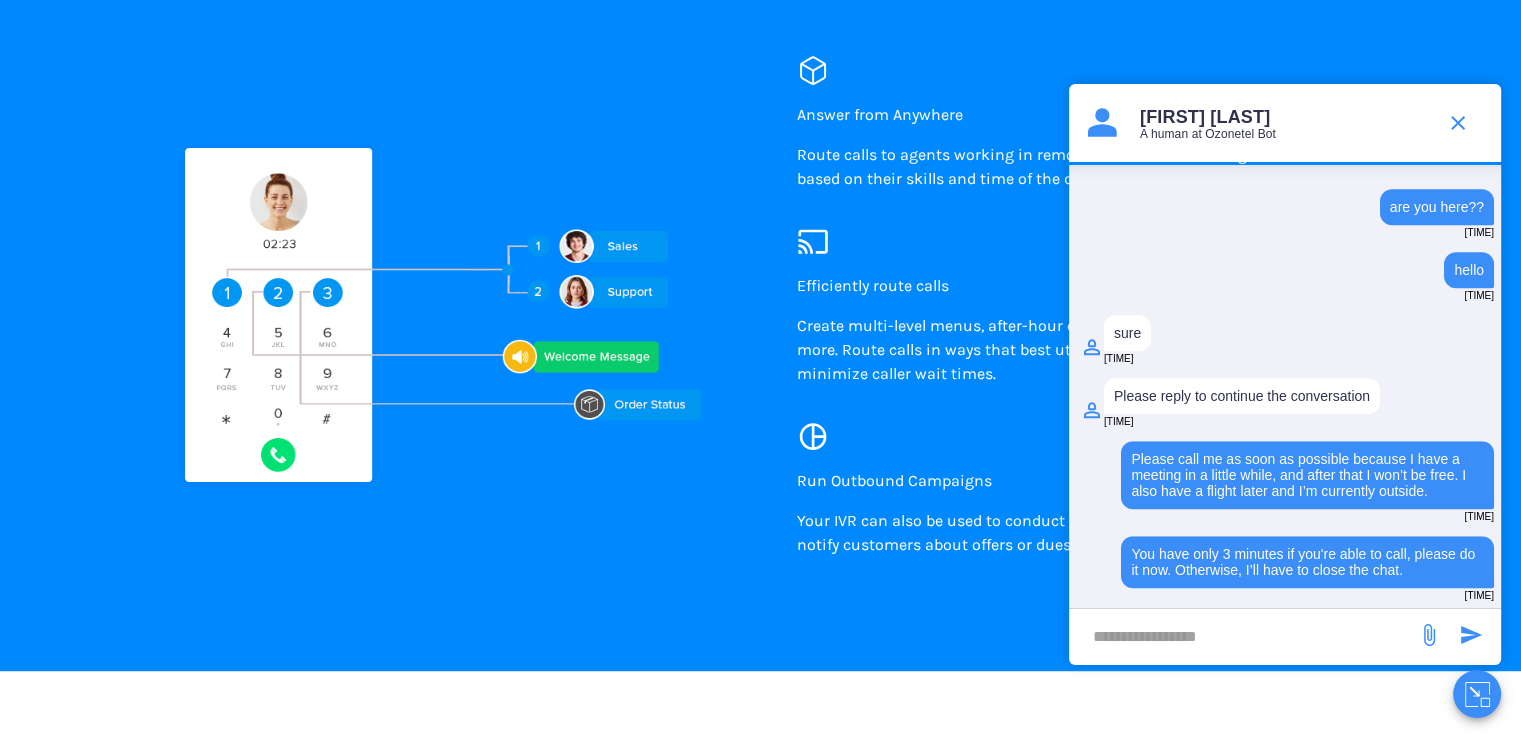 click on "Create multi-level menus, after-hour call routing, callback options, and more. Route calls in ways that best utilize your agent’s skills, and minimize caller wait times." at bounding box center (873, 285) 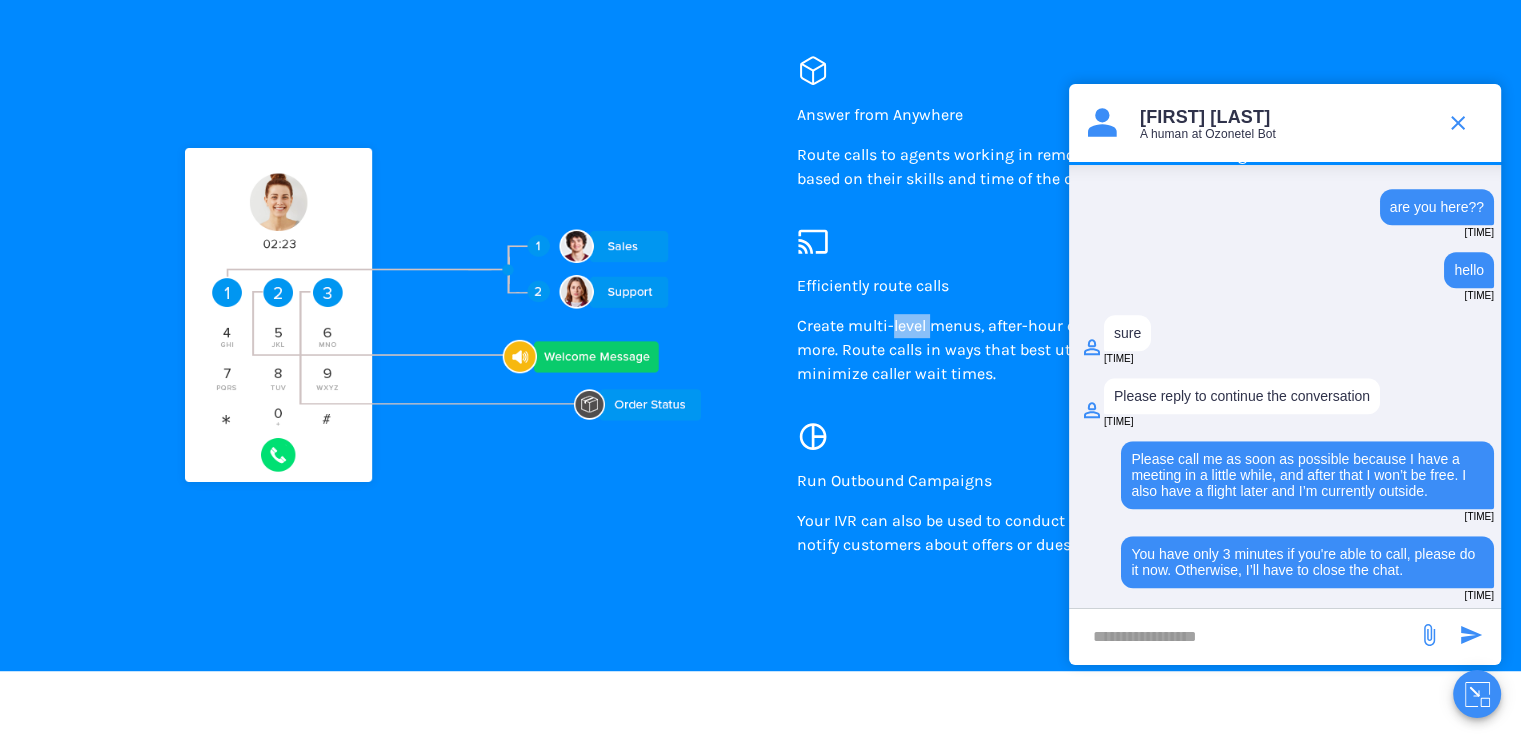 click on "Create multi-level menus, after-hour call routing, callback options, and more. Route calls in ways that best utilize your agent’s skills, and minimize caller wait times." at bounding box center (873, 285) 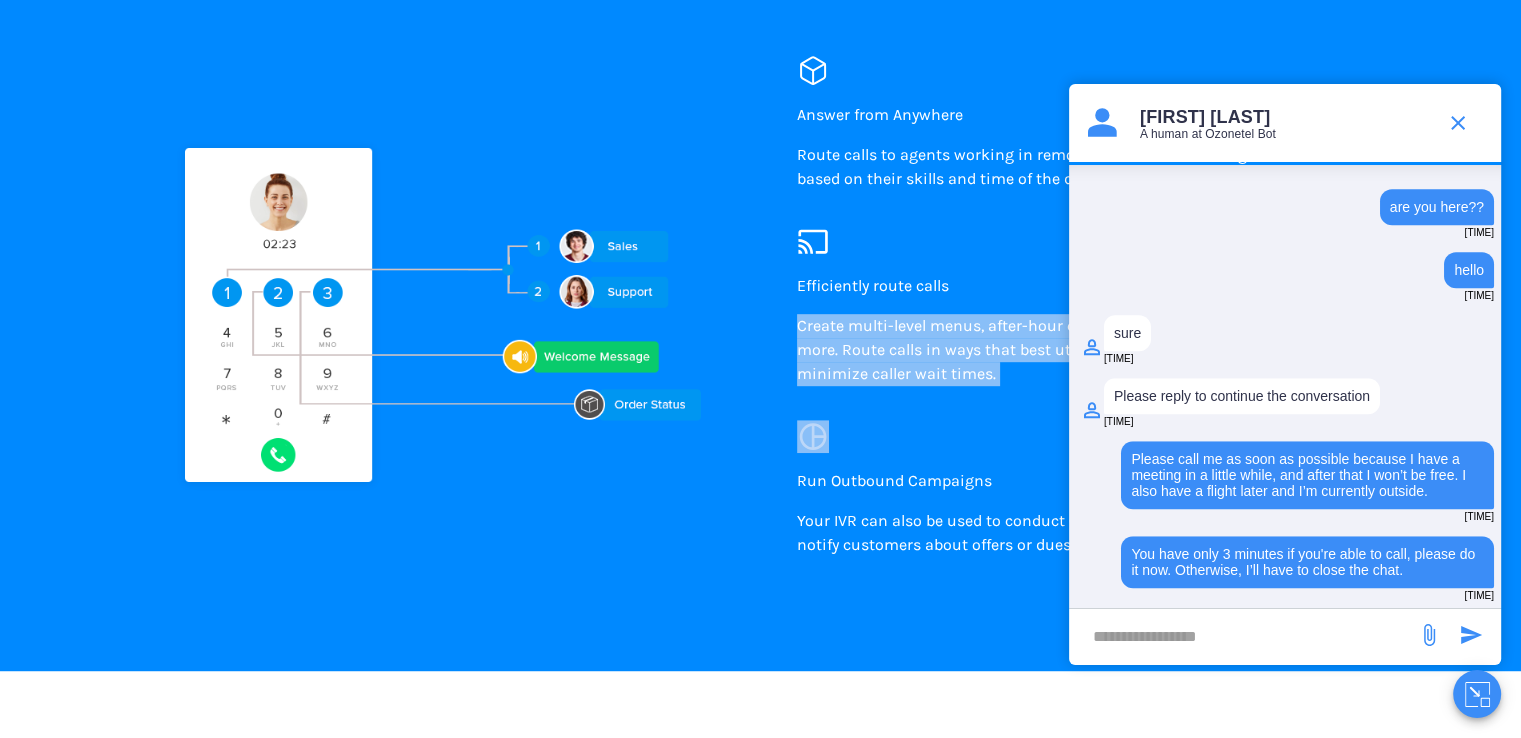 click on "Create multi-level menus, after-hour call routing, callback options, and more. Route calls in ways that best utilize your agent’s skills, and minimize caller wait times." at bounding box center (873, 285) 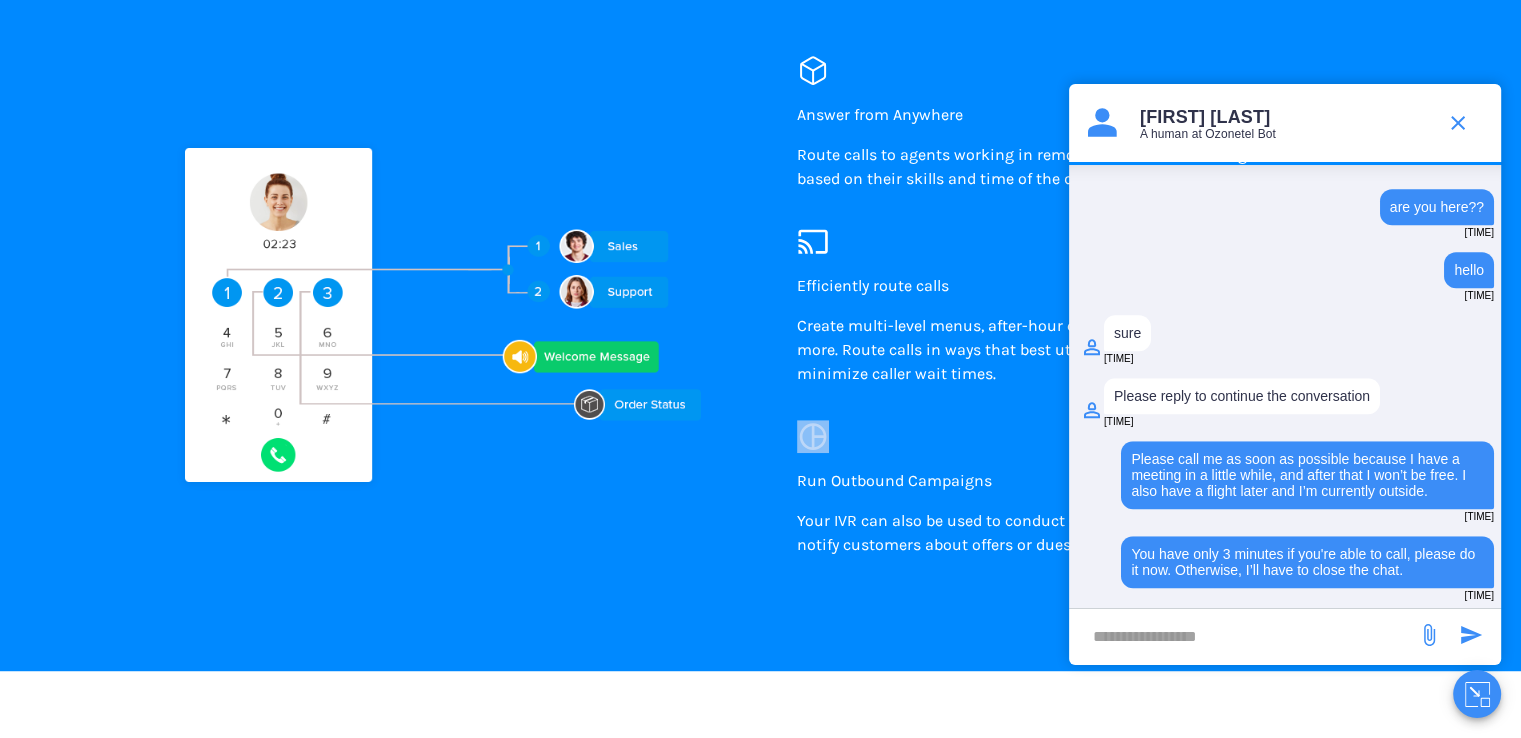 click on "Create multi-level menus, after-hour call routing, callback options, and more. Route calls in ways that best utilize your agent’s skills, and minimize caller wait times." at bounding box center (873, 285) 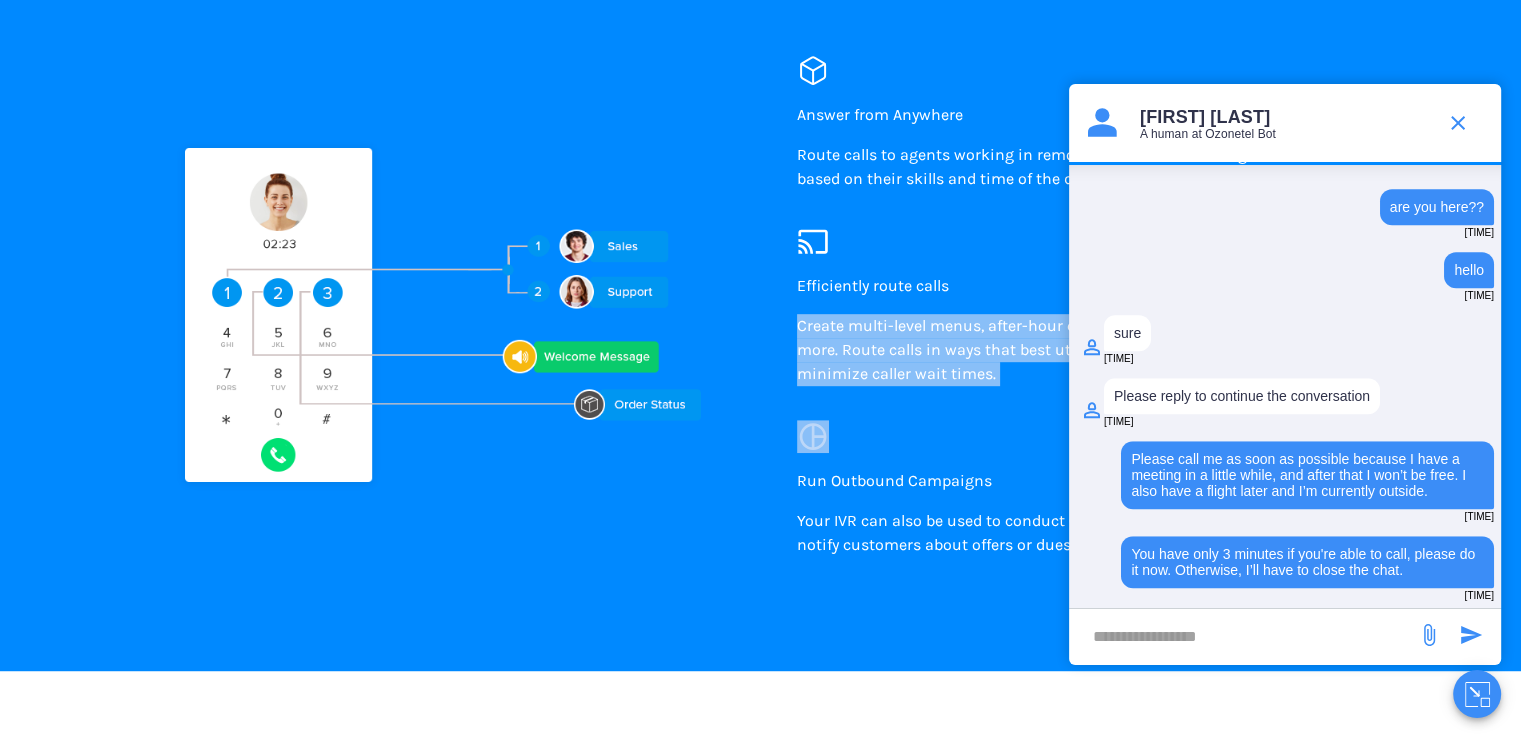 click on "Create multi-level menus, after-hour call routing, callback options, and more. Route calls in ways that best utilize your agent’s skills, and minimize caller wait times." at bounding box center (873, 285) 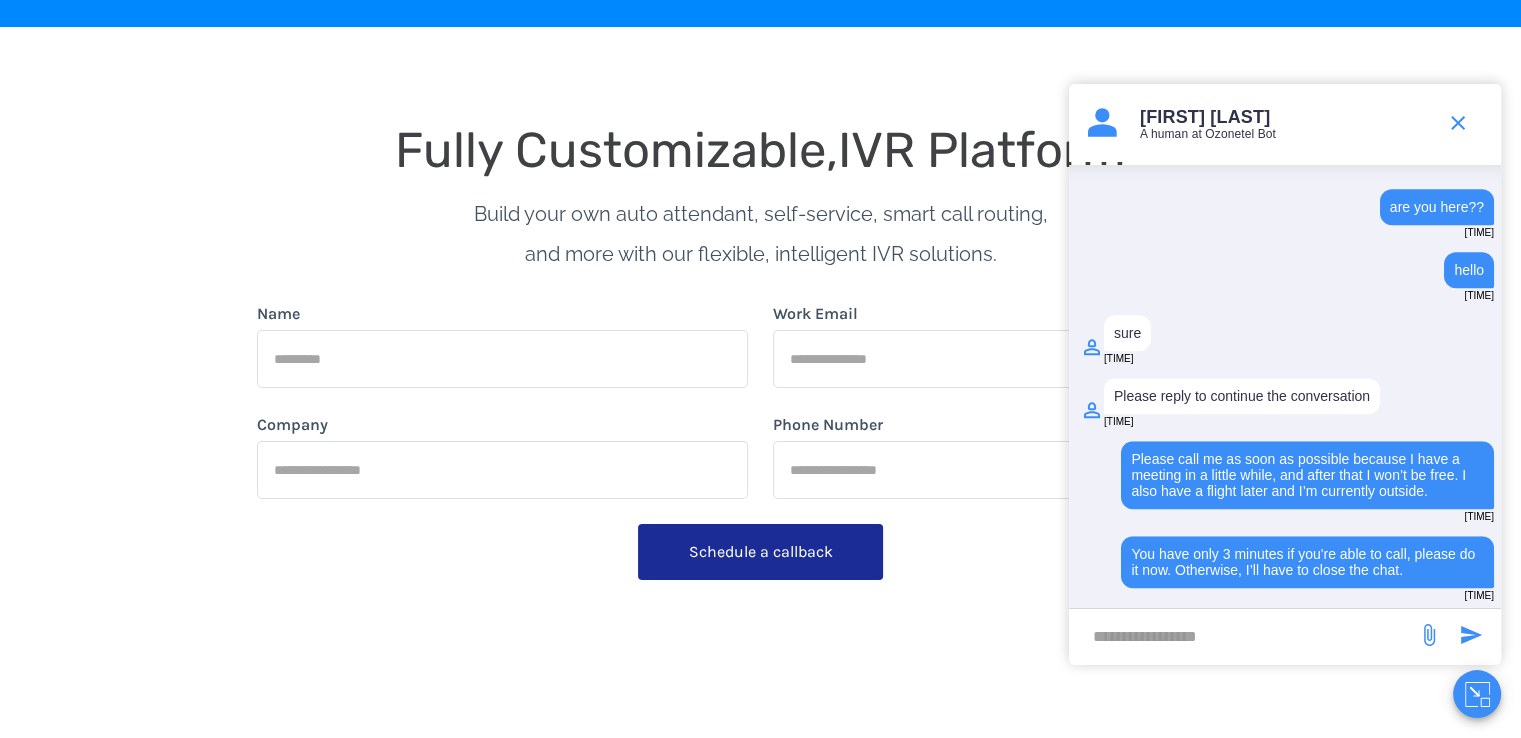 scroll, scrollTop: 0, scrollLeft: 0, axis: both 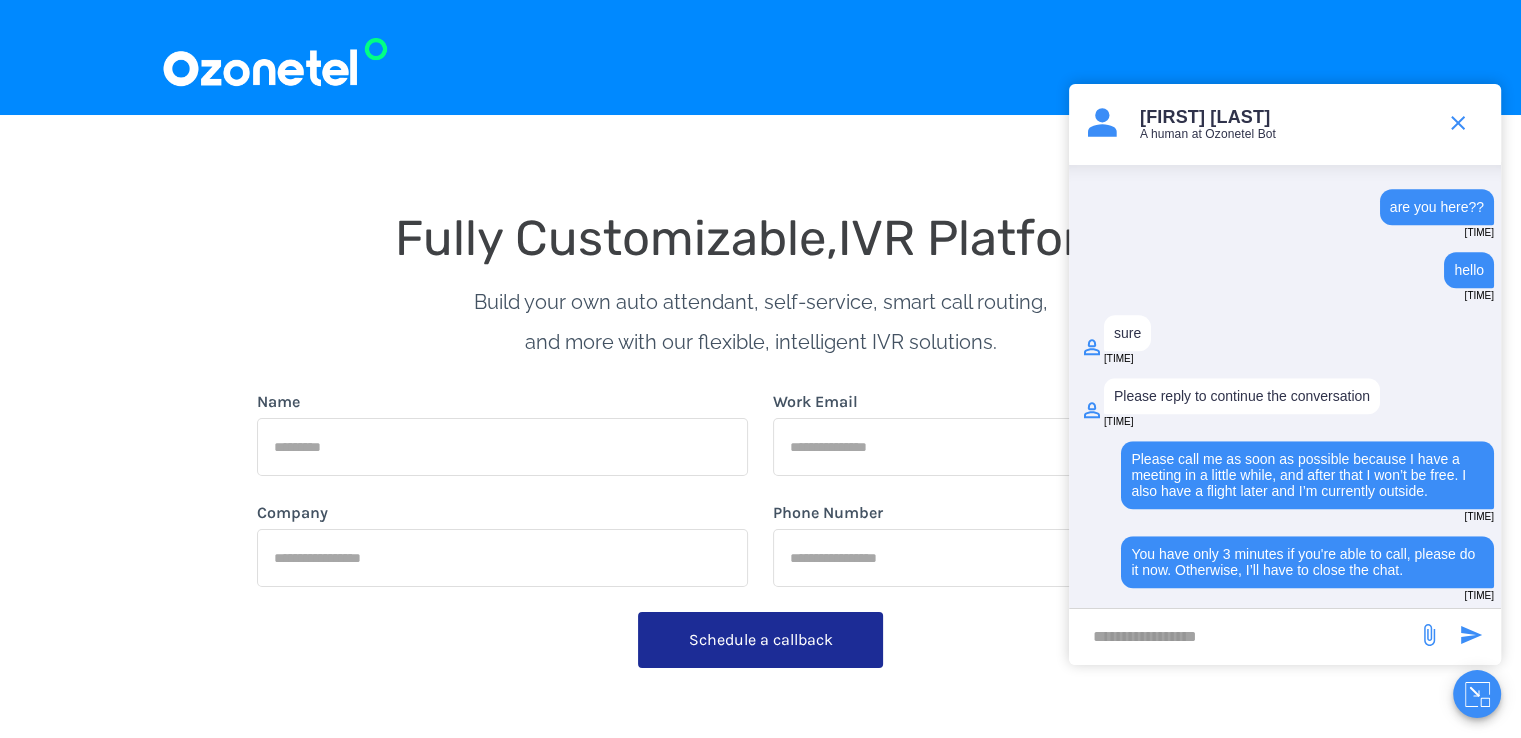 click on "Fully Customizable," at bounding box center (616, 238) 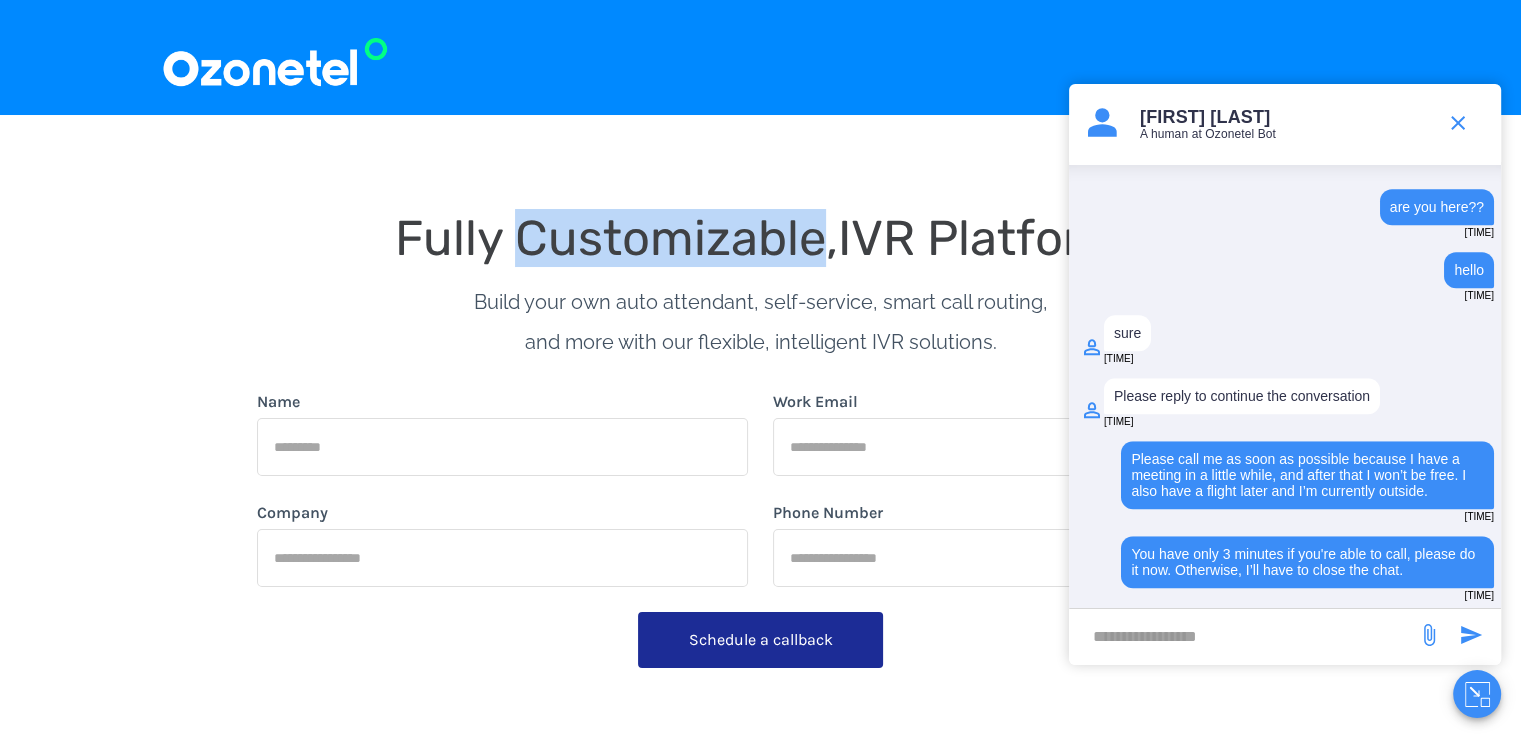 click on "Fully Customizable," at bounding box center [616, 238] 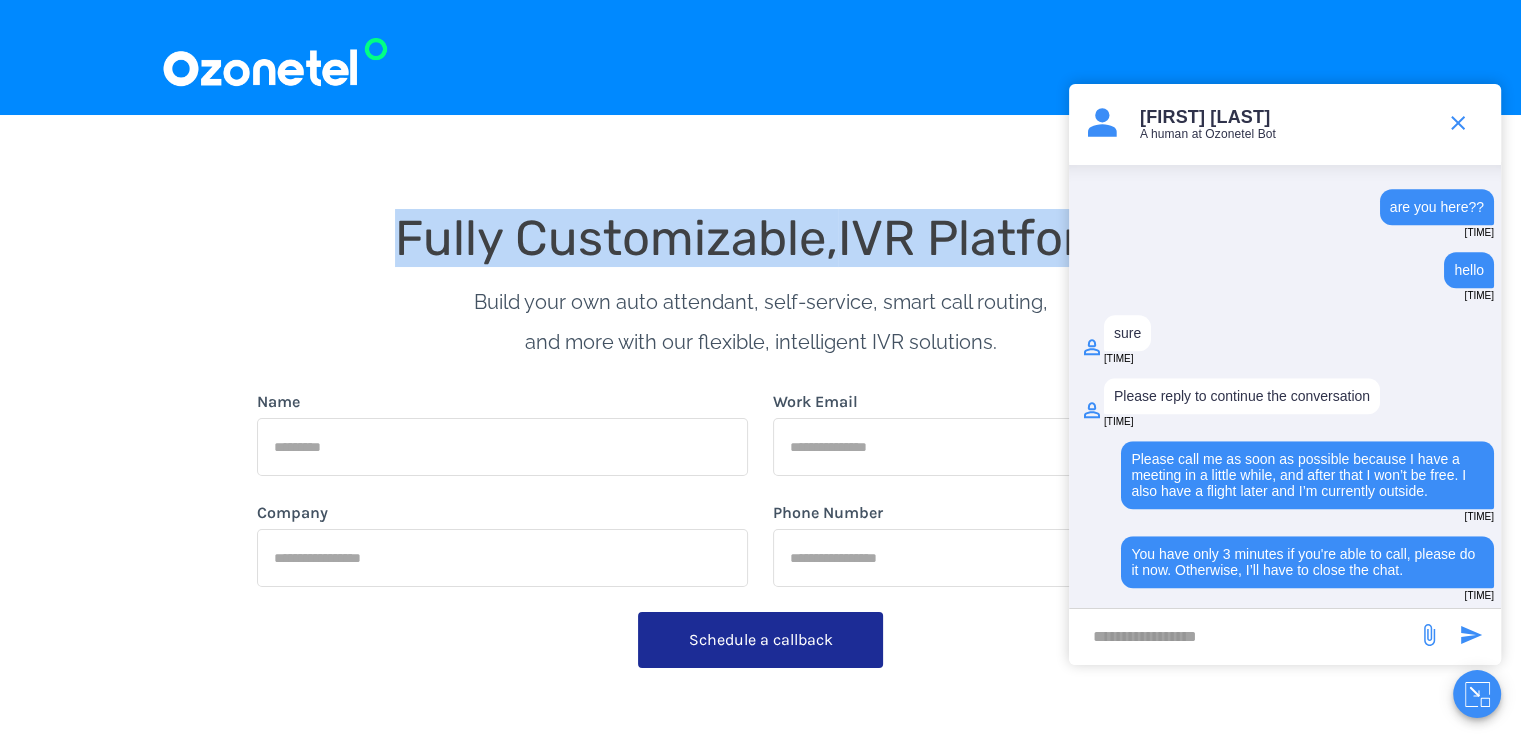 click on "Fully Customizable," at bounding box center [616, 238] 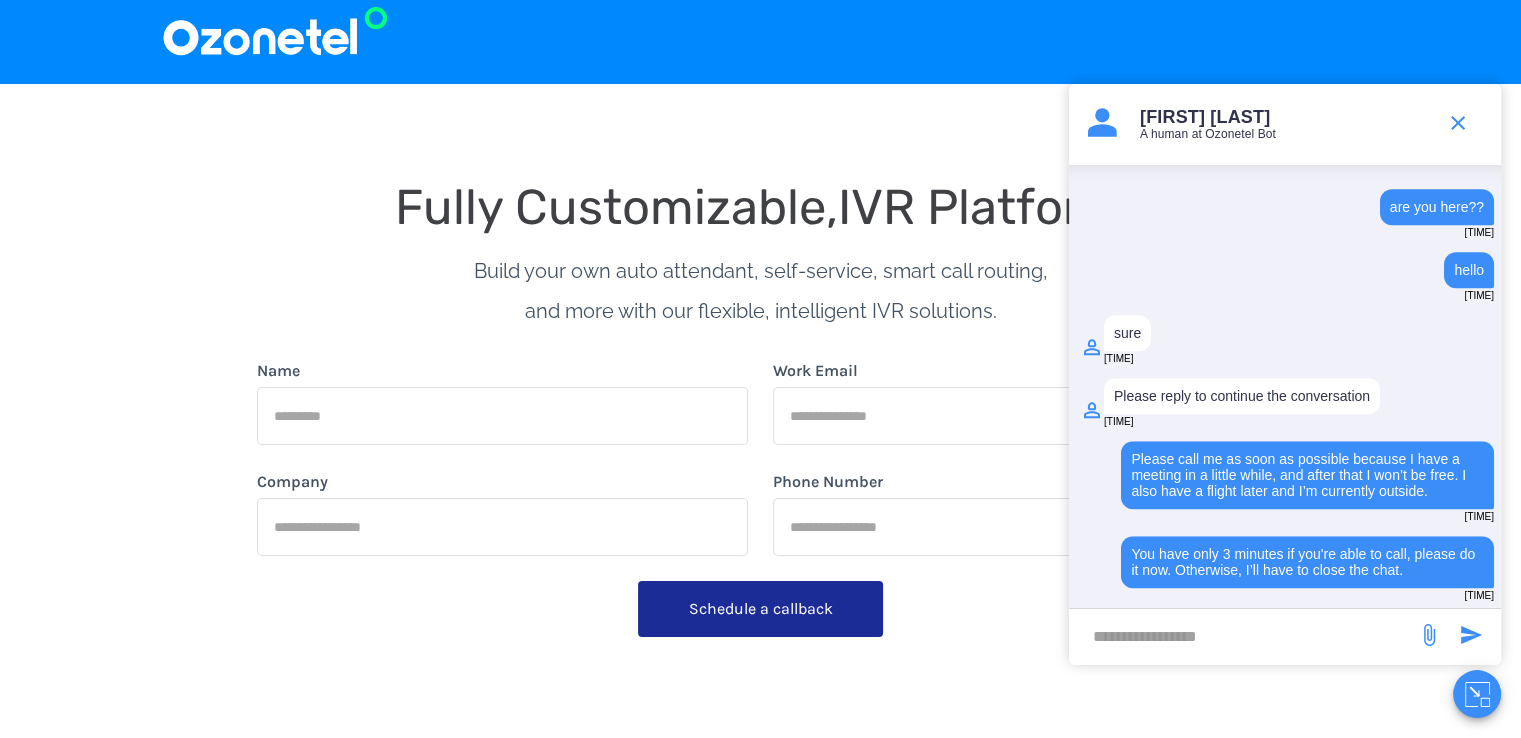 scroll, scrollTop: 0, scrollLeft: 0, axis: both 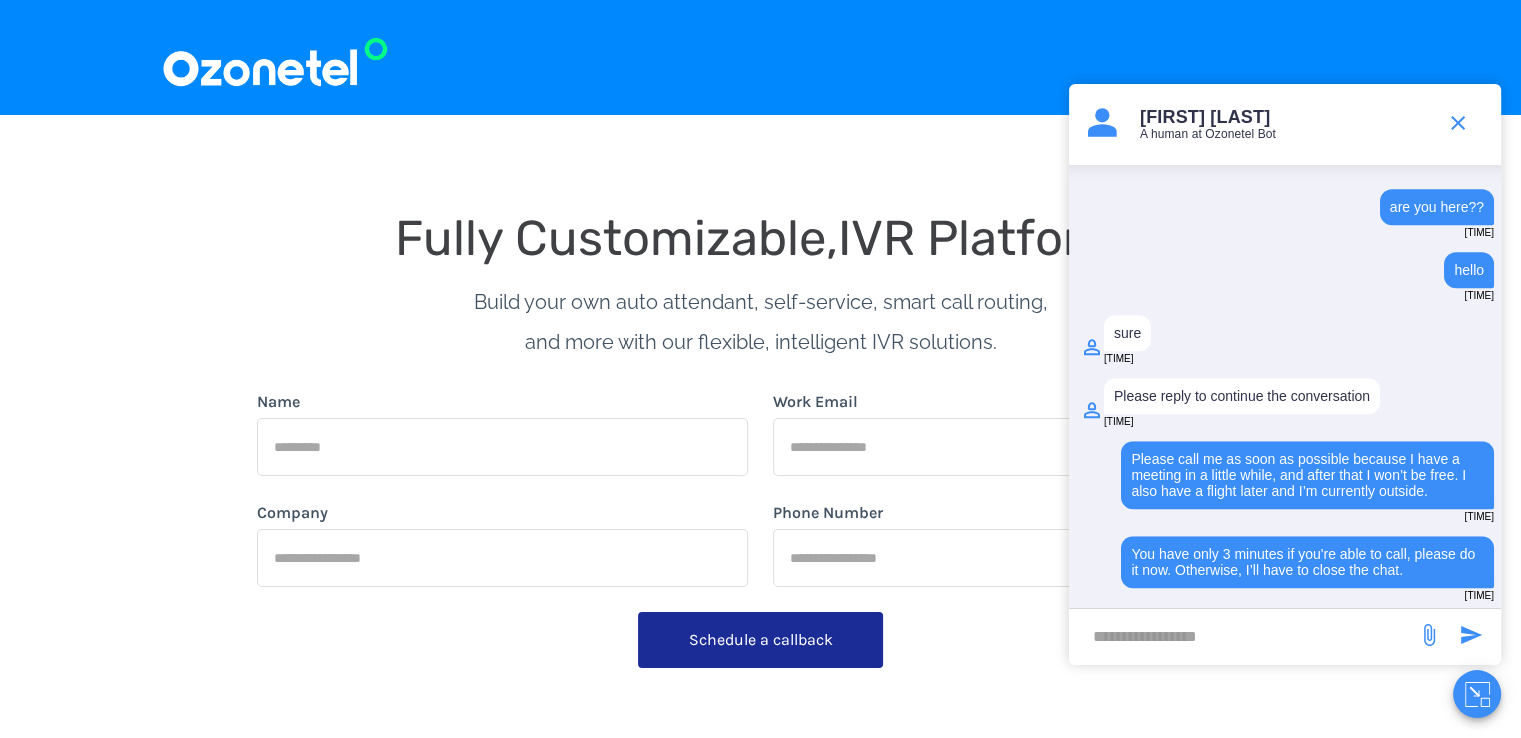 click on "Fully Customizable," at bounding box center [616, 238] 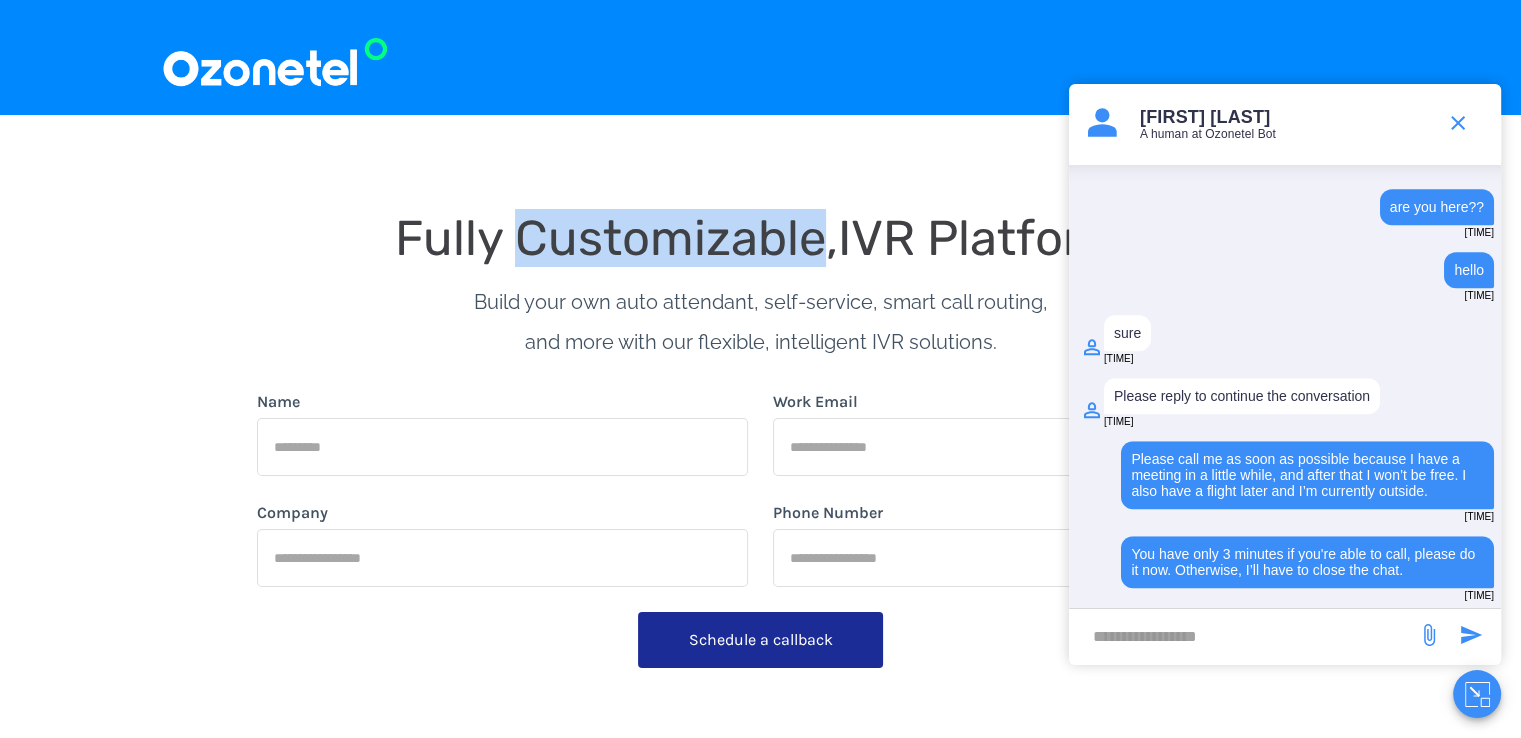 click on "Fully Customizable," at bounding box center (616, 238) 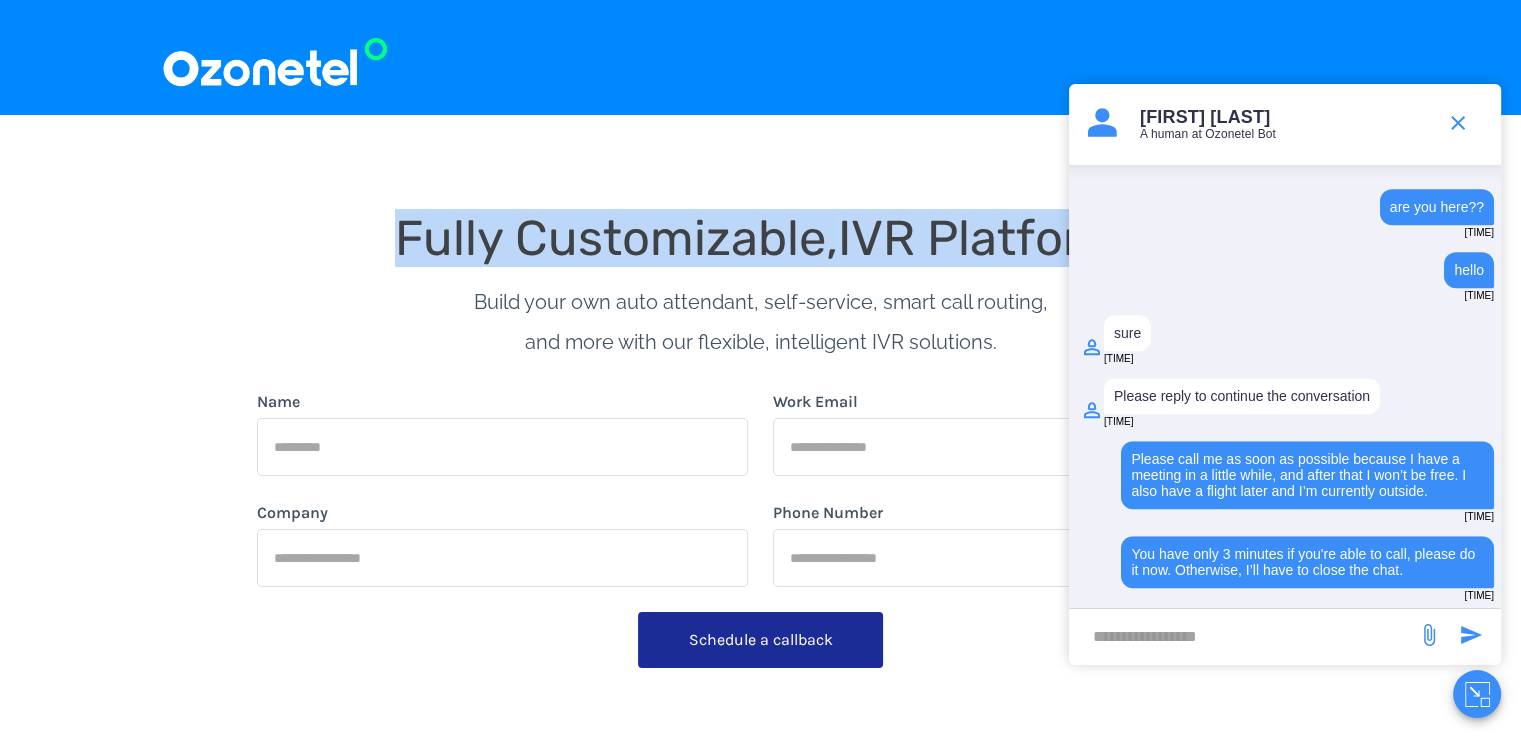click on "Fully Customizable," at bounding box center (616, 238) 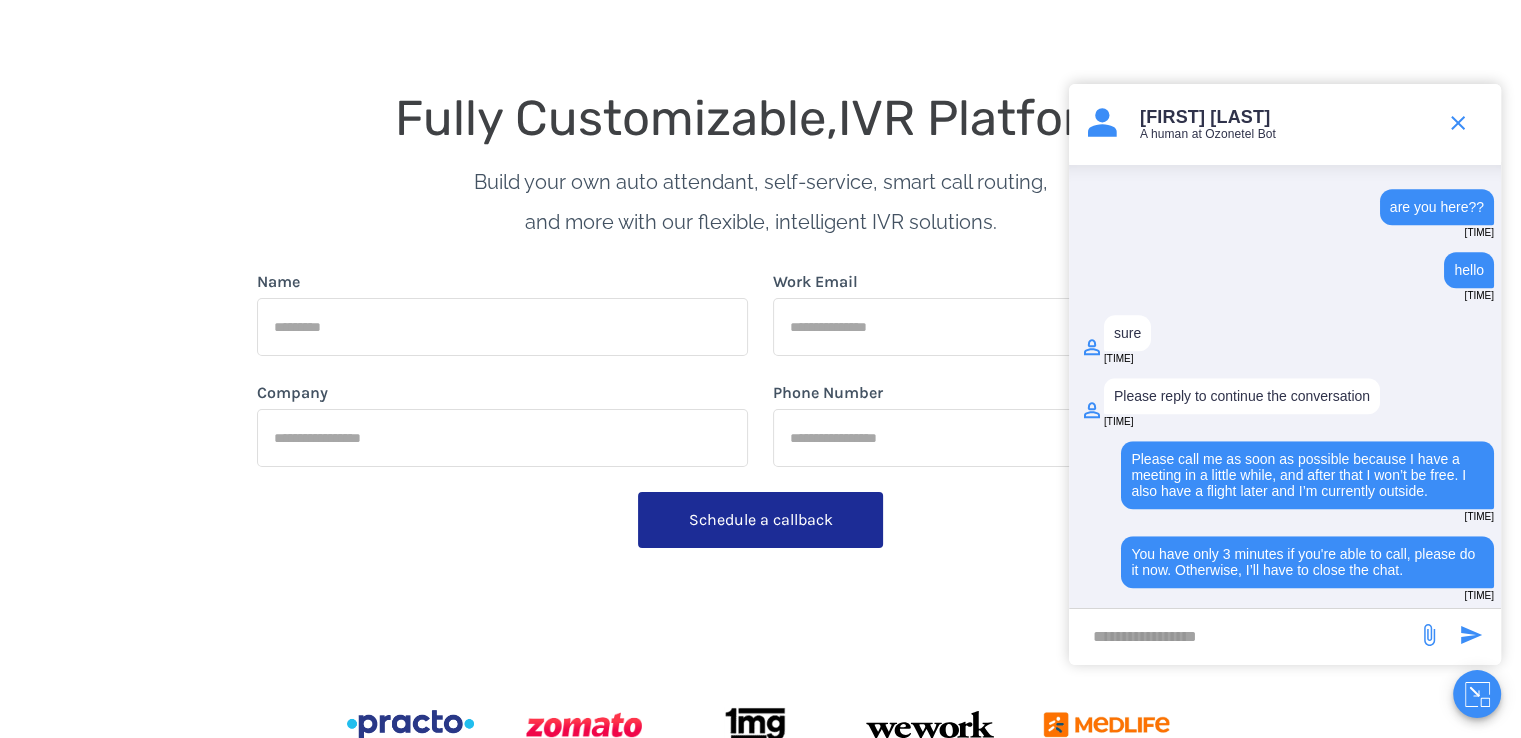 scroll, scrollTop: 120, scrollLeft: 0, axis: vertical 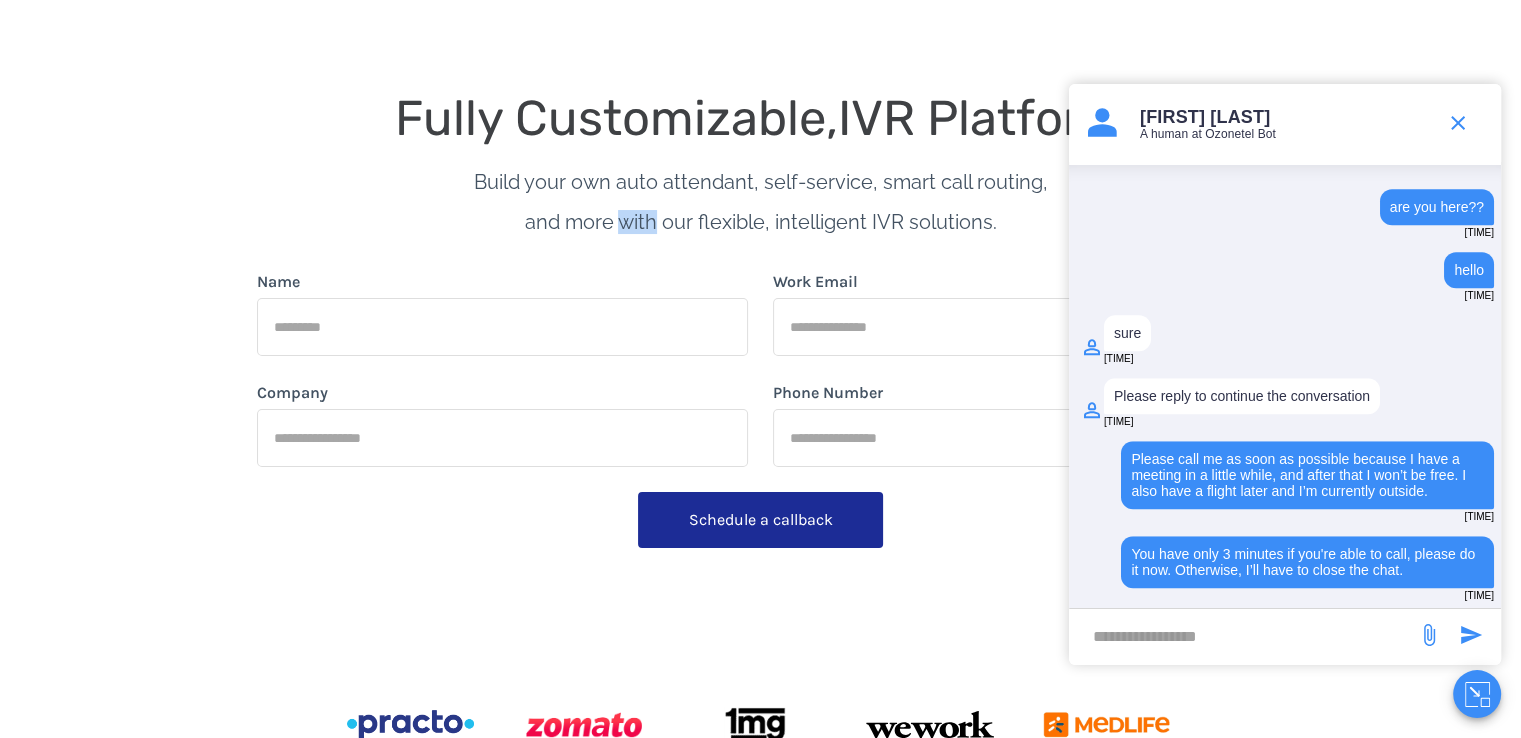 click on "and more with our flexible, intelligent IVR solutions." at bounding box center [761, 182] 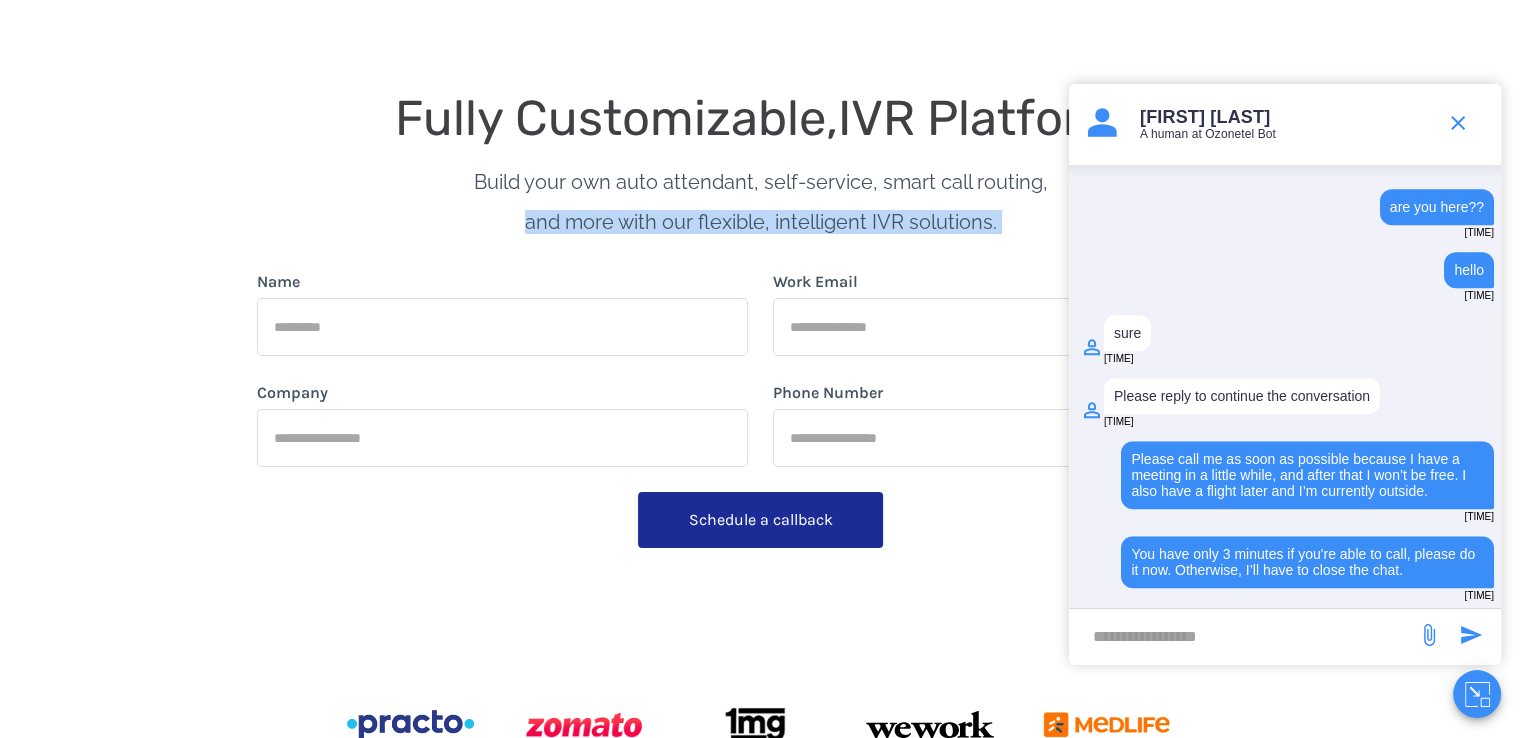 click on "and more with our flexible, intelligent IVR solutions." at bounding box center (761, 182) 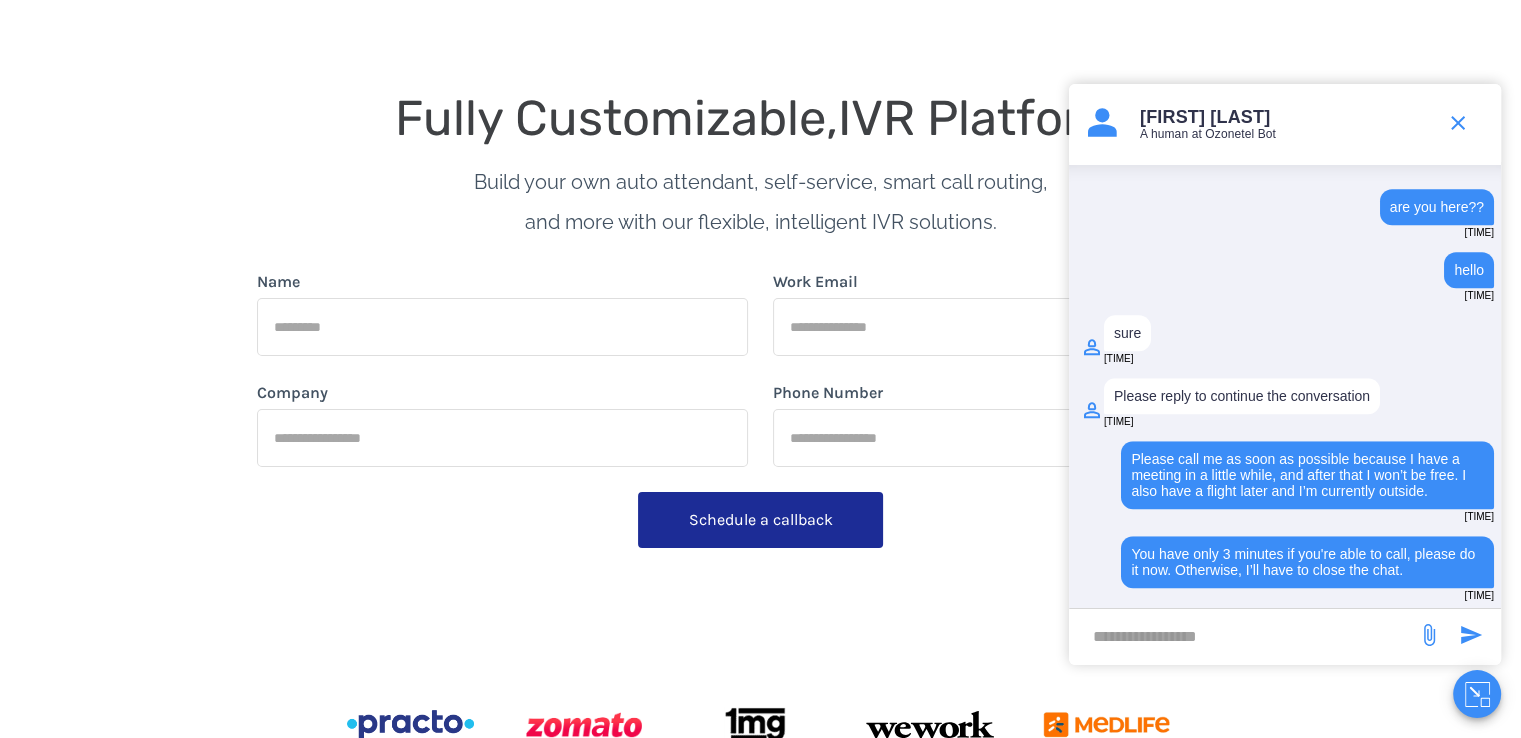 click on "and more with our flexible, intelligent IVR solutions." at bounding box center (761, 182) 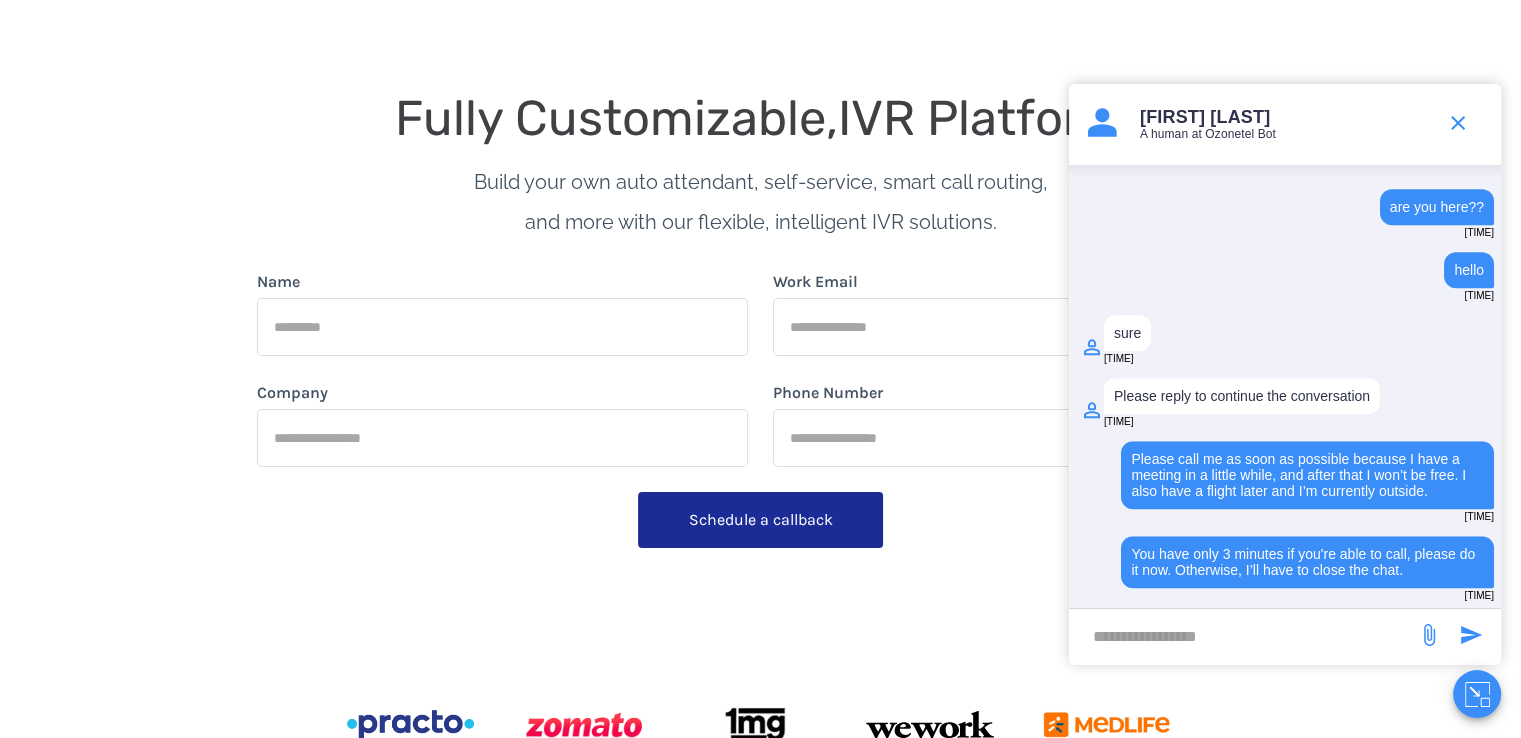 click on "and more with our flexible, intelligent IVR solutions." at bounding box center (761, 182) 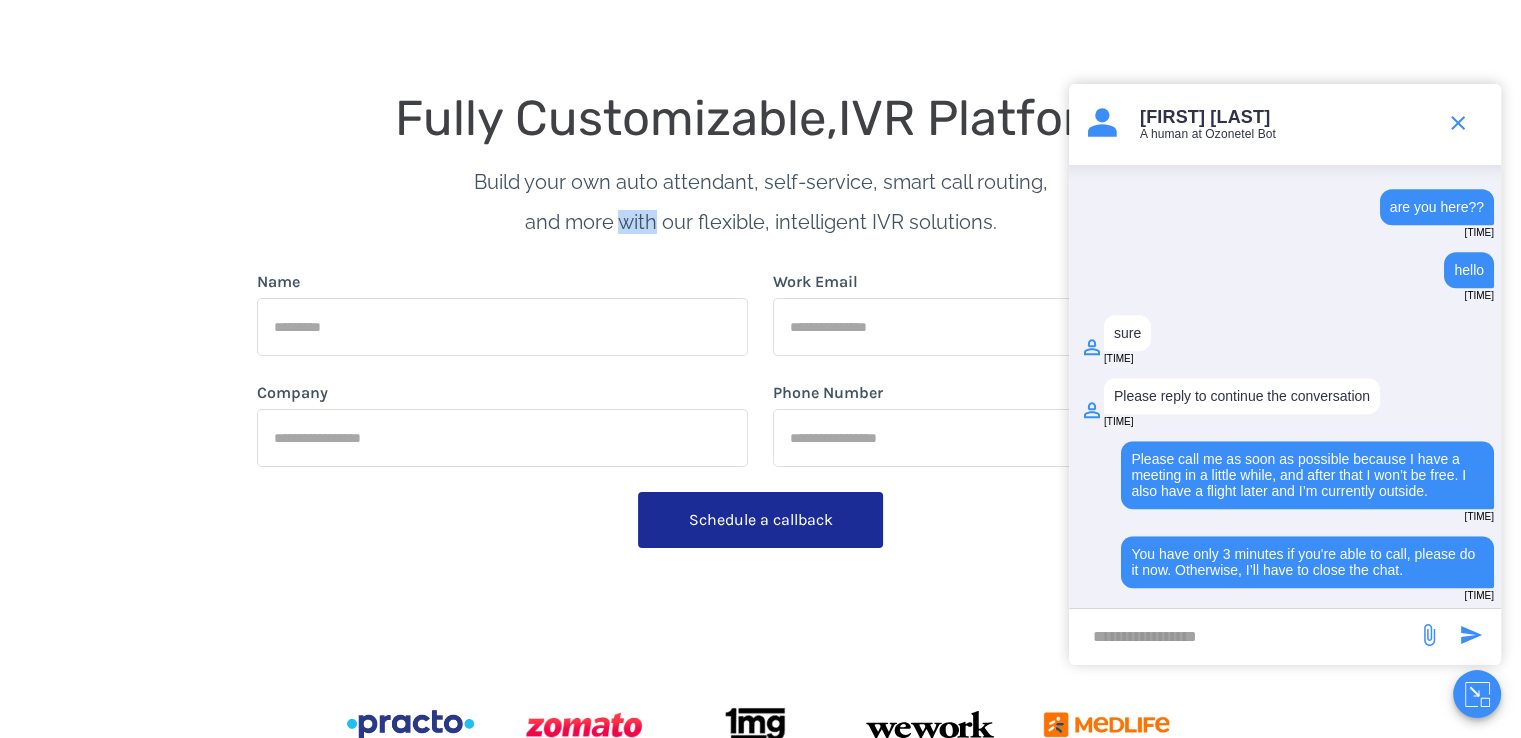 click on "and more with our flexible, intelligent IVR solutions." at bounding box center (761, 182) 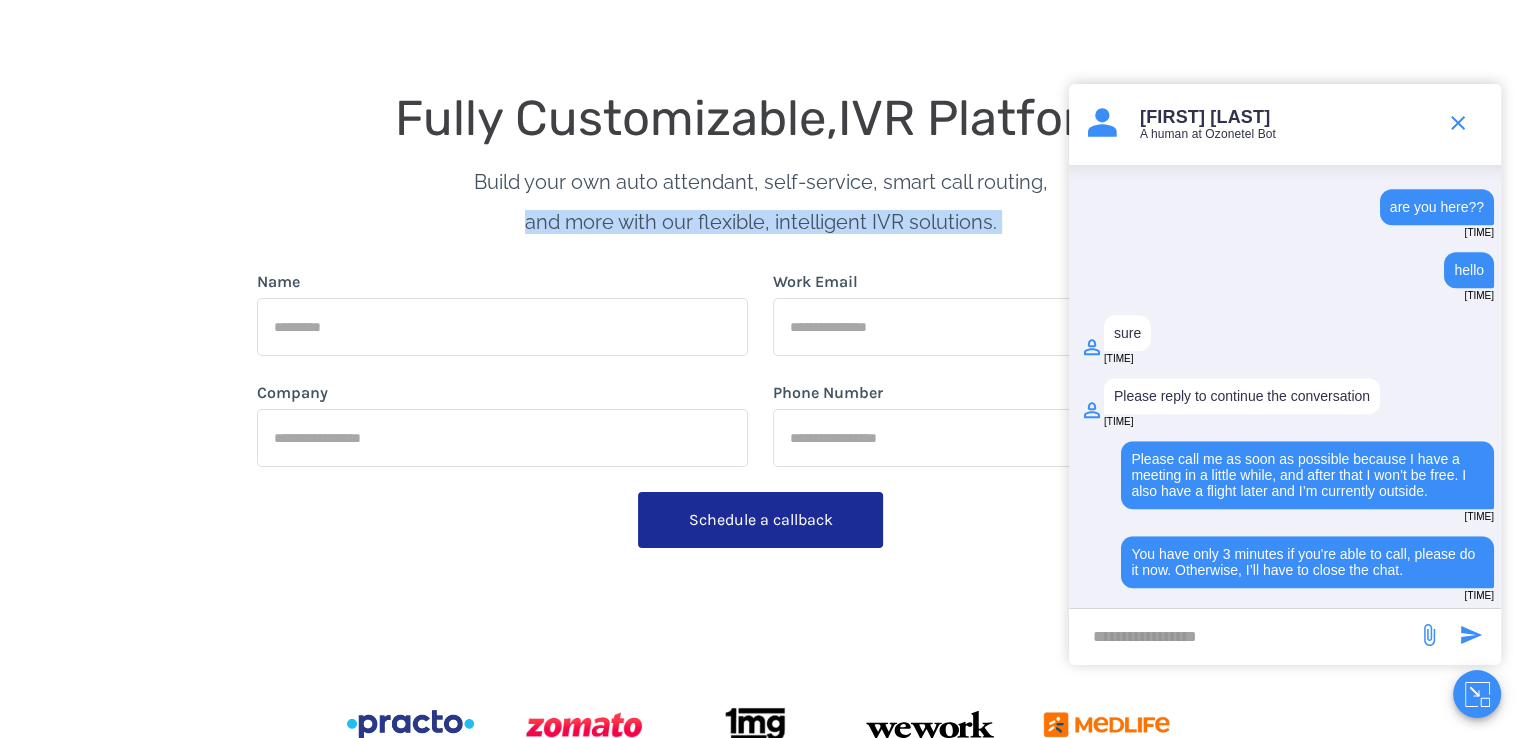 click on "and more with our flexible, intelligent IVR solutions." at bounding box center [761, 182] 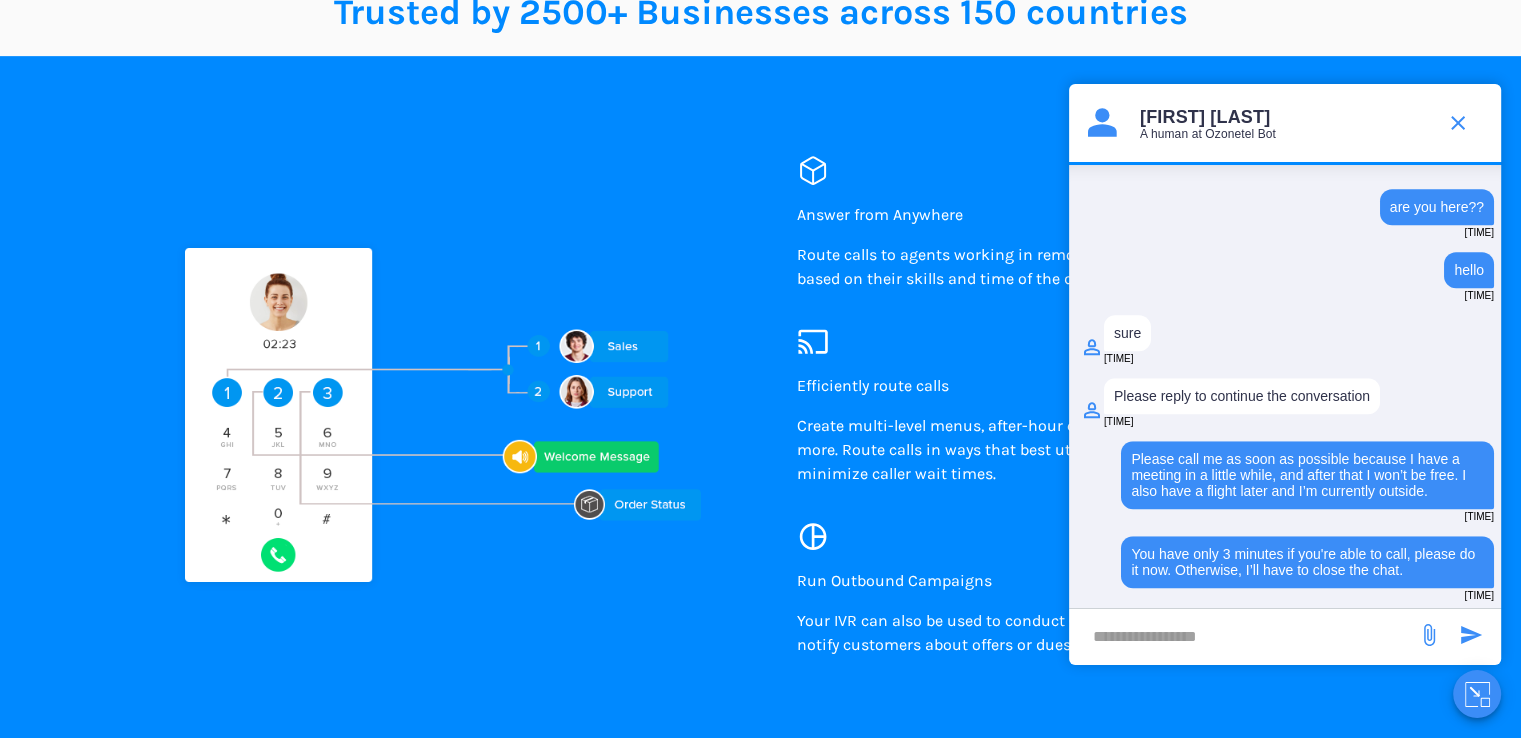 scroll, scrollTop: 974, scrollLeft: 0, axis: vertical 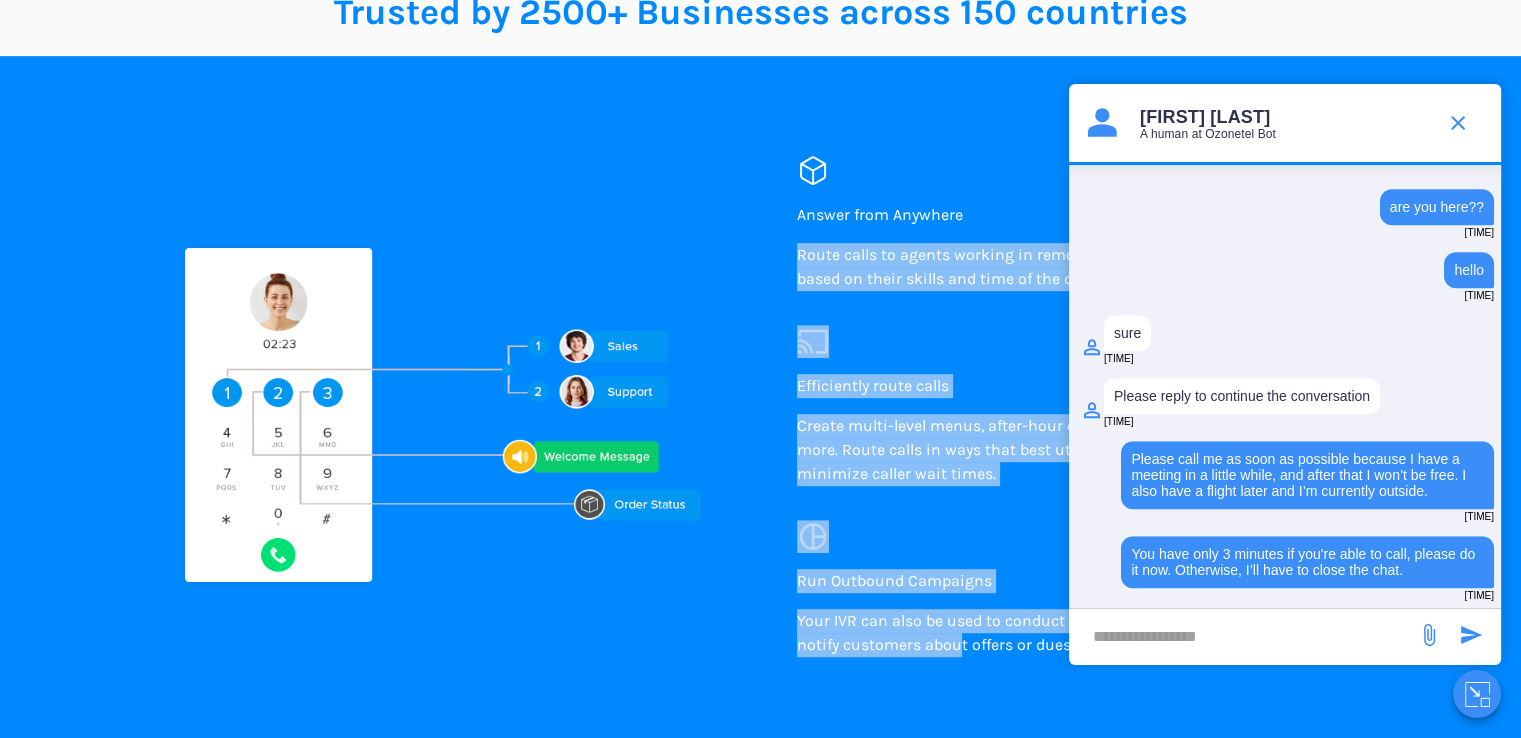 drag, startPoint x: 956, startPoint y: 679, endPoint x: 790, endPoint y: 224, distance: 484.33563 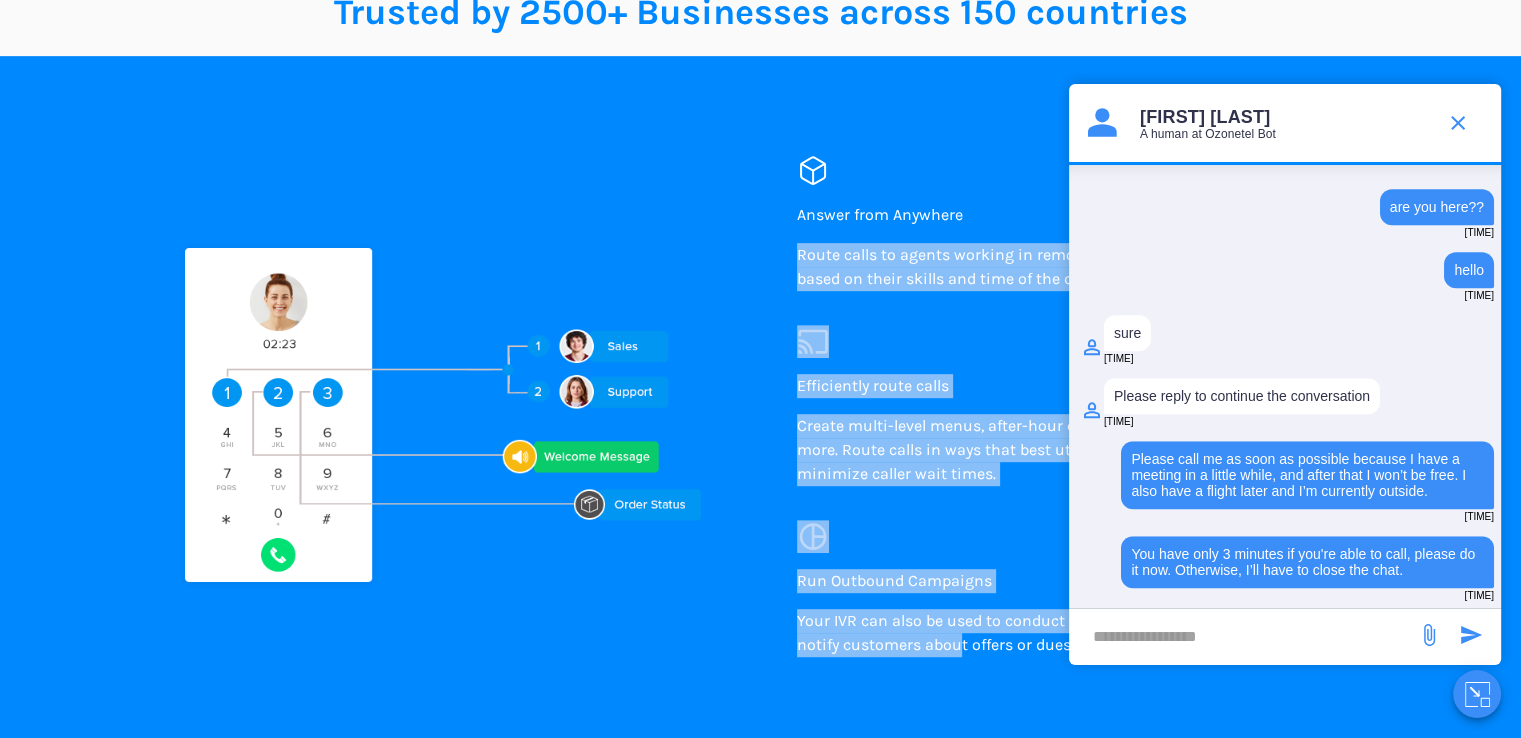 click on "Answer from Anywhere Route calls to agents working in remote locations, or working from home, based on their skills and time of the day. Efficiently route calls Create multi-level menus, after-hour call routing, callback options, and more. Route calls in ways that best utilize your agent’s skills, and minimize caller wait times. Run Outbound Campaigns Your IVR can also be used to conduct CSAT surveys, collect feedback or notify customers about offers or dues." at bounding box center [1061, 413] 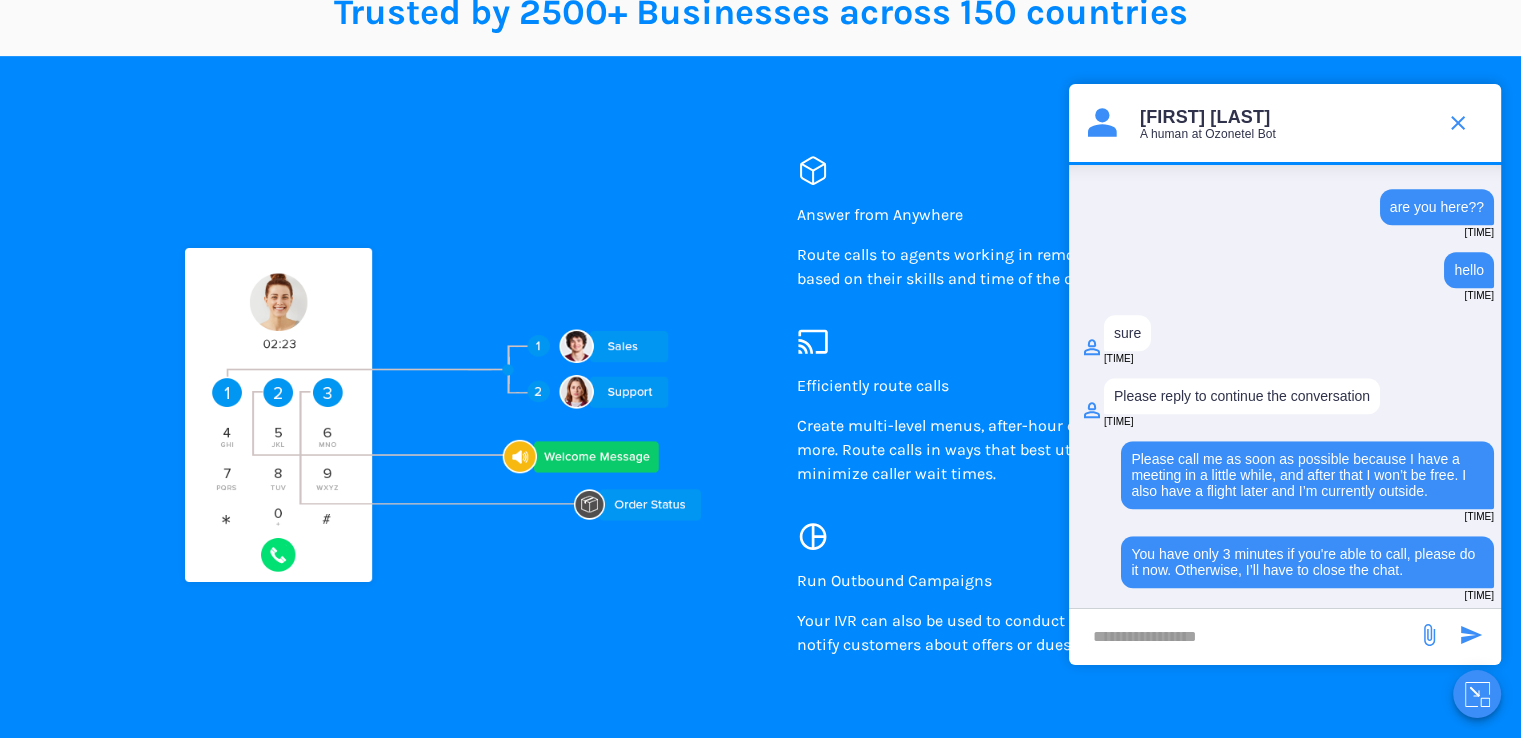 click on "Answer from Anywhere Route calls to agents working in remote locations, or working from home, based on their skills and time of the day." at bounding box center (1079, 247) 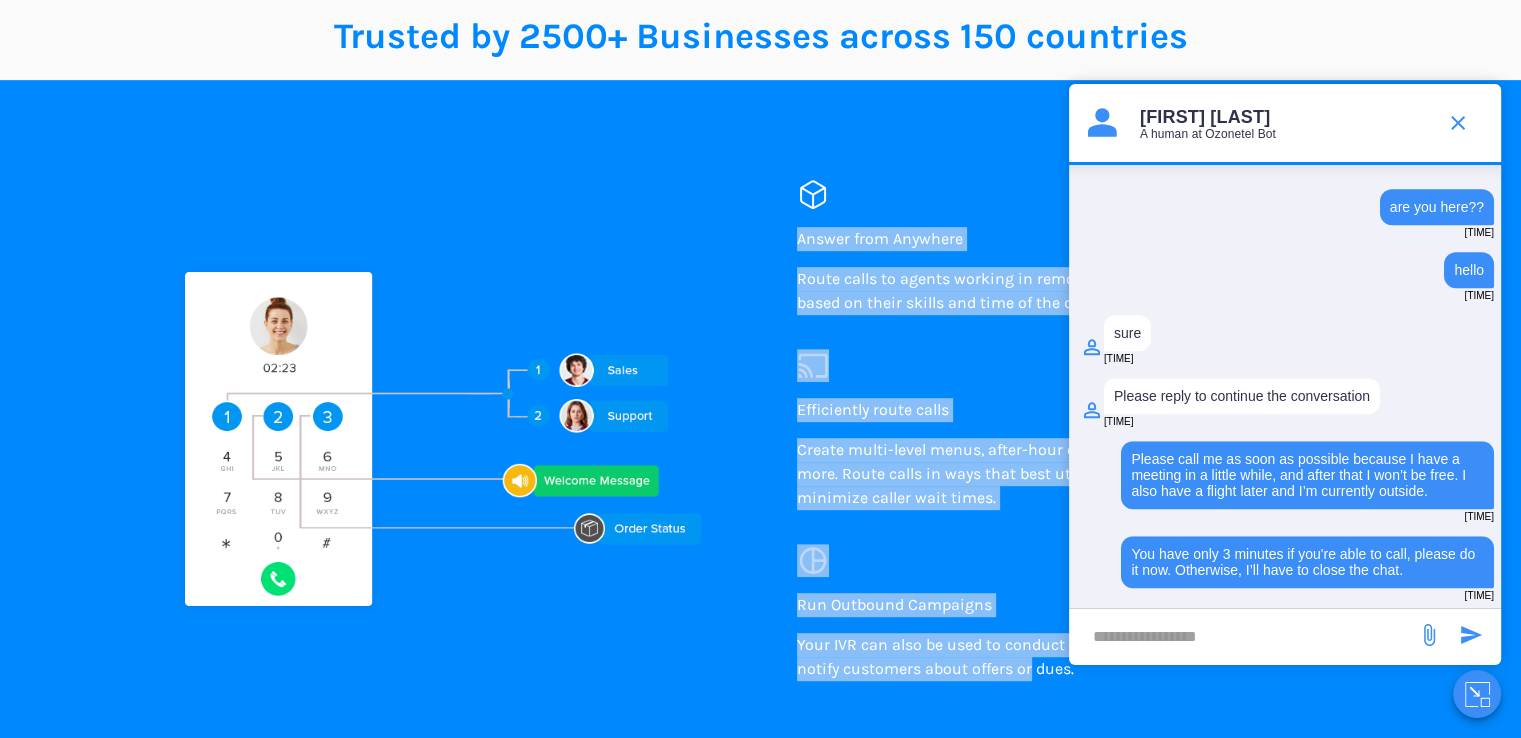 scroll, scrollTop: 1324, scrollLeft: 0, axis: vertical 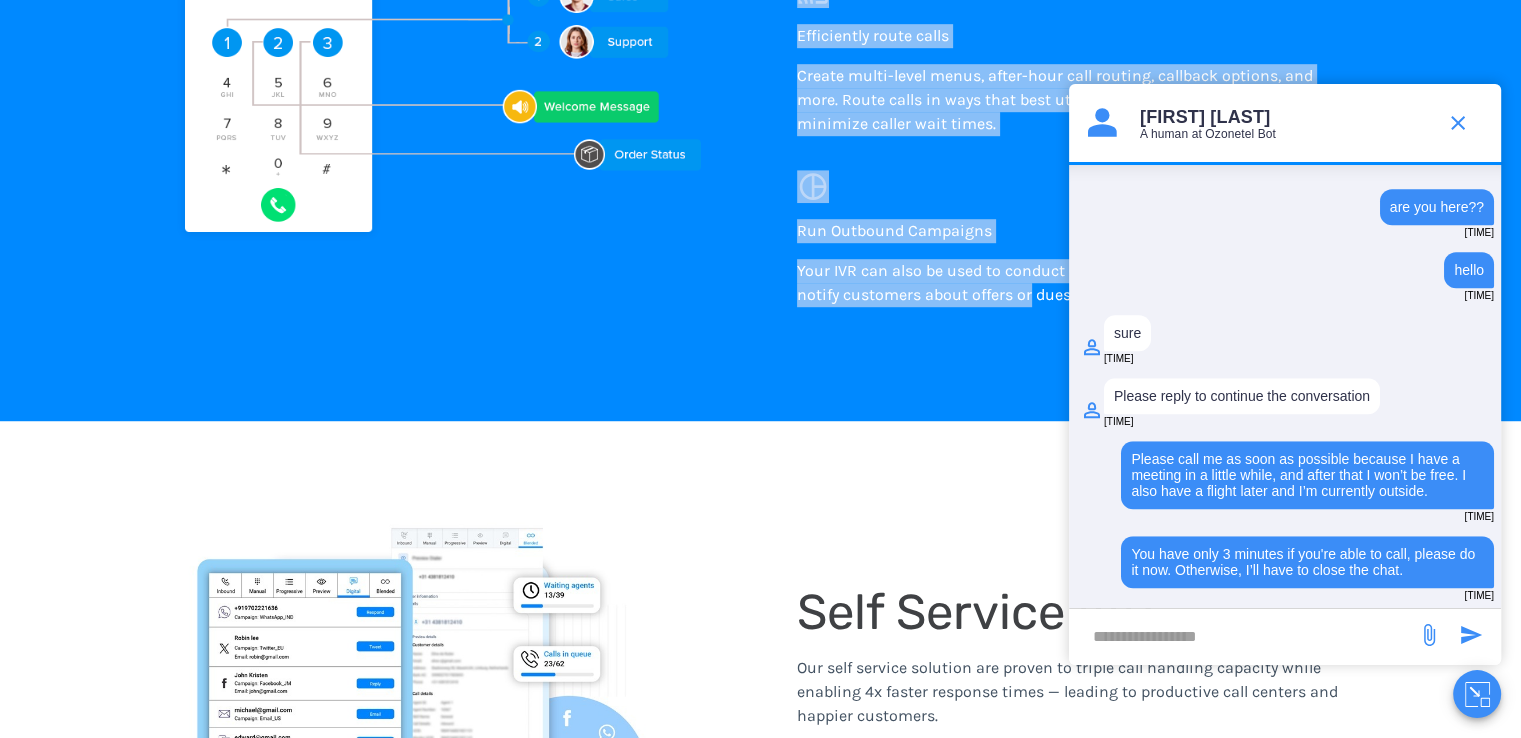 drag, startPoint x: 801, startPoint y: 189, endPoint x: 1022, endPoint y: 317, distance: 255.39186 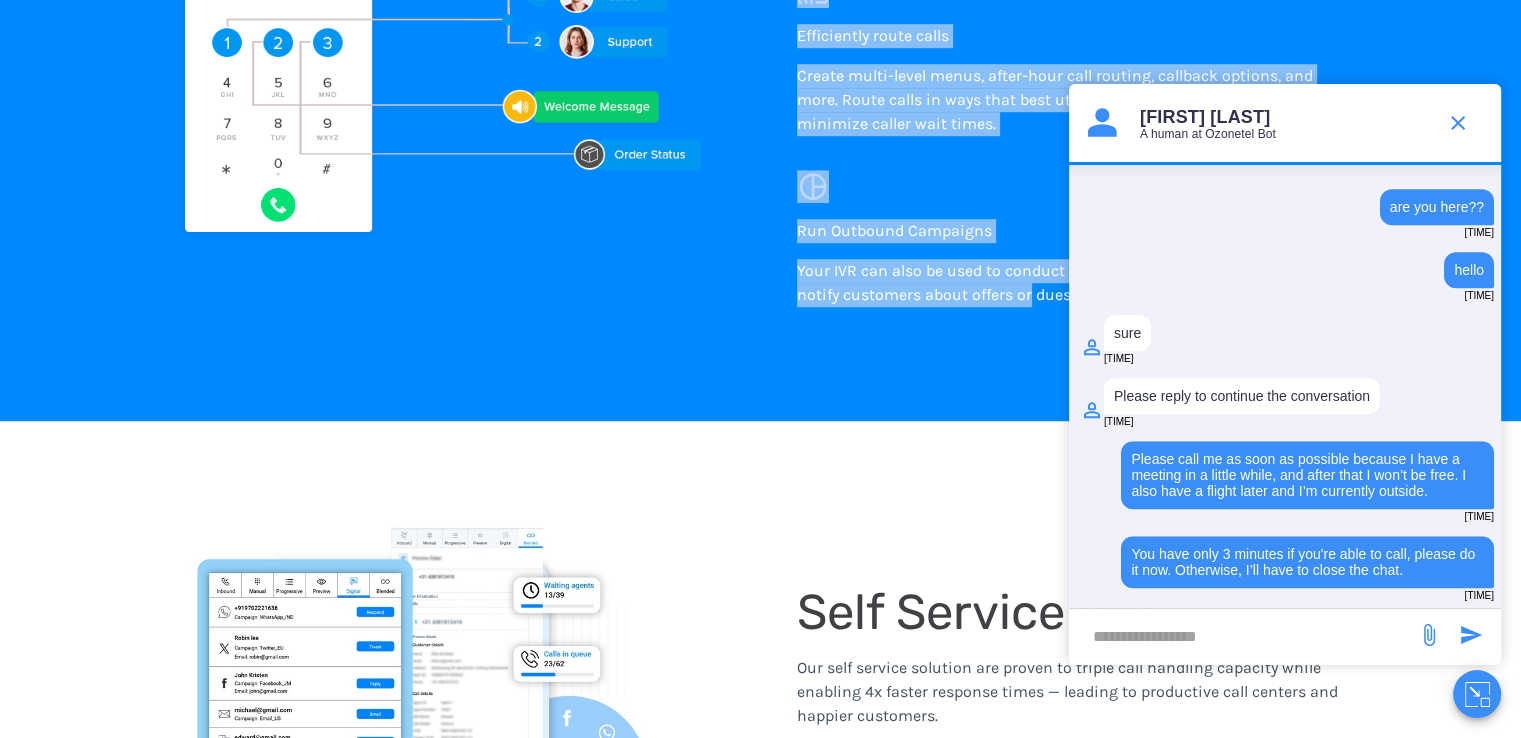 click on "Answer from Anywhere Route calls to agents working in remote locations, or working from home, based on their skills and time of the day. Efficiently route calls Create multi-level menus, after-hour call routing, callback options, and more. Route calls in ways that best utilize your agent’s skills, and minimize caller wait times. Run Outbound Campaigns Your IVR can also be used to conduct CSAT surveys, collect feedback or notify customers about offers or dues." at bounding box center [1079, 63] 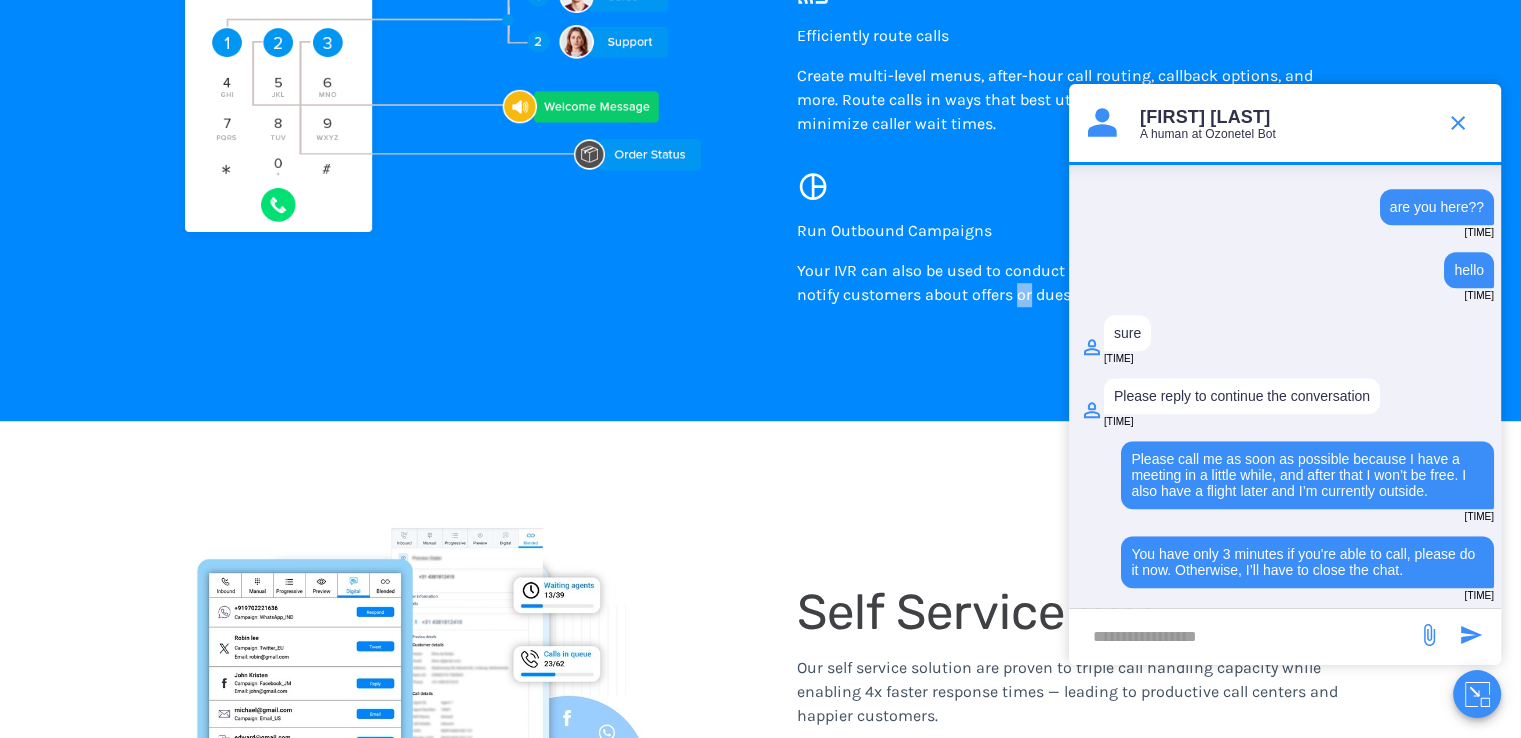click on "Run Outbound Campaigns Your IVR can also be used to conduct CSAT surveys, collect feedback or notify customers about offers or dues." at bounding box center [1063, 263] 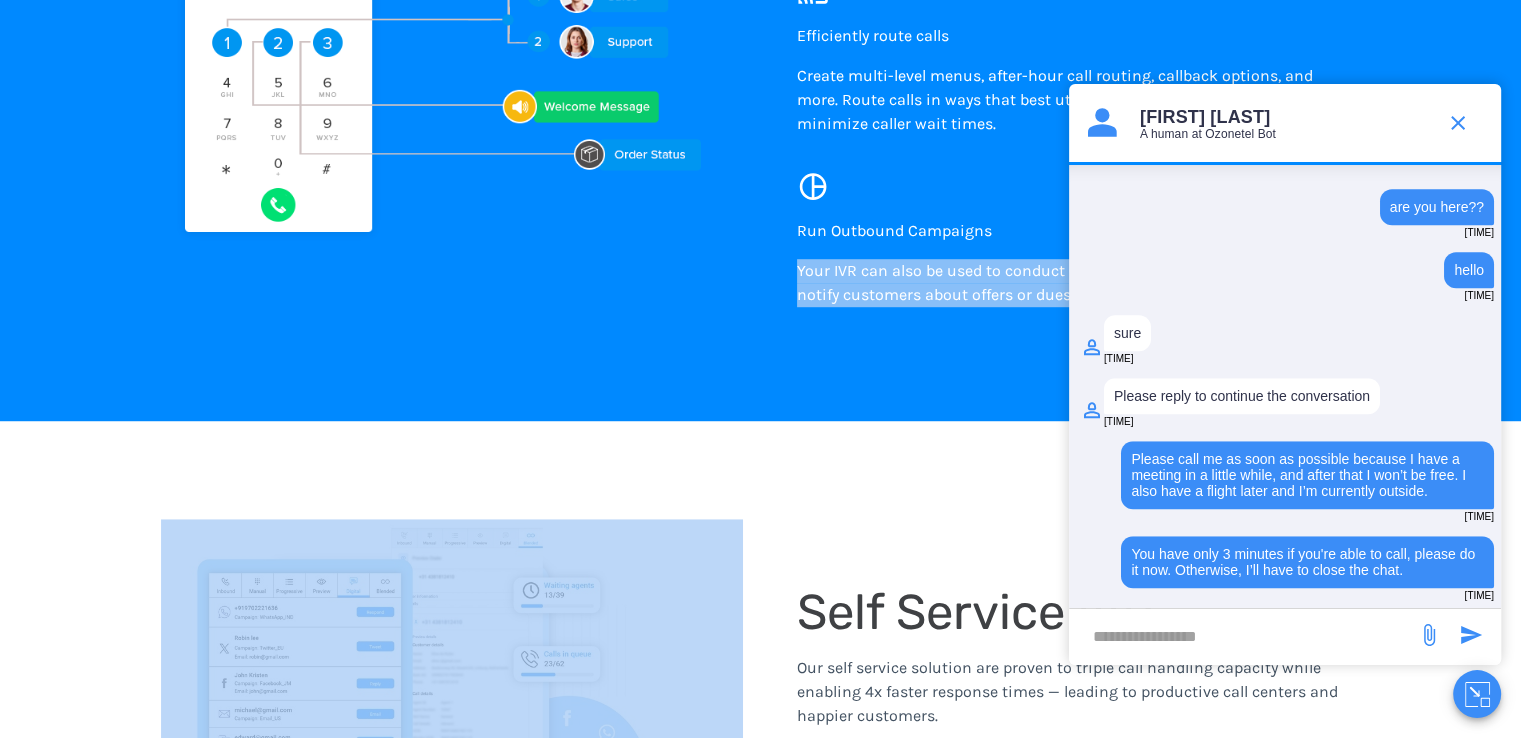 click on "Run Outbound Campaigns Your IVR can also be used to conduct CSAT surveys, collect feedback or notify customers about offers or dues." at bounding box center (1063, 263) 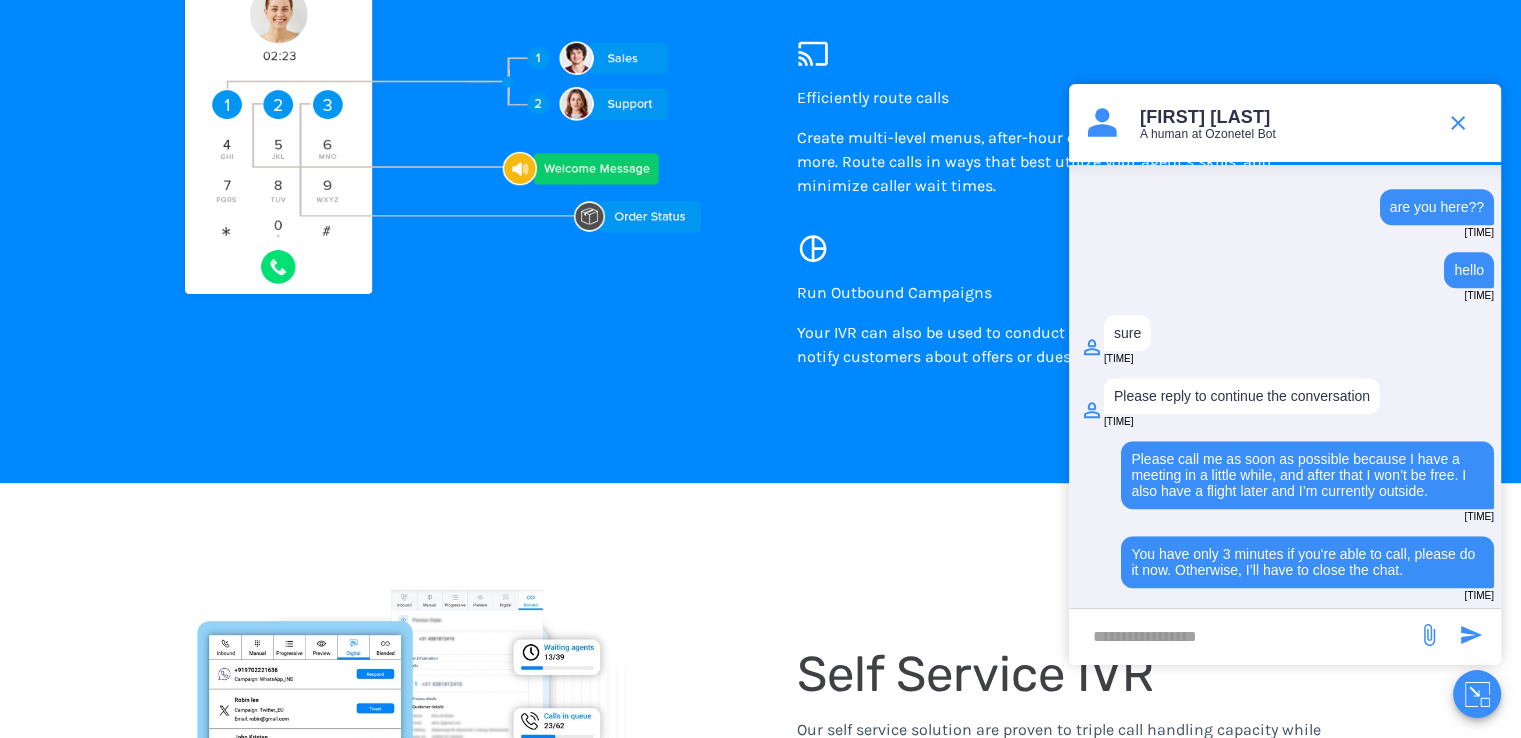 click on "Run Outbound Campaigns" at bounding box center (1063, 293) 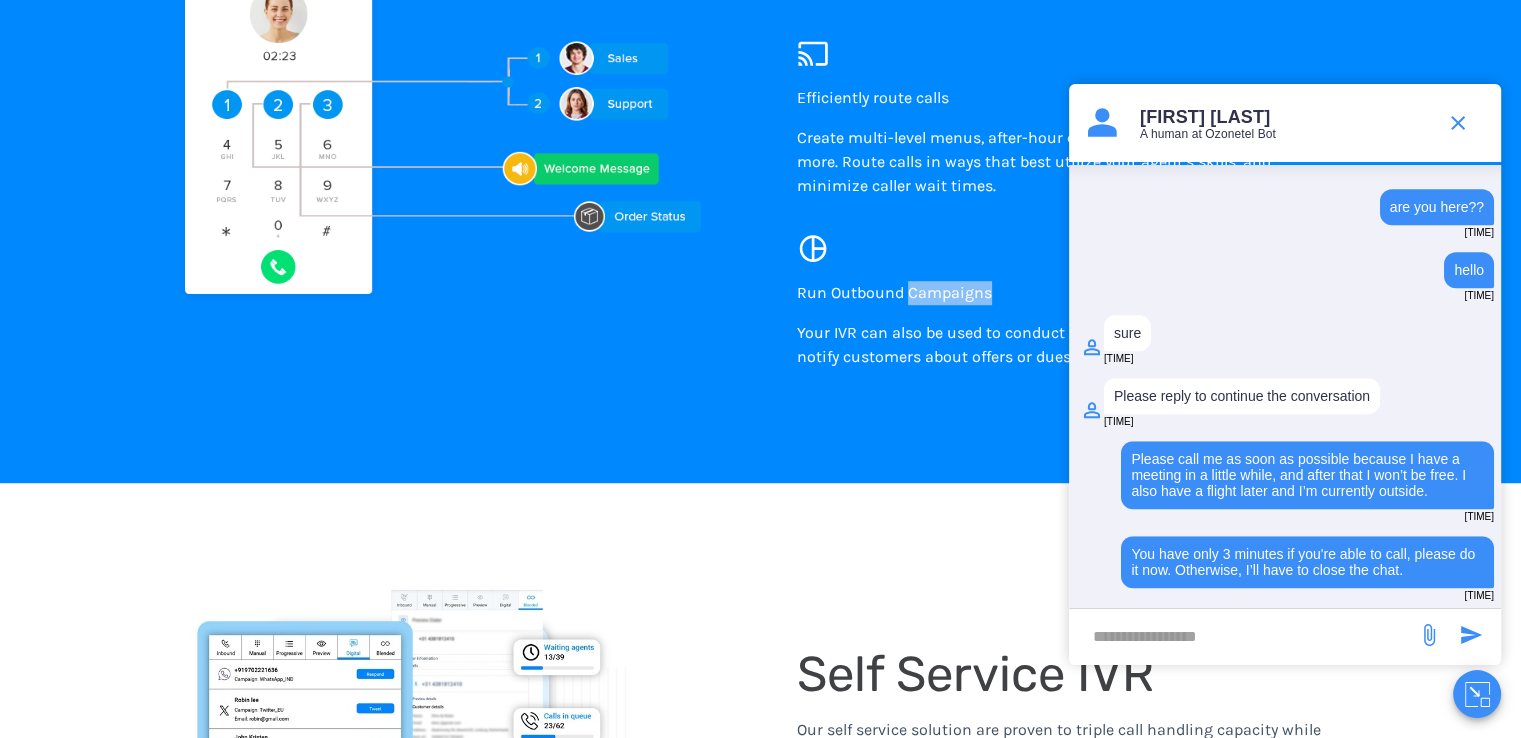 click on "Run Outbound Campaigns" at bounding box center [1063, 293] 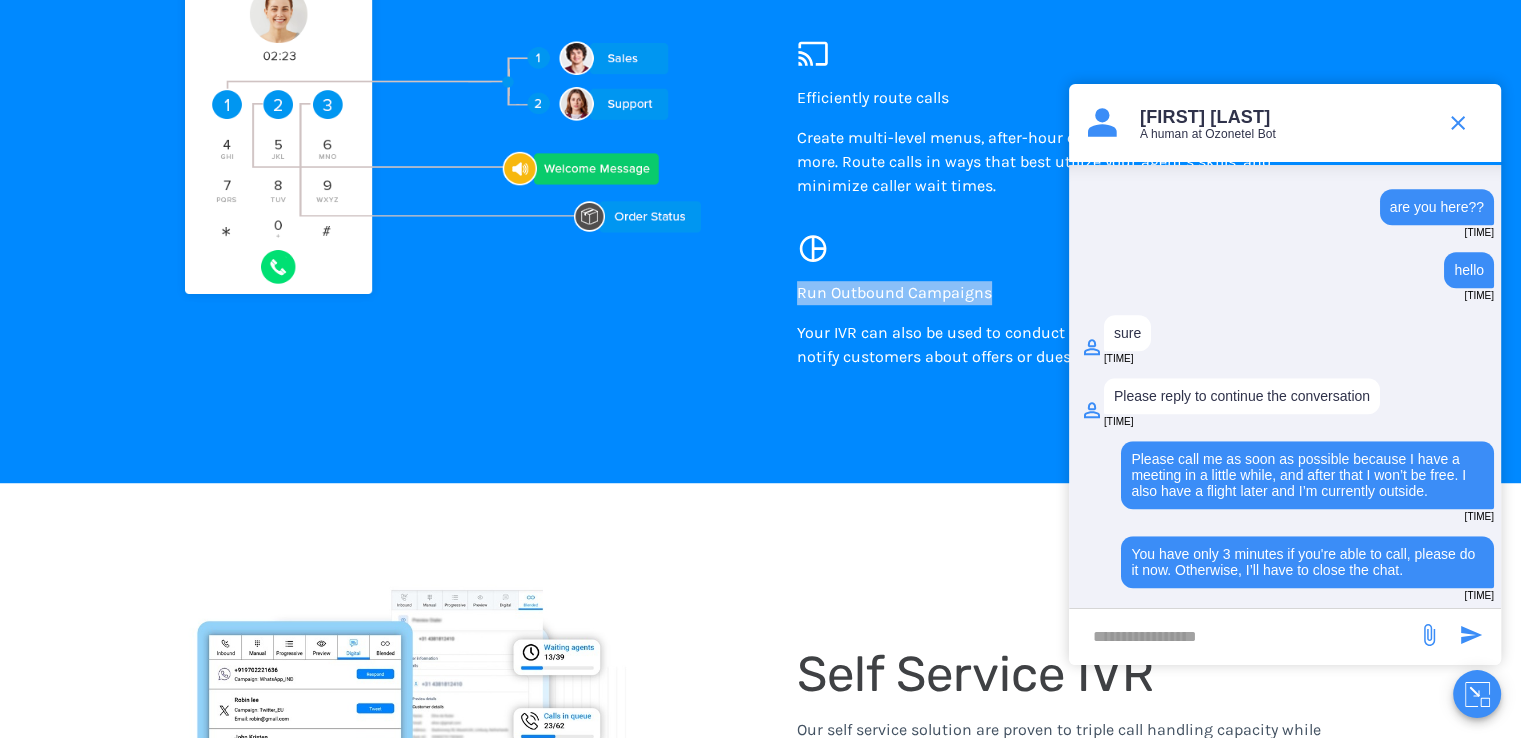 click on "Run Outbound Campaigns" at bounding box center (1063, 293) 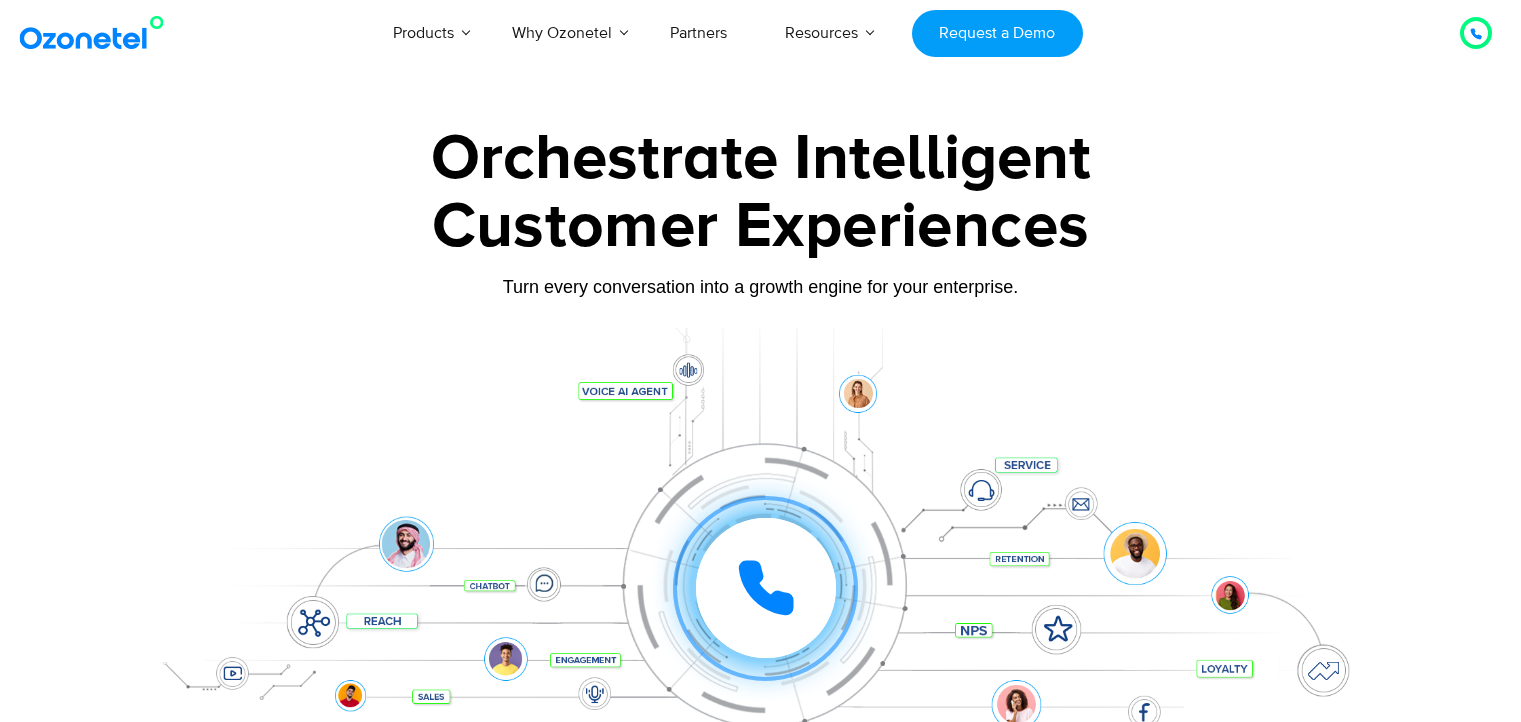 scroll, scrollTop: 0, scrollLeft: 0, axis: both 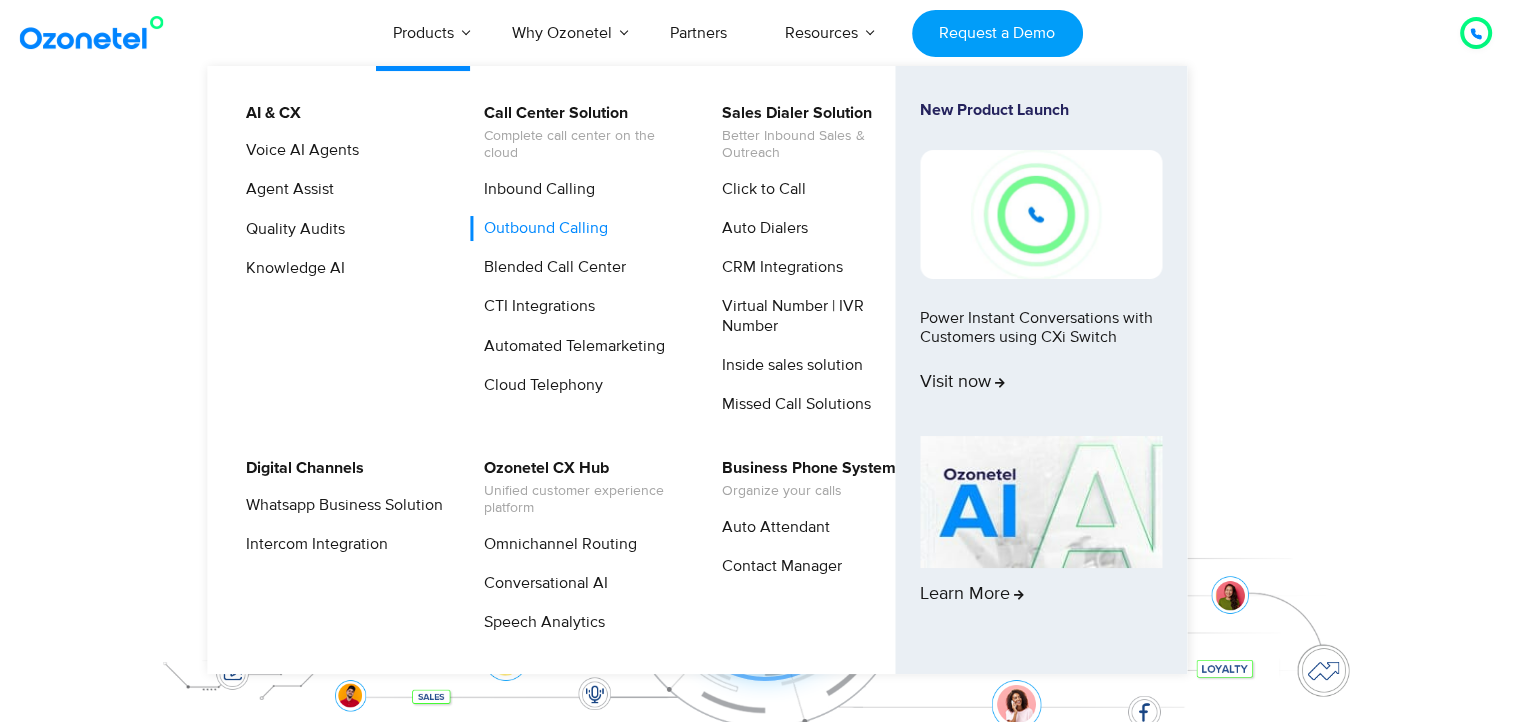 click on "Outbound Calling" at bounding box center [541, 228] 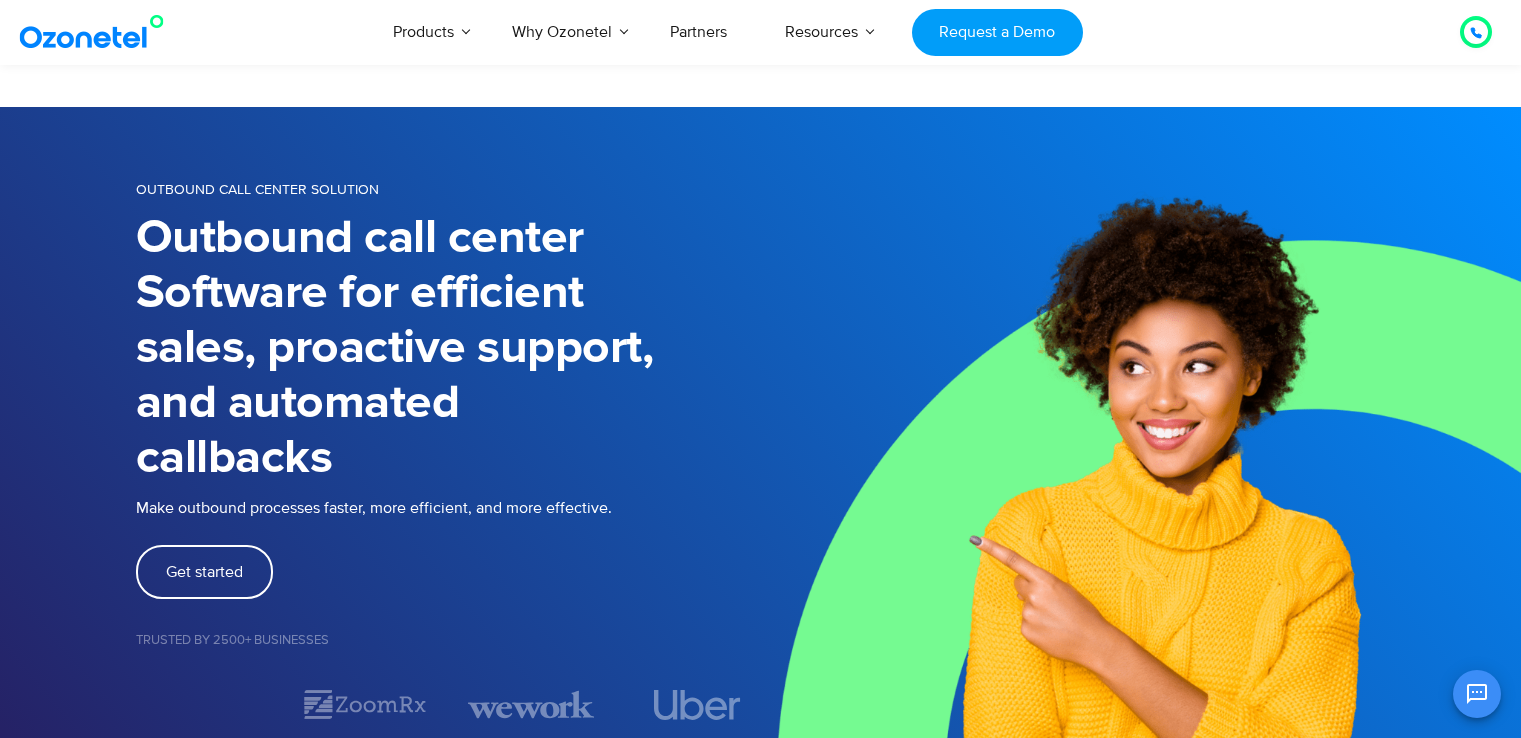 scroll, scrollTop: 1088, scrollLeft: 0, axis: vertical 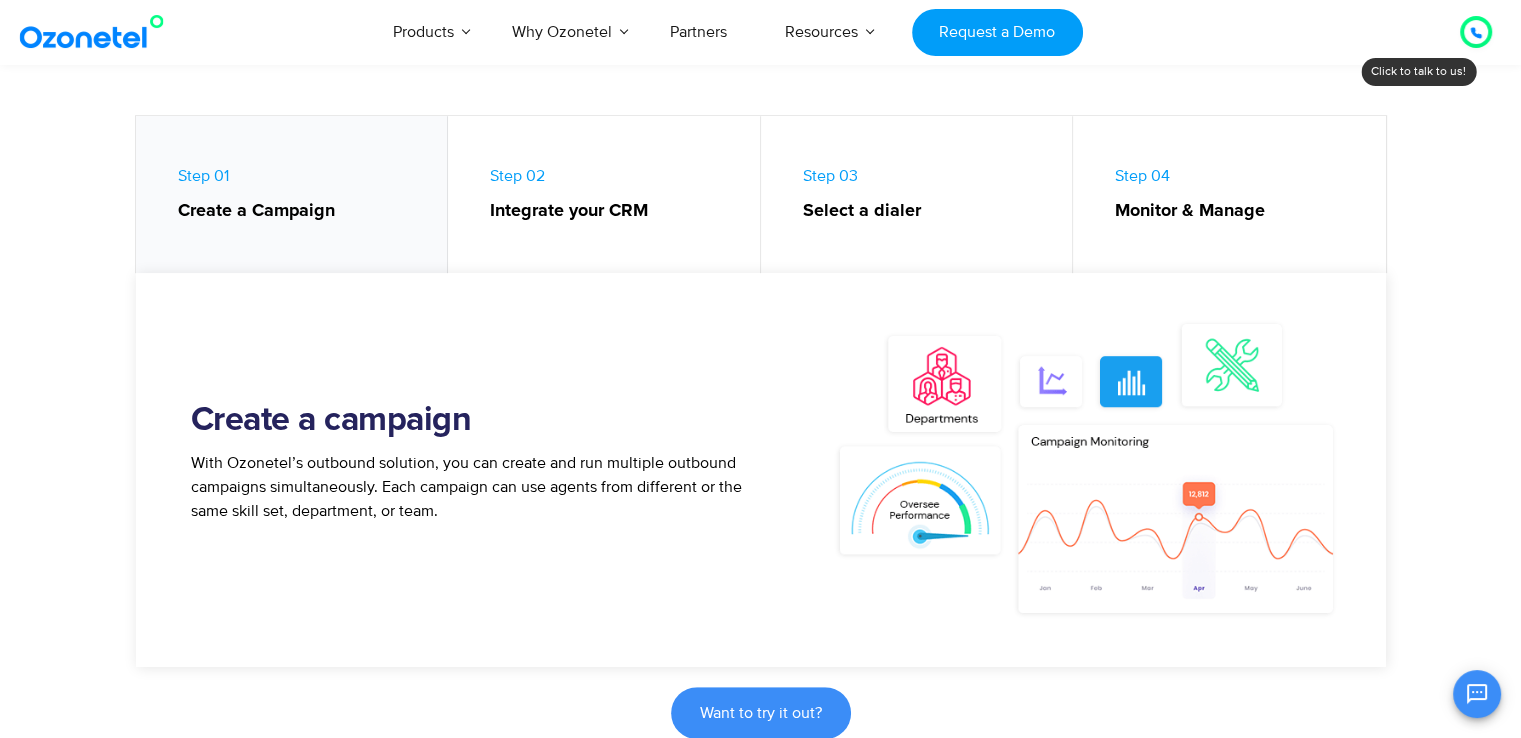 click on "Step 03  Select a dialer" at bounding box center (917, 199) 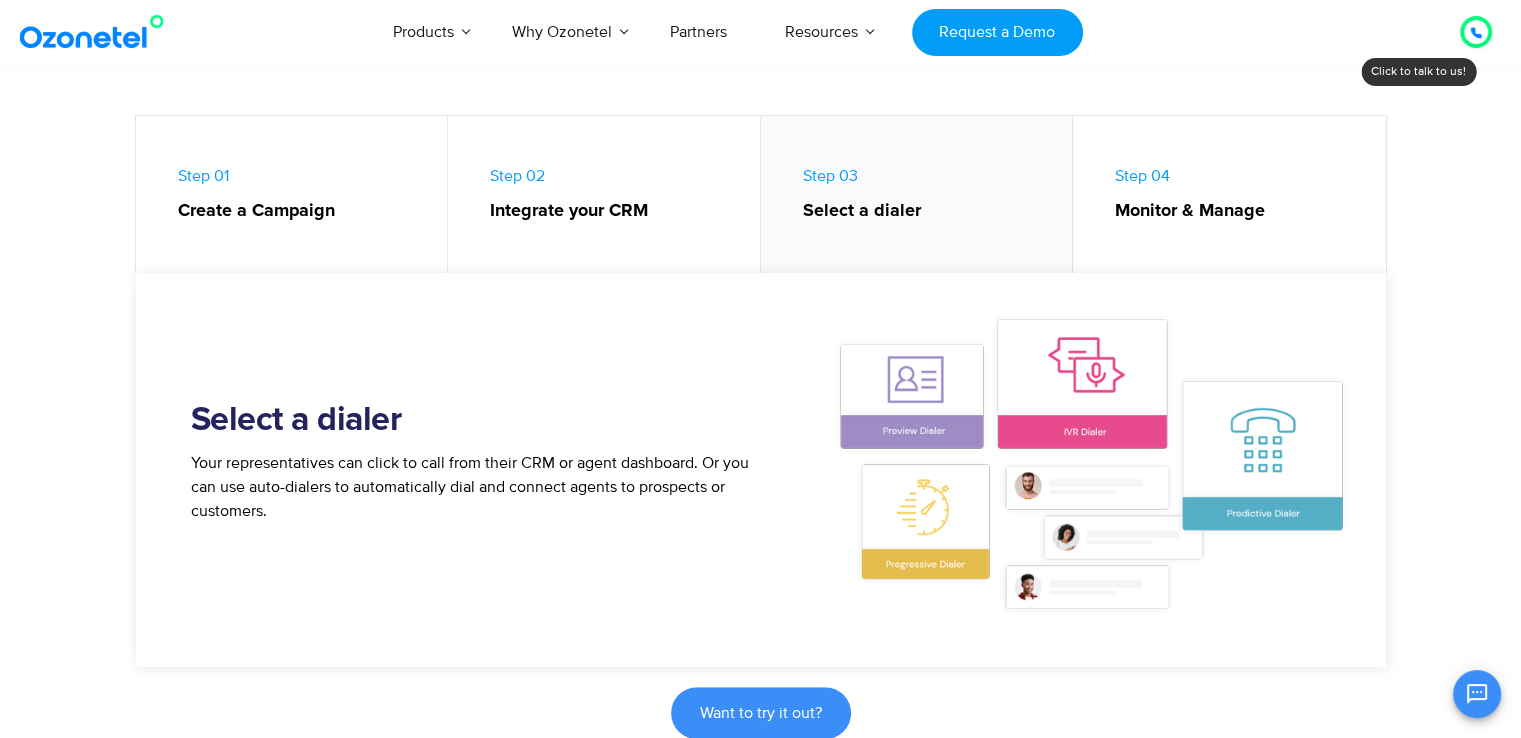 click on "Step 01  Create a Campaign" at bounding box center [292, 199] 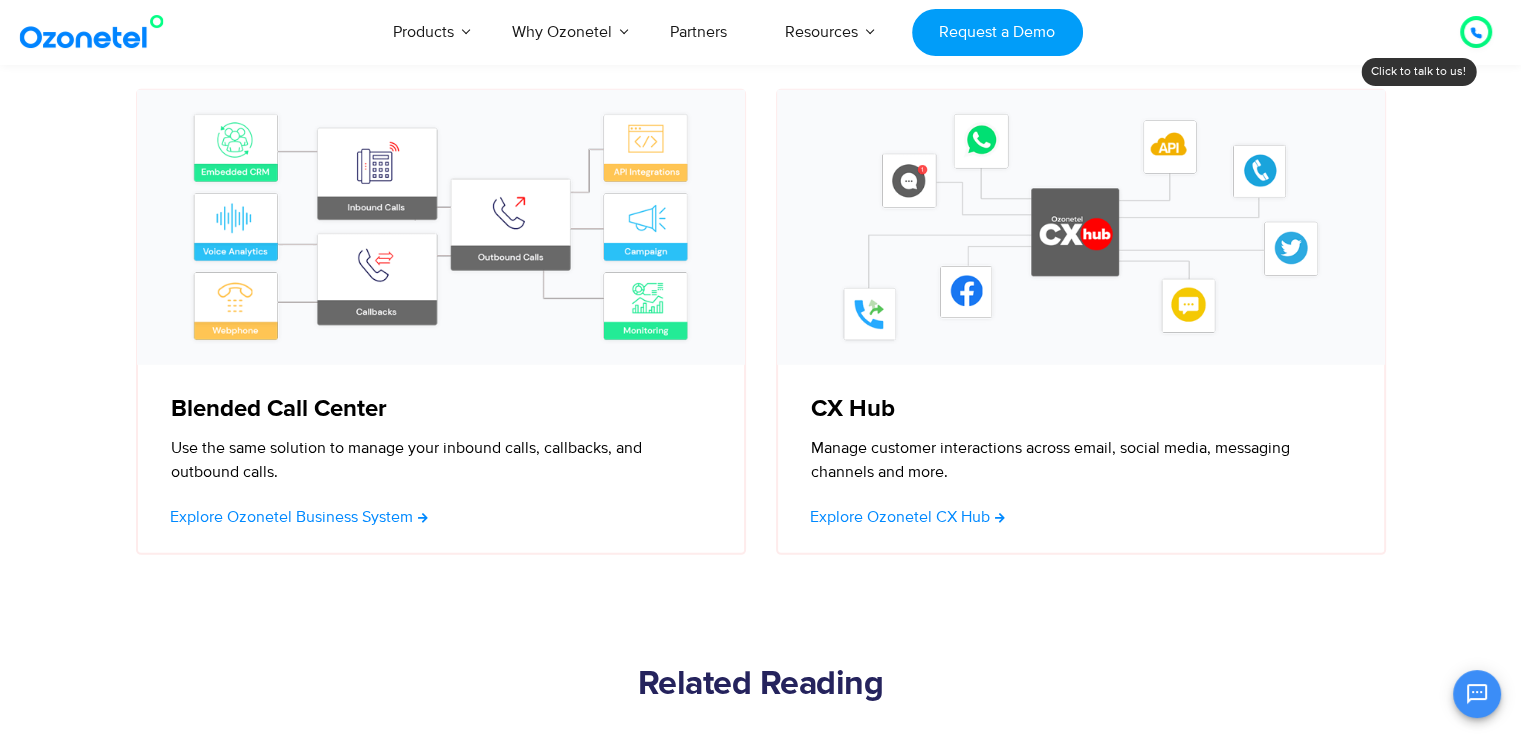 click at bounding box center (441, 227) 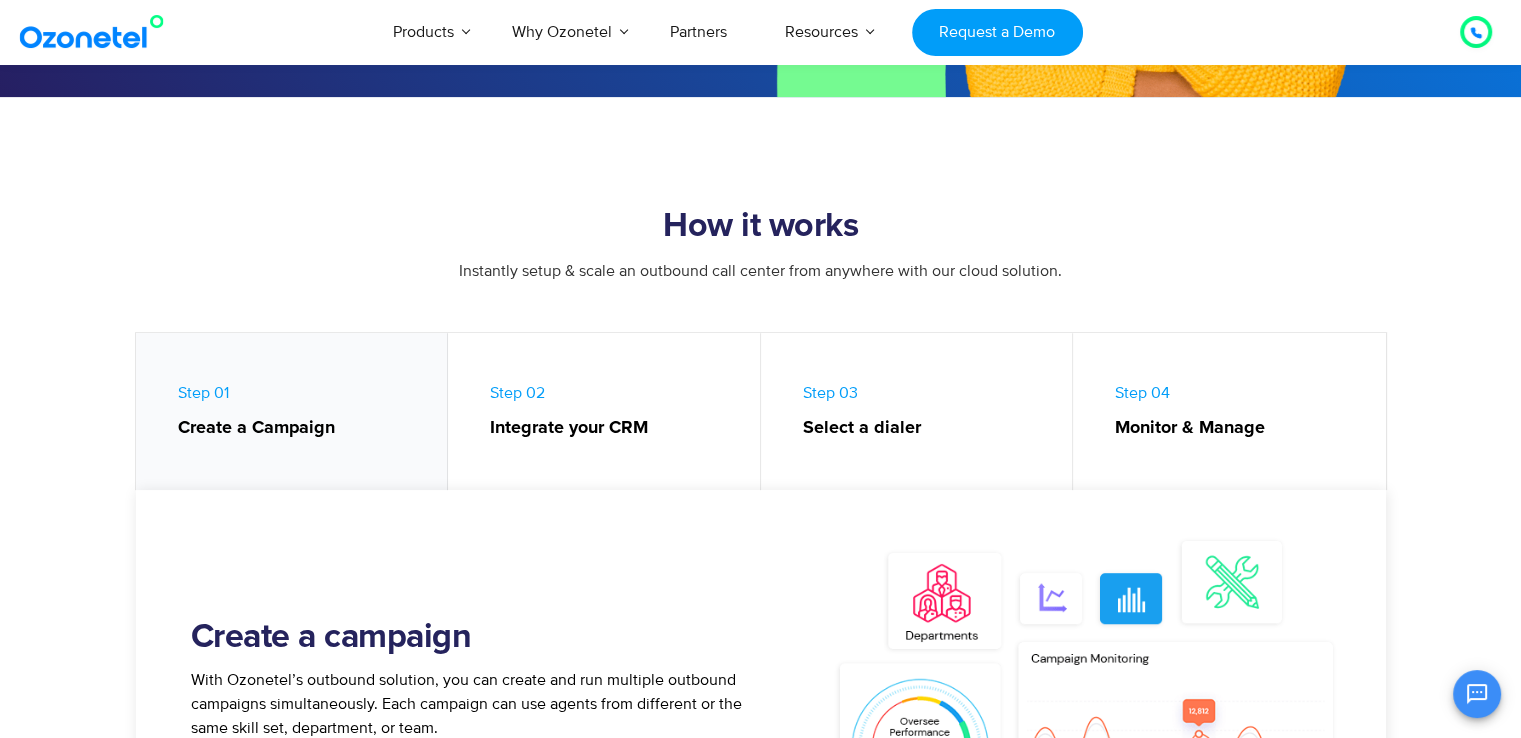 scroll, scrollTop: 911, scrollLeft: 0, axis: vertical 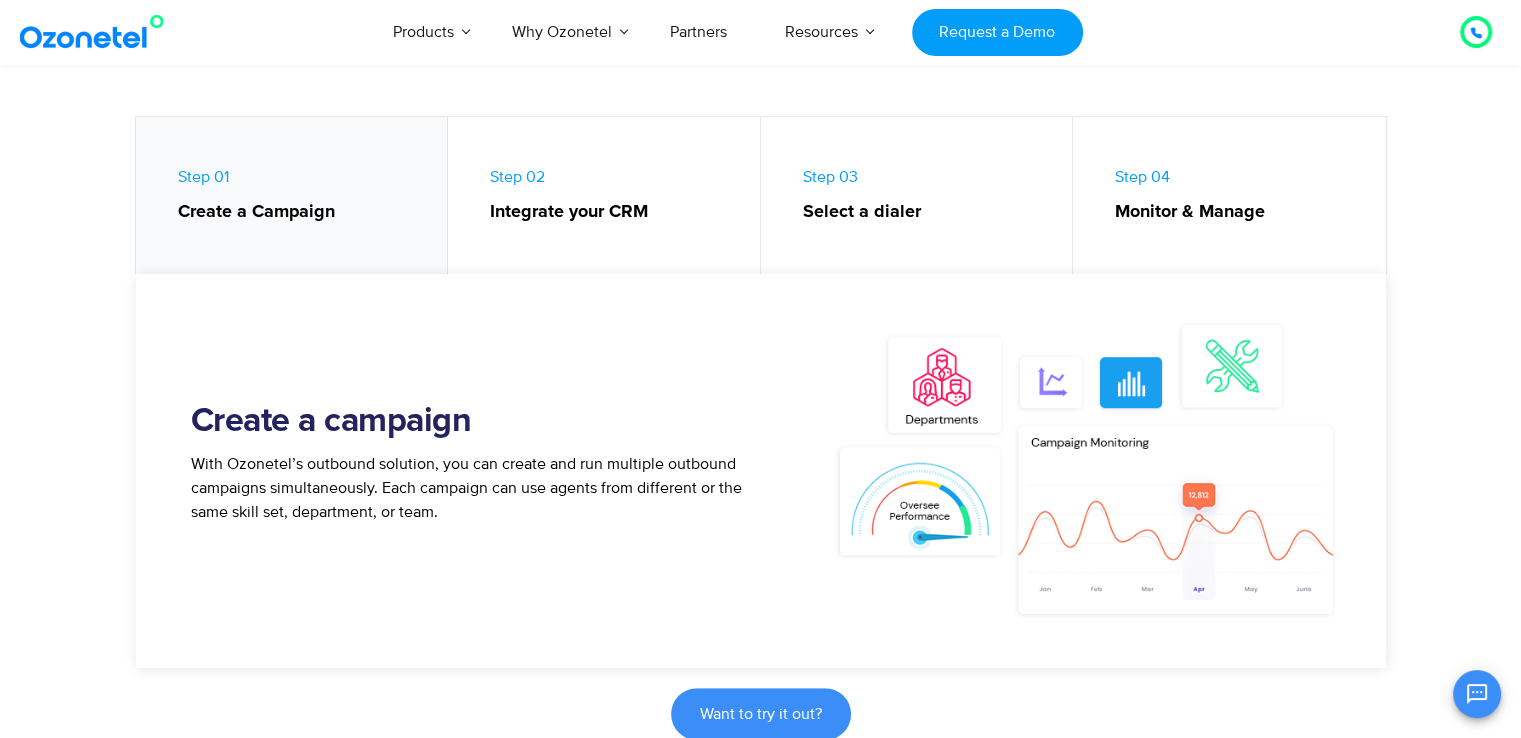 click on "Step 02  Integrate your CRM" at bounding box center [604, 200] 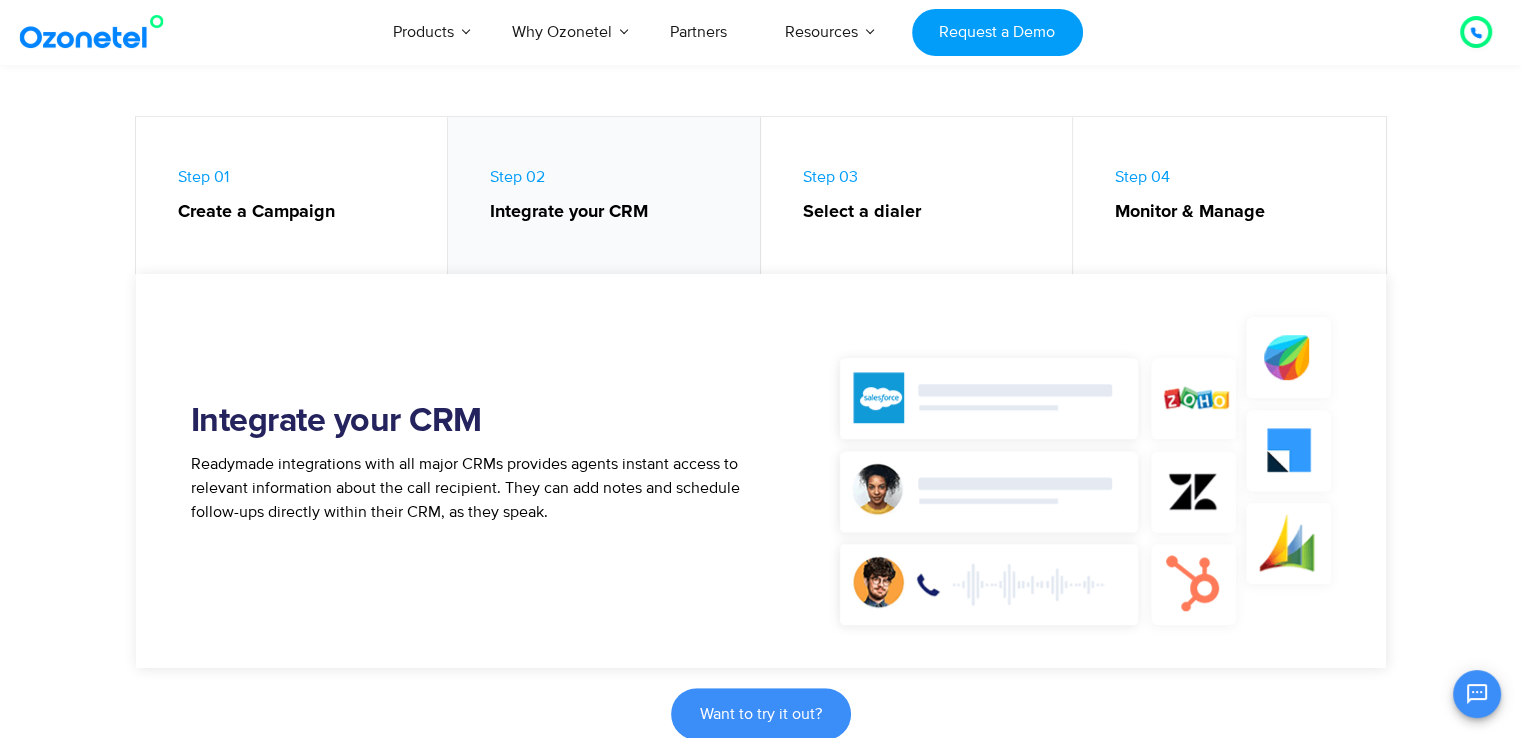 click on "Step 01  Create a Campaign" at bounding box center (292, 200) 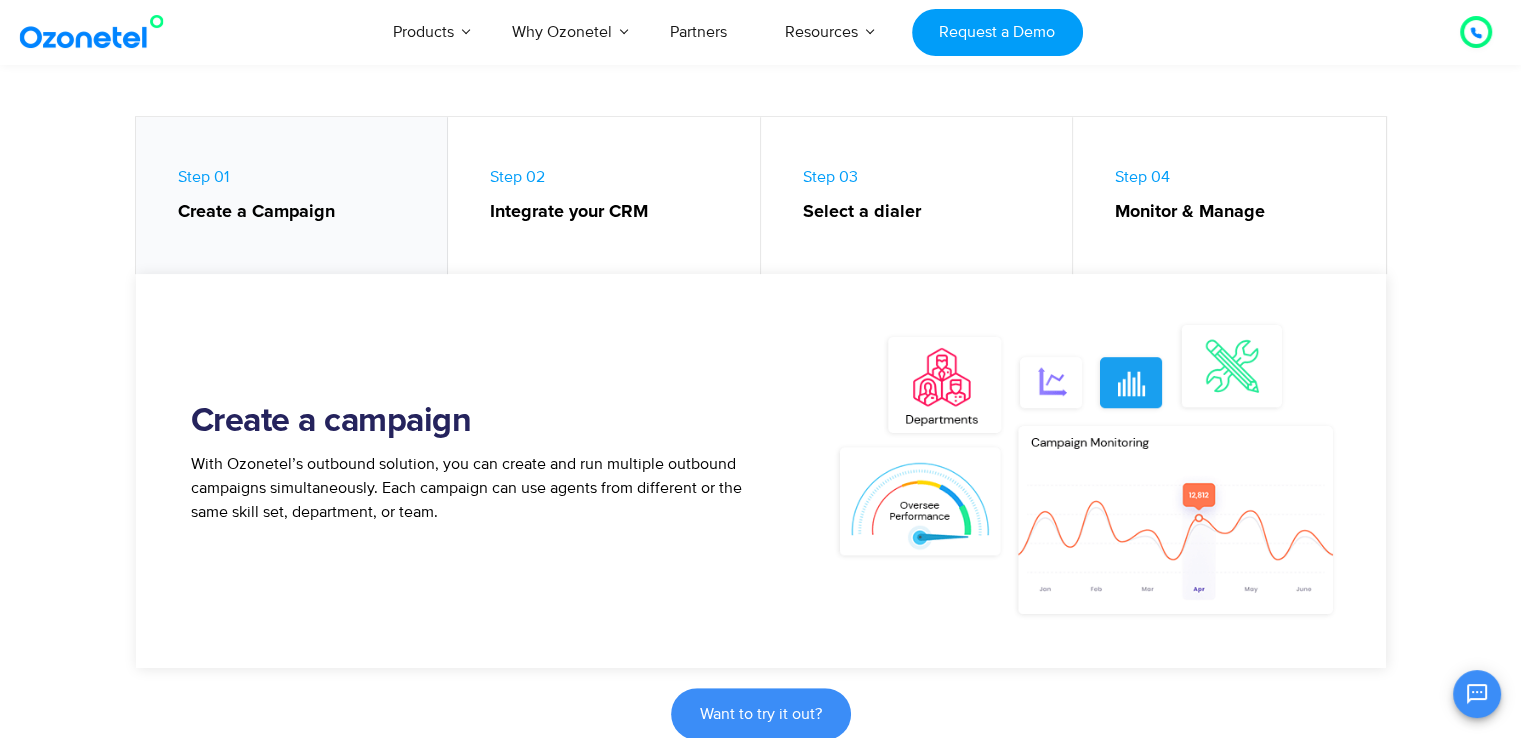 click on "Integrate your CRM" at bounding box center (615, 212) 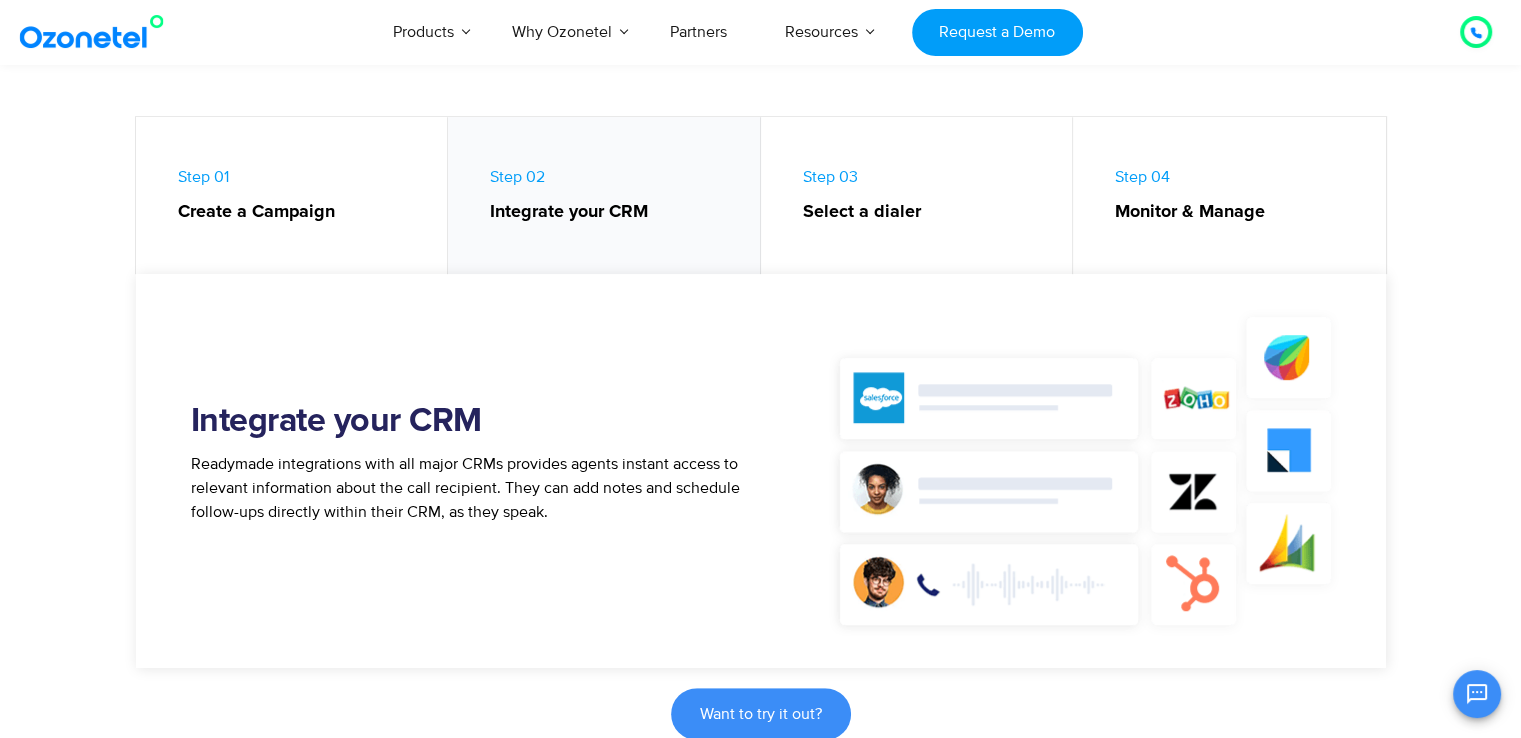 click on "Step 01  Create a Campaign" at bounding box center (292, 200) 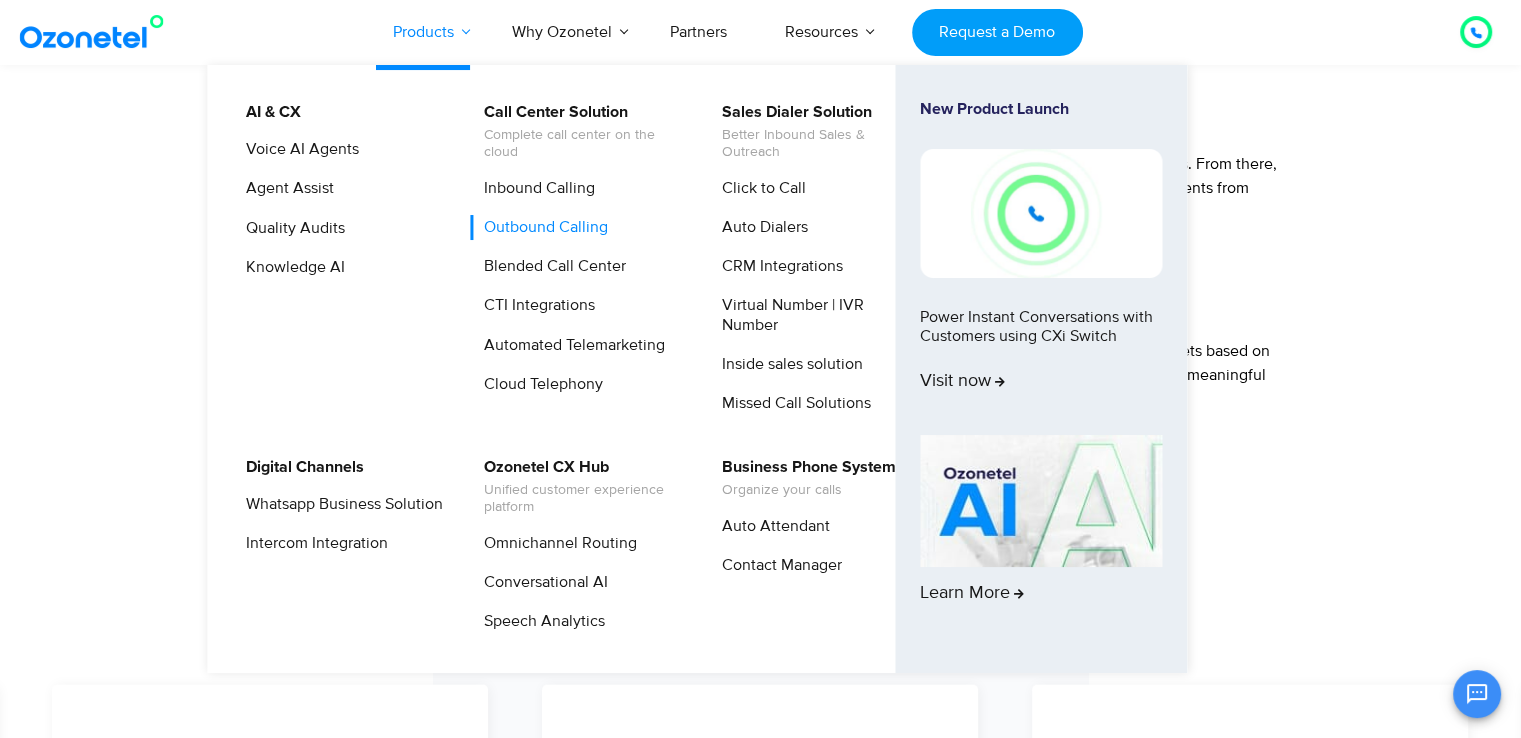 scroll, scrollTop: 3868, scrollLeft: 0, axis: vertical 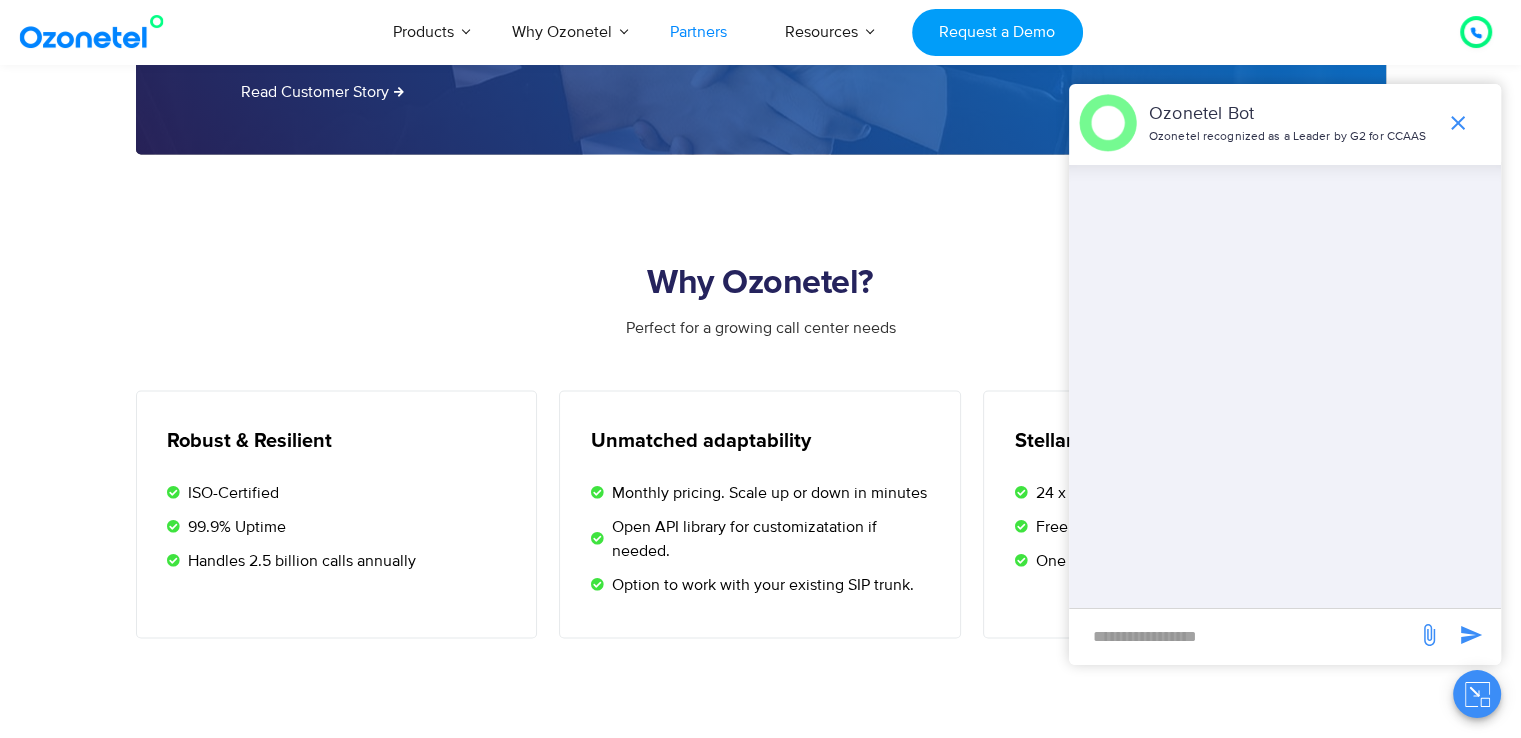 click on "Partners" at bounding box center (698, 32) 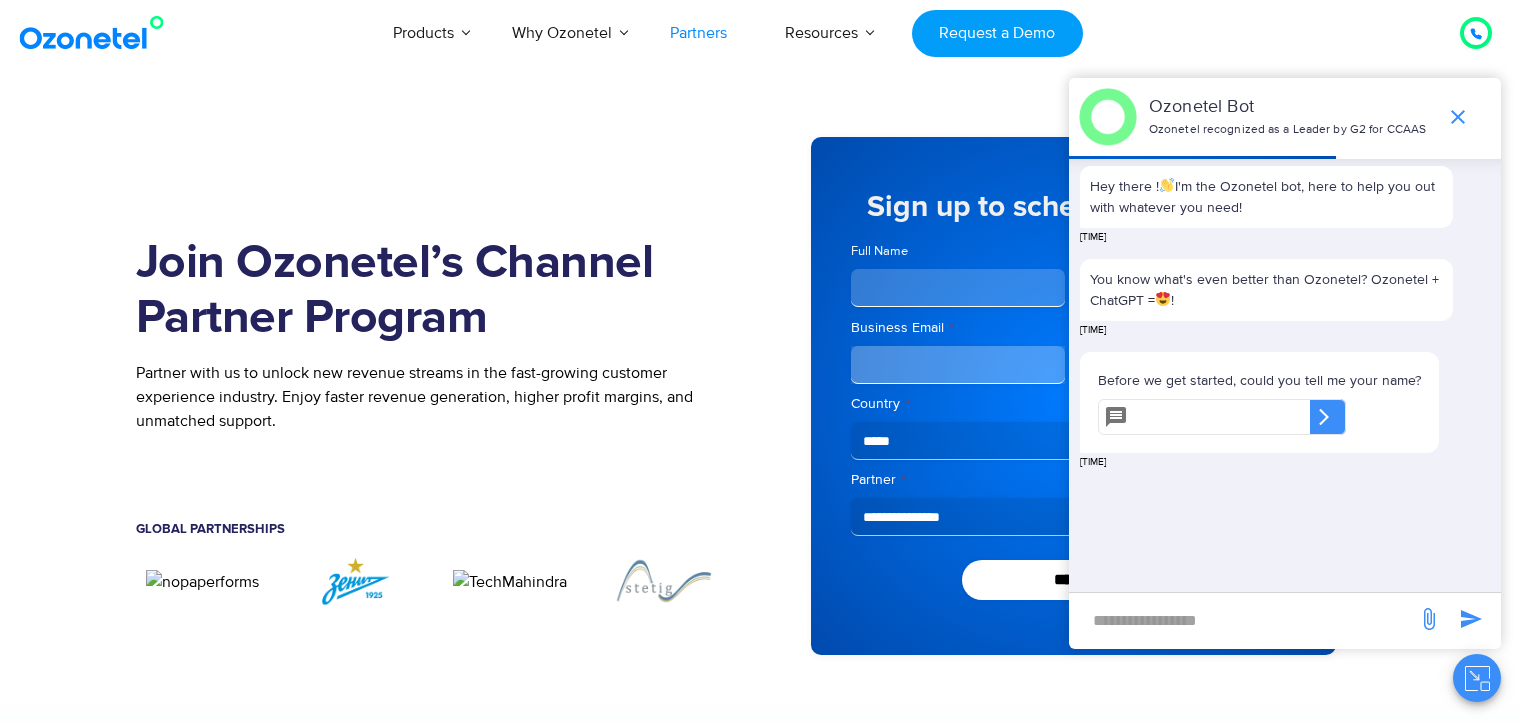 scroll, scrollTop: 107, scrollLeft: 0, axis: vertical 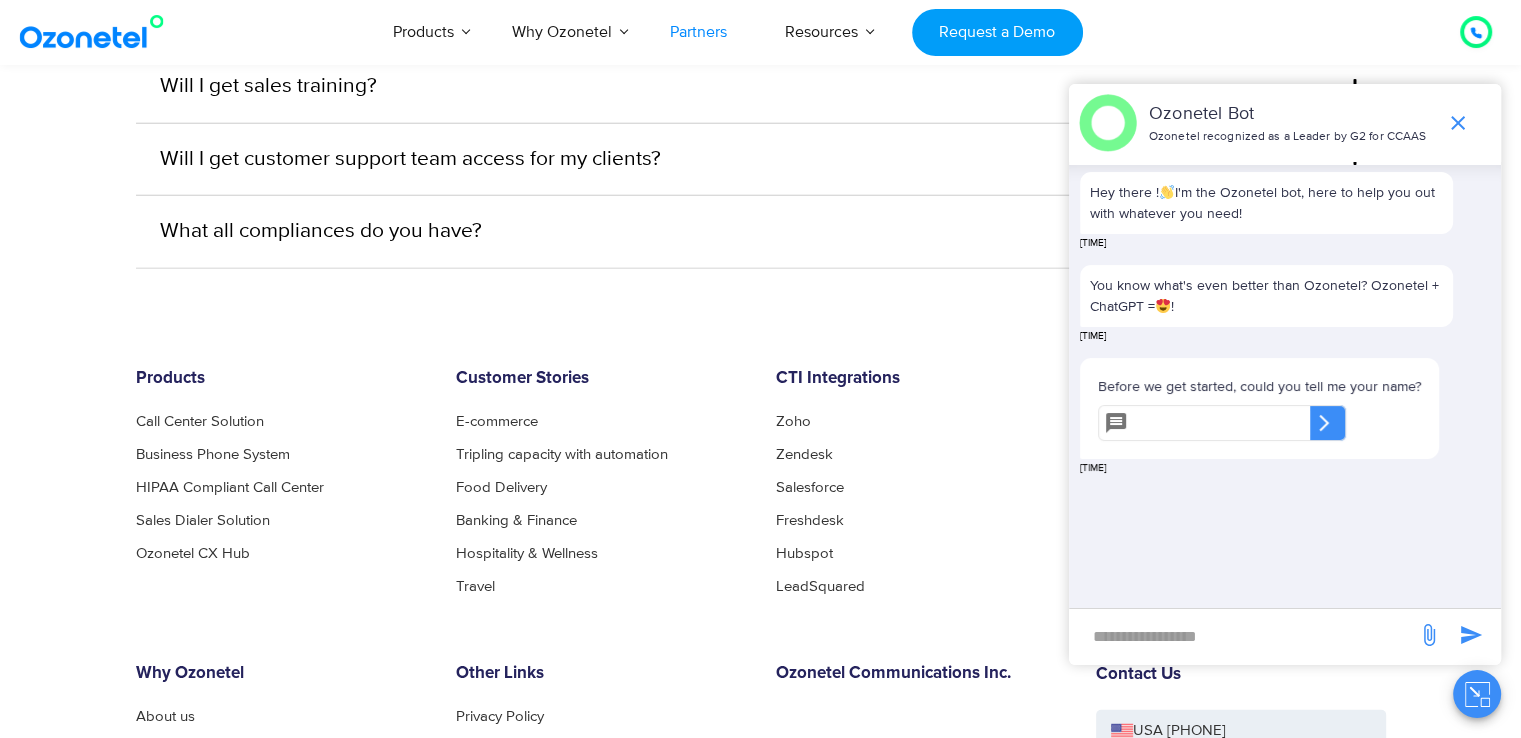 click at bounding box center (1458, 123) 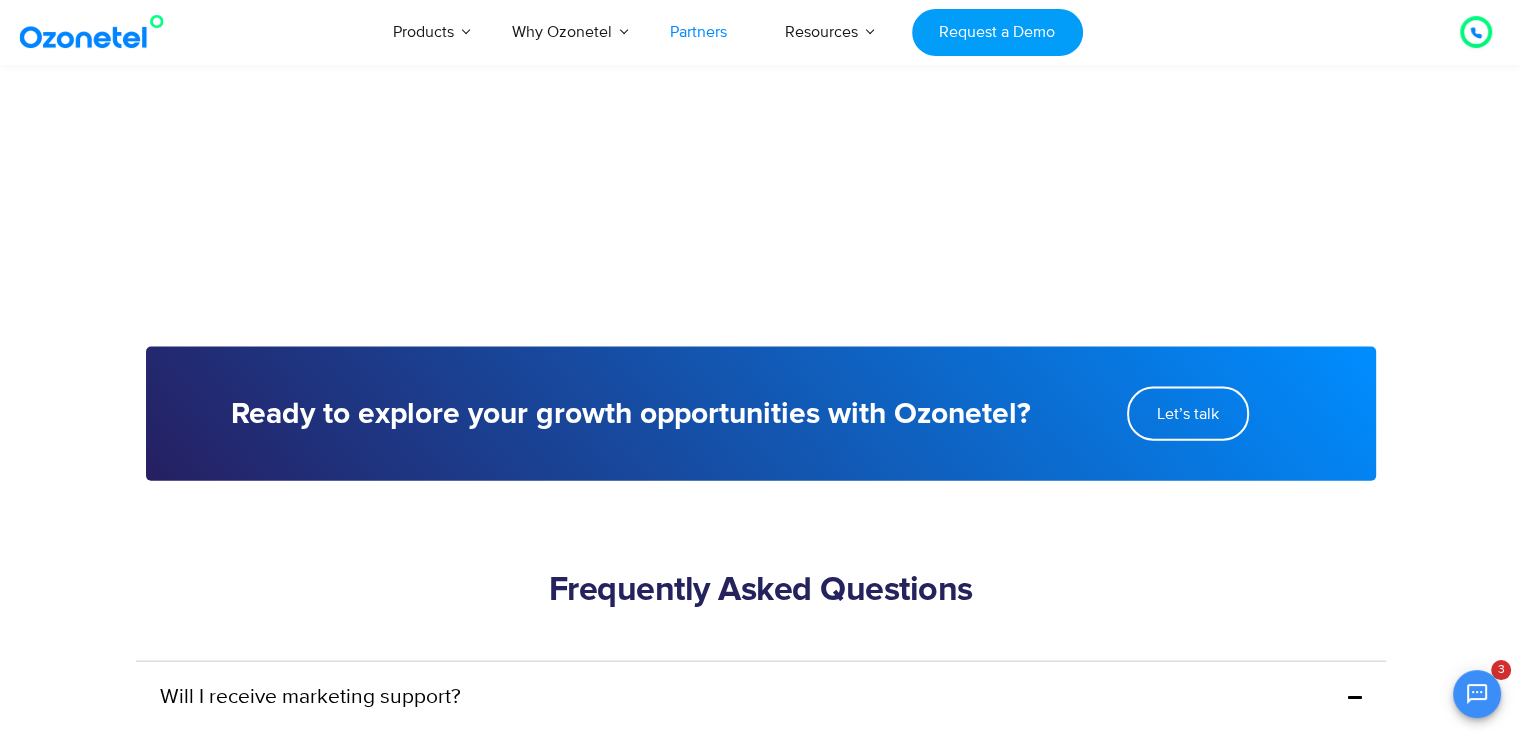 scroll, scrollTop: 4344, scrollLeft: 0, axis: vertical 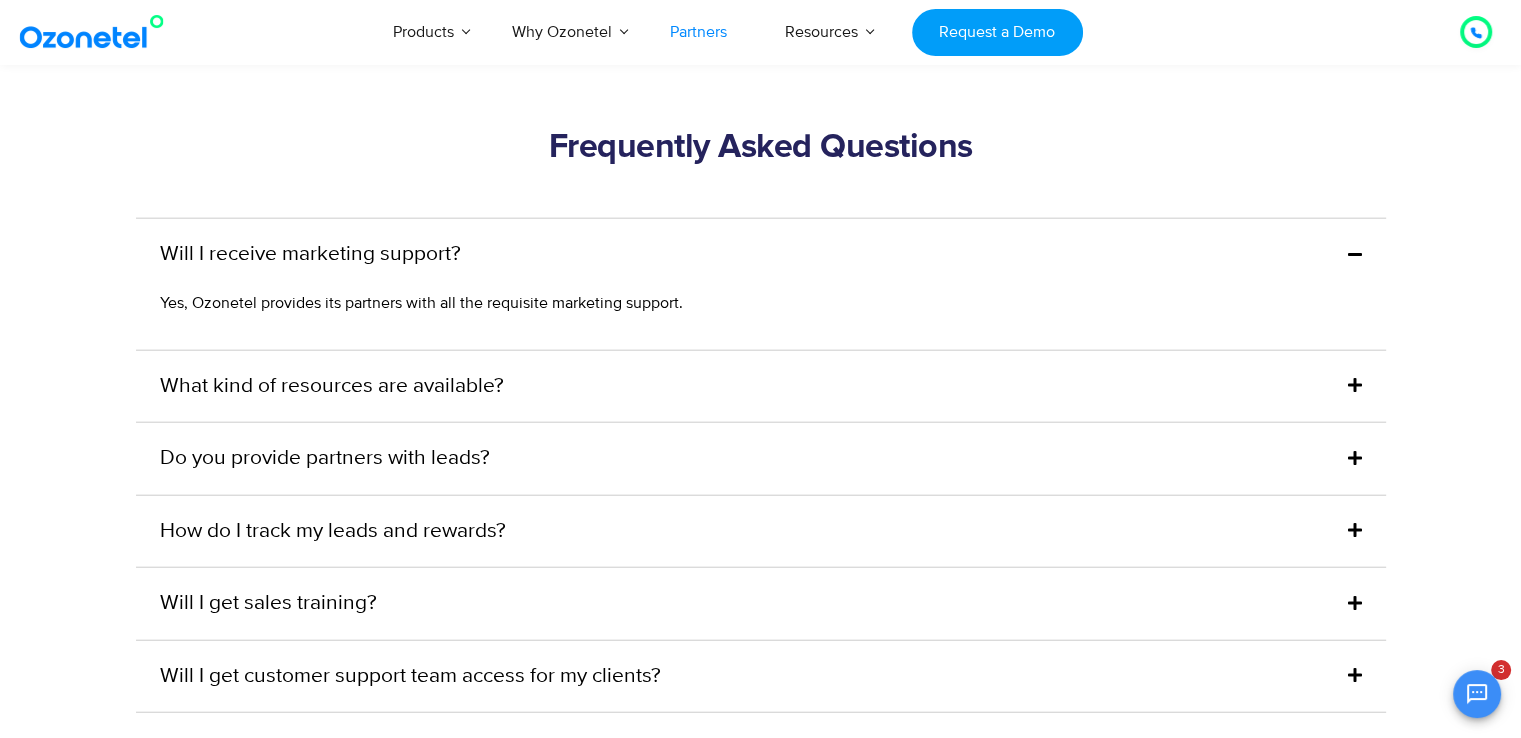 click on "What kind of resources are available?" at bounding box center (761, 387) 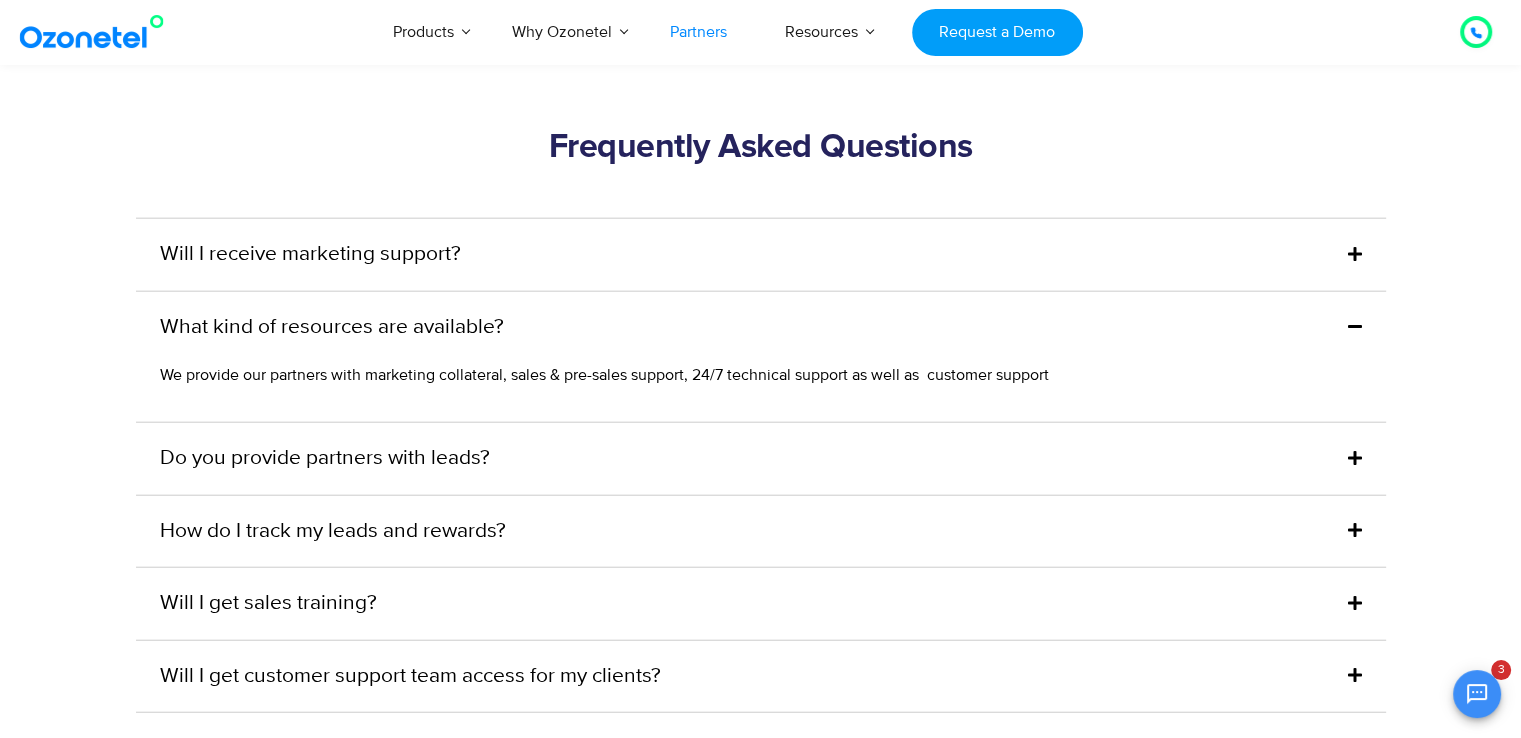 click on "Will I receive marketing support?" at bounding box center [761, 255] 